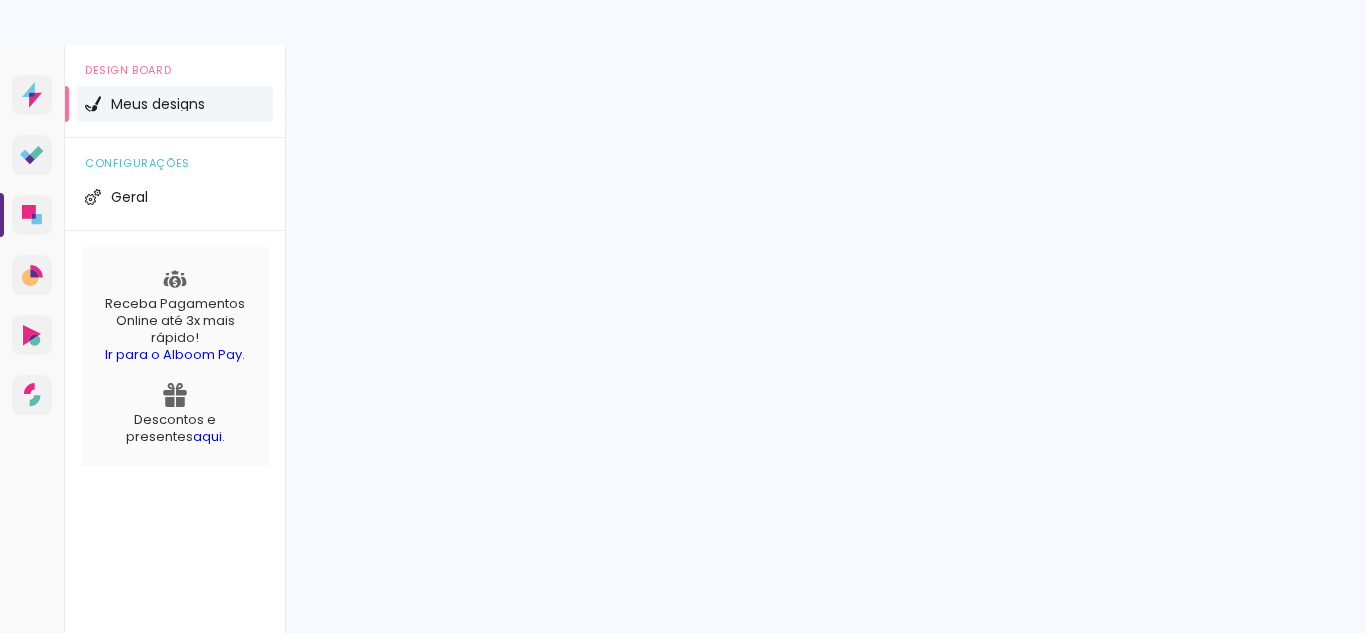 scroll, scrollTop: 0, scrollLeft: 0, axis: both 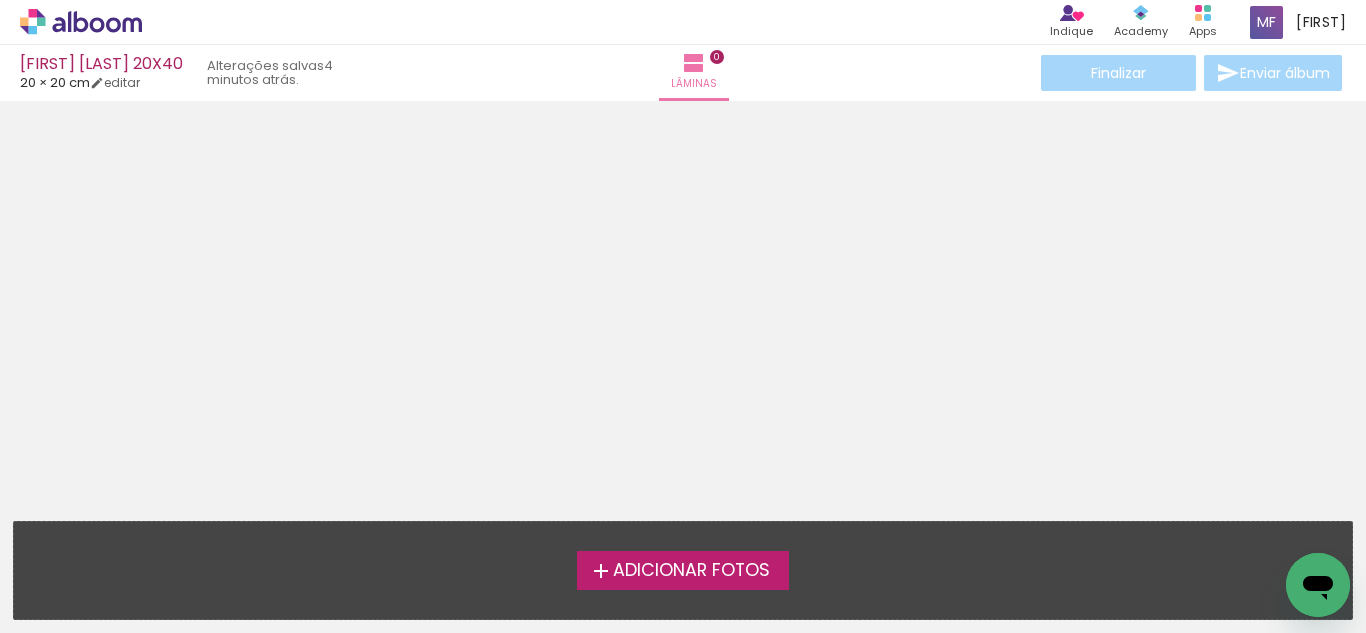 click on "Adicionar Fotos" at bounding box center [691, 571] 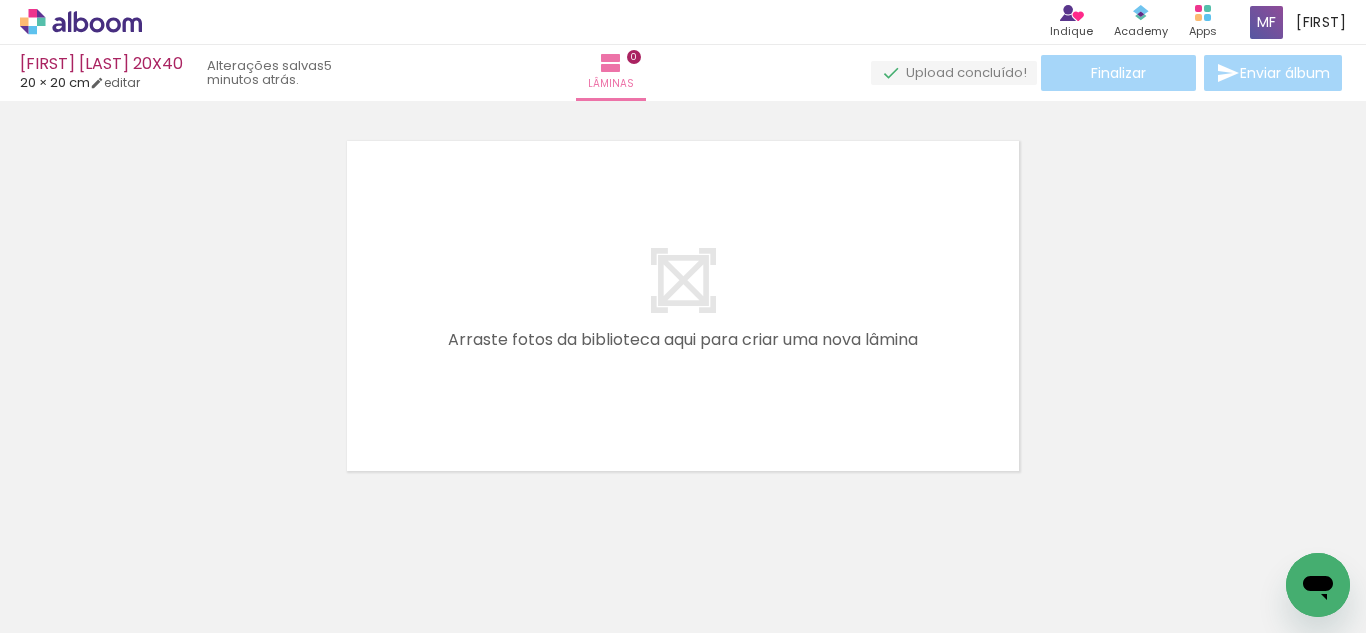 scroll, scrollTop: 26, scrollLeft: 0, axis: vertical 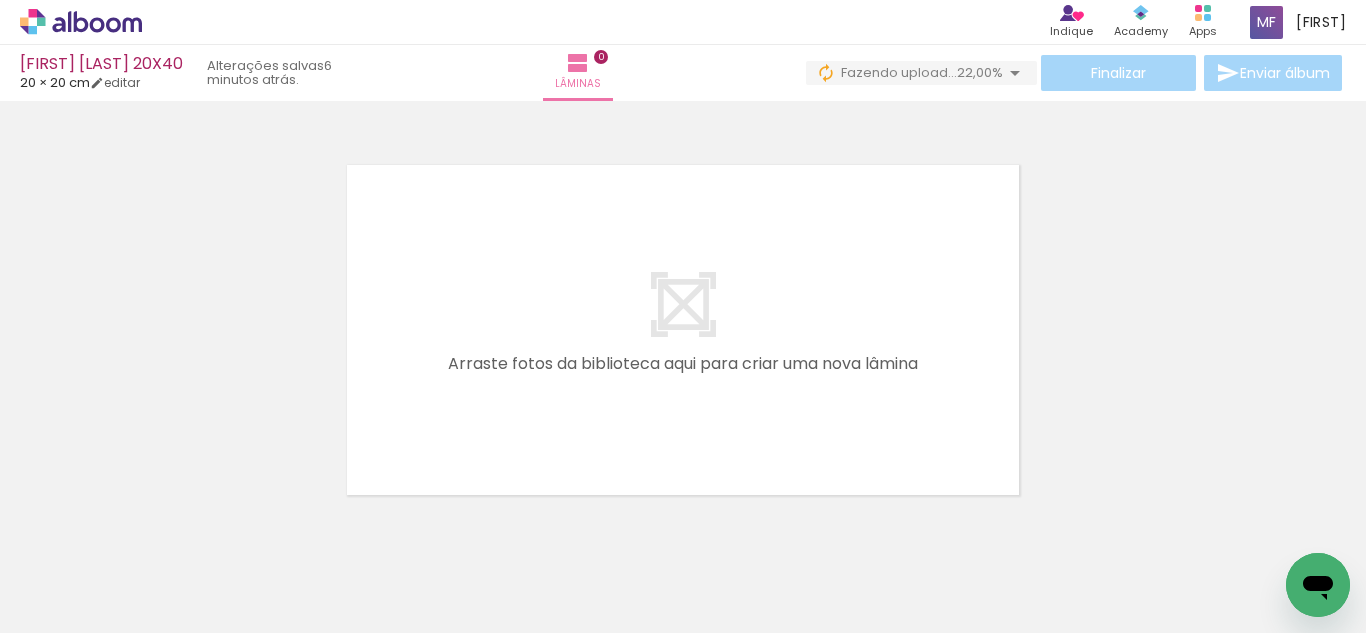 click on "22,00%" at bounding box center [980, 72] 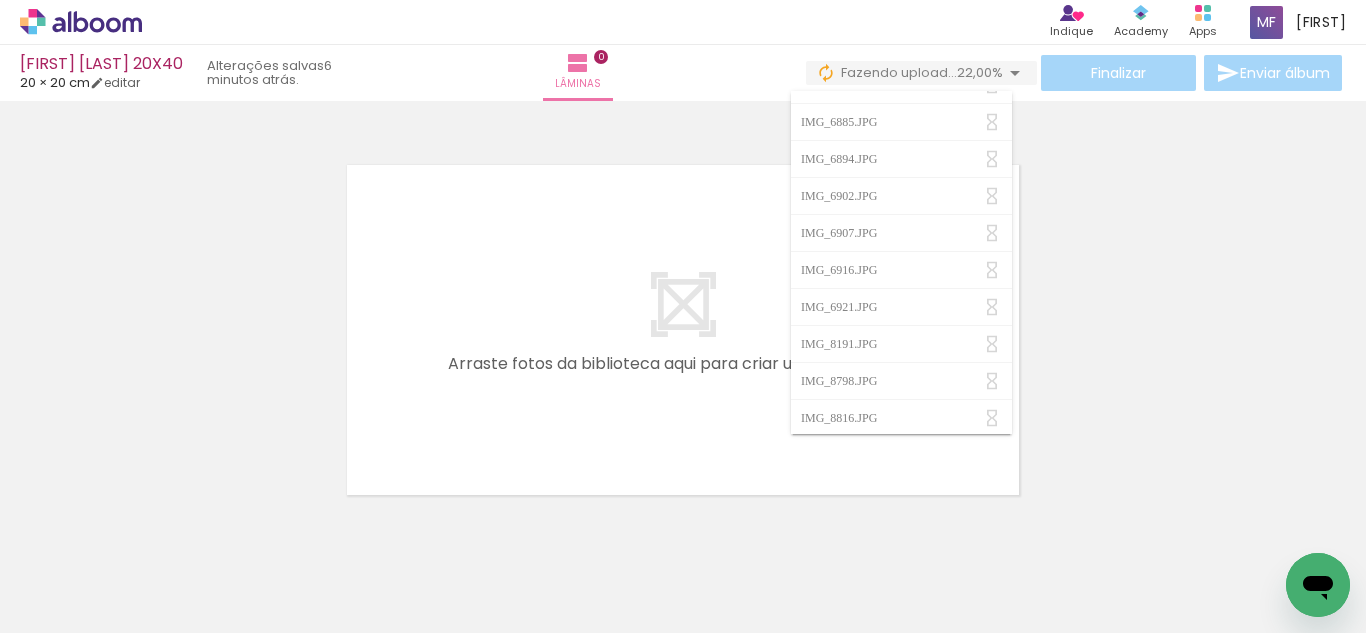 scroll, scrollTop: 0, scrollLeft: 0, axis: both 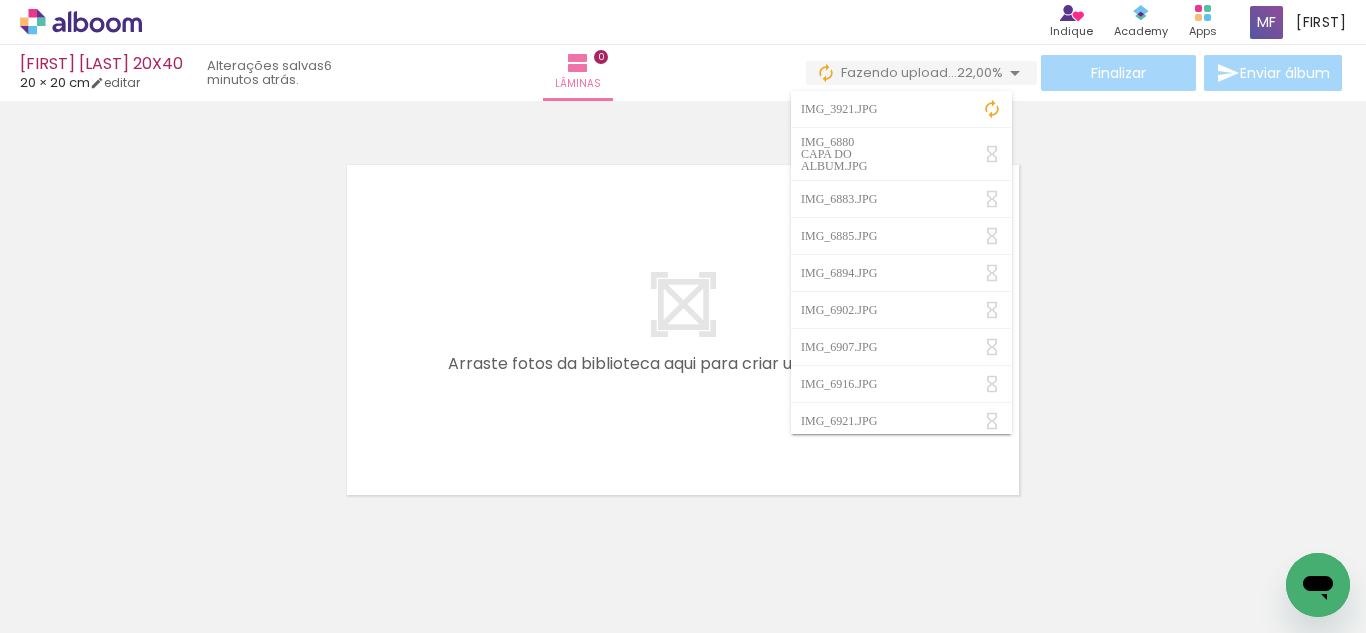 click at bounding box center (992, 109) 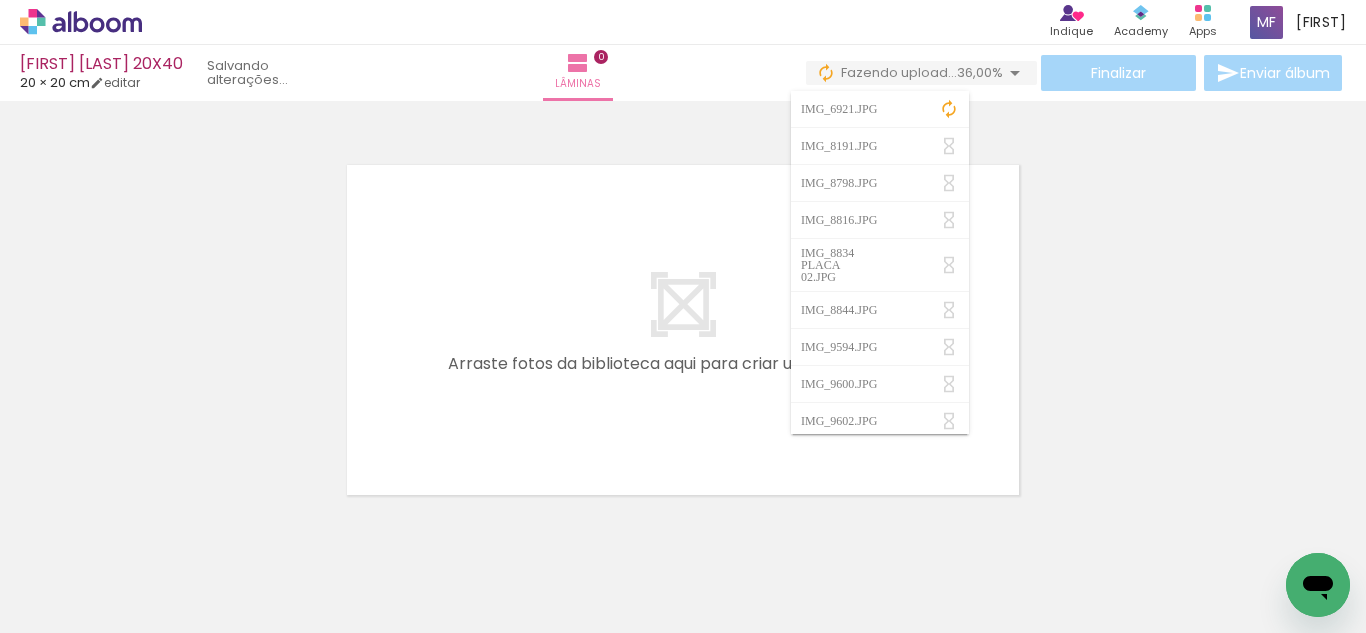 click at bounding box center (683, 304) 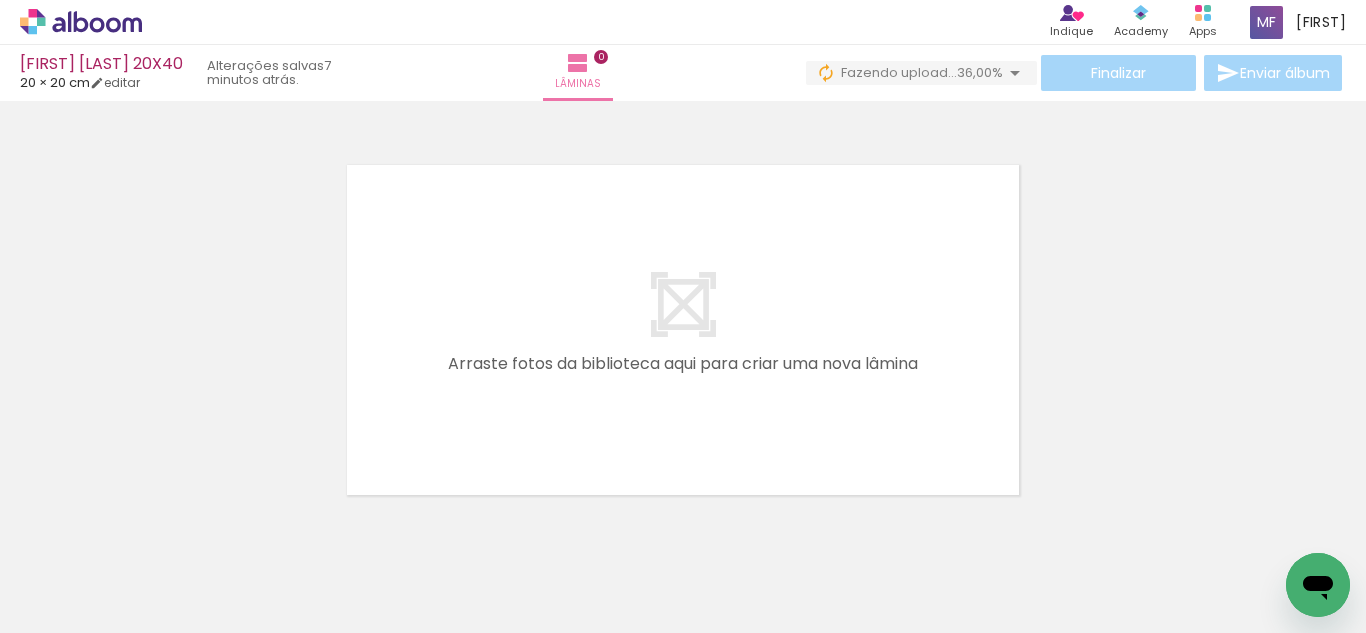click at bounding box center (683, 330) 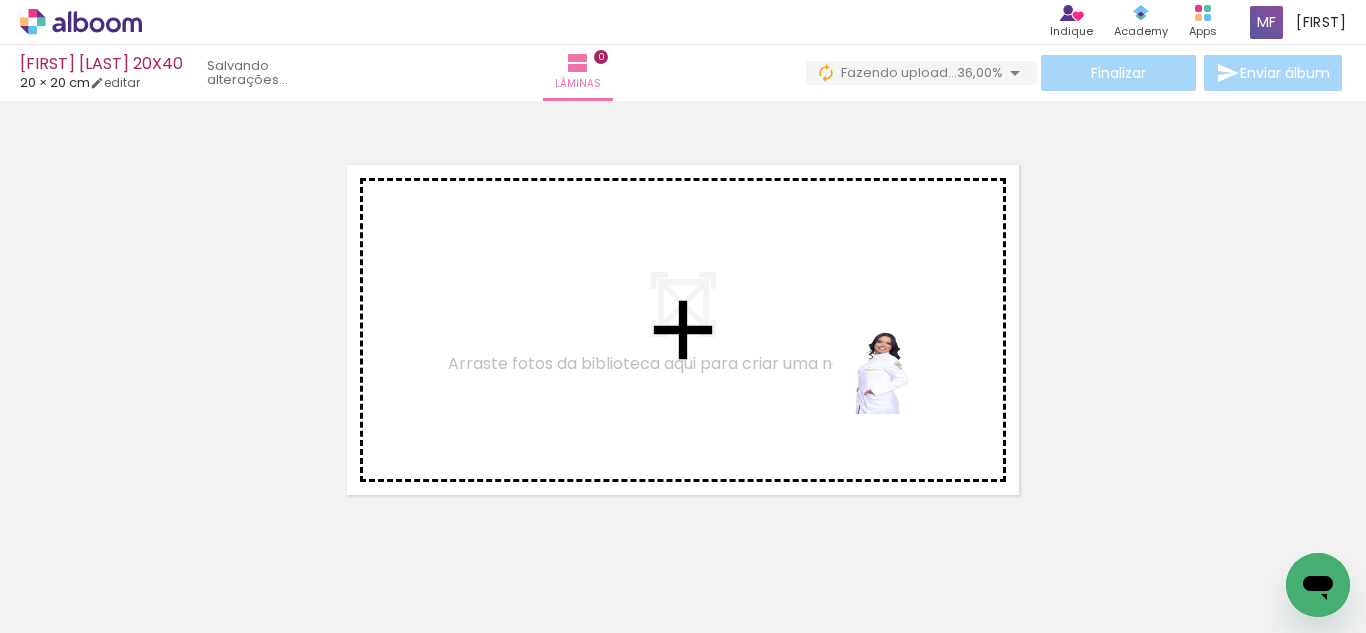 drag, startPoint x: 1078, startPoint y: 574, endPoint x: 893, endPoint y: 382, distance: 266.6252 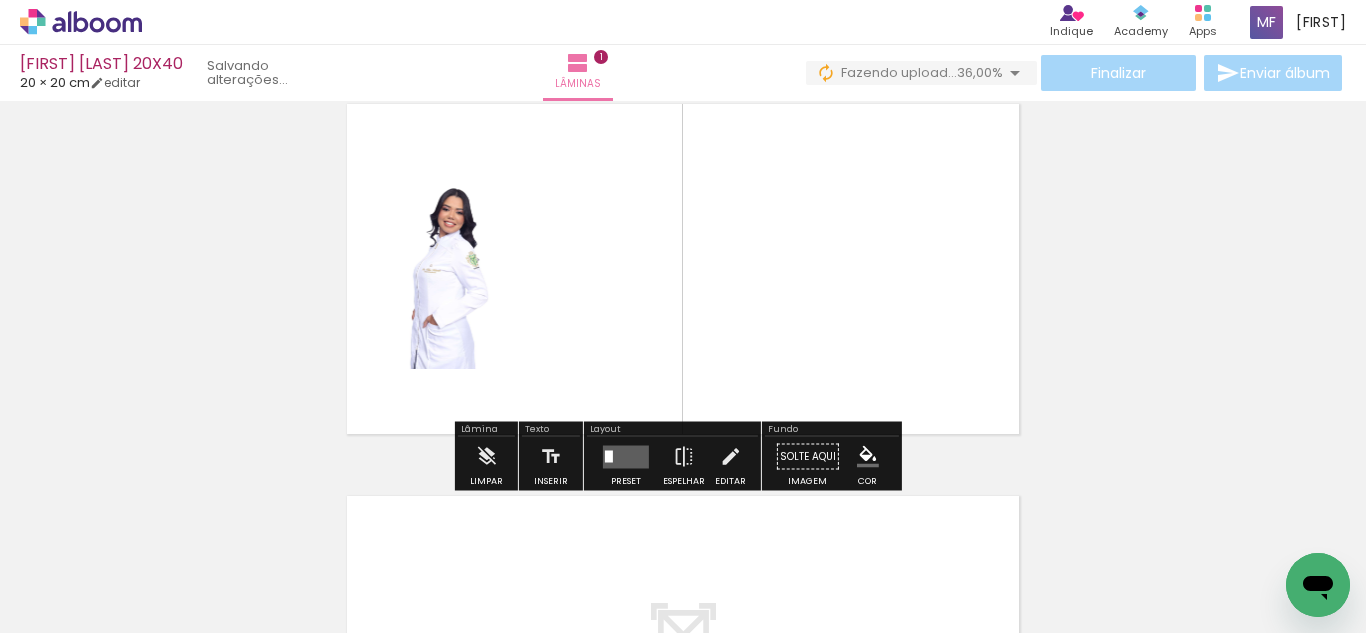 scroll, scrollTop: 153, scrollLeft: 0, axis: vertical 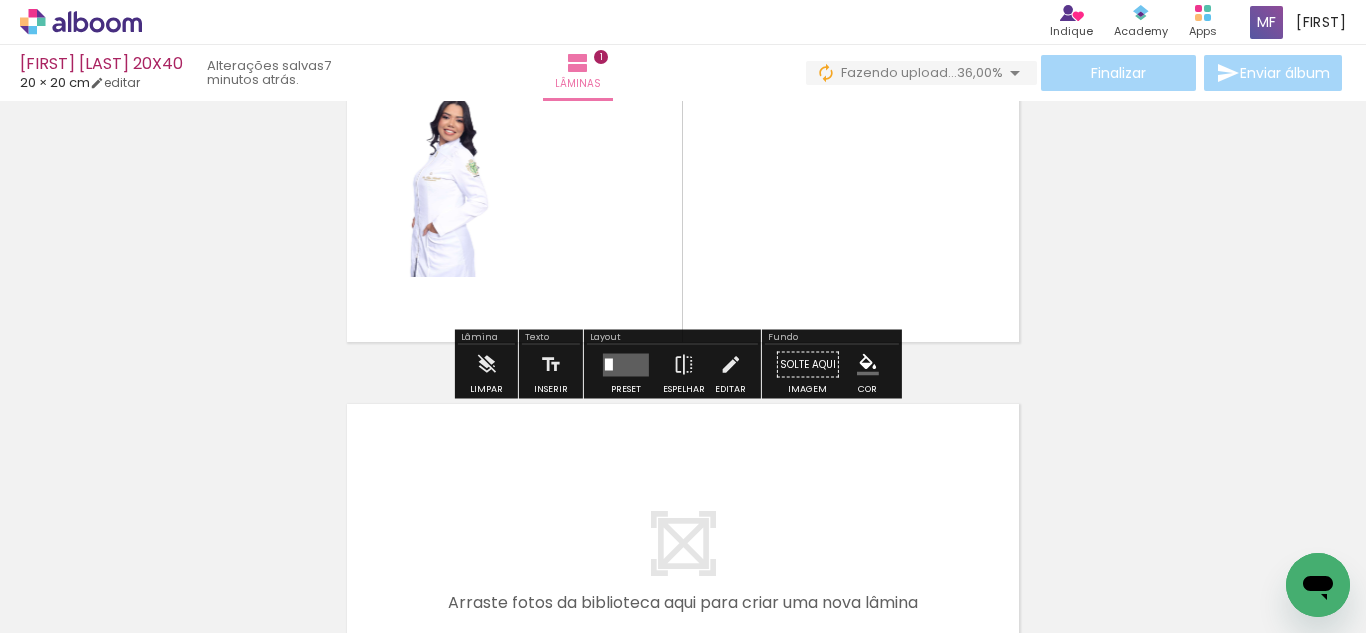 drag, startPoint x: 608, startPoint y: 357, endPoint x: 639, endPoint y: 356, distance: 31.016125 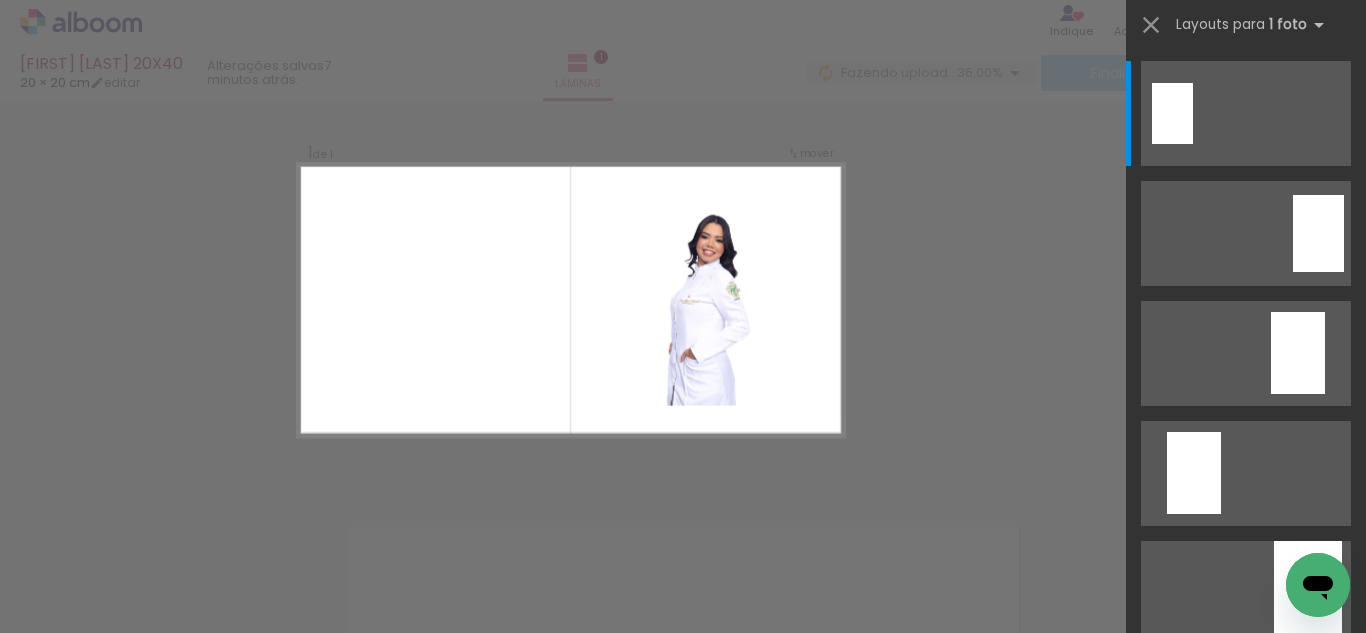 scroll, scrollTop: 25, scrollLeft: 0, axis: vertical 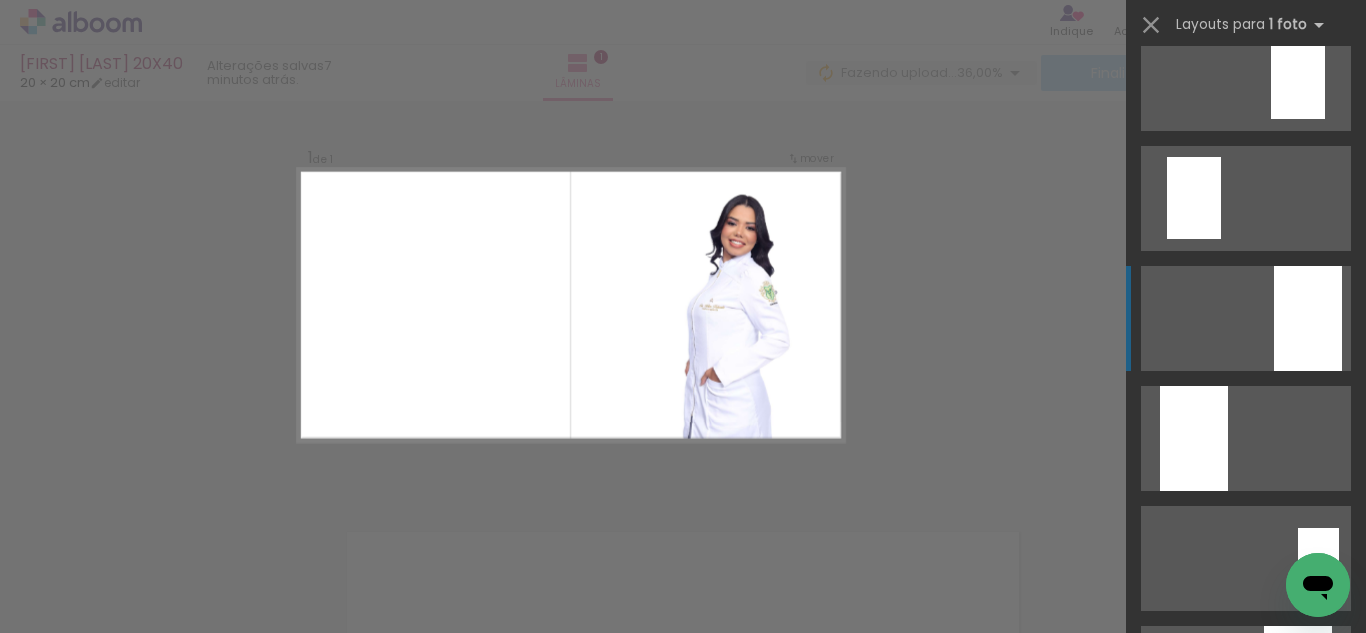 click at bounding box center [1246, -162] 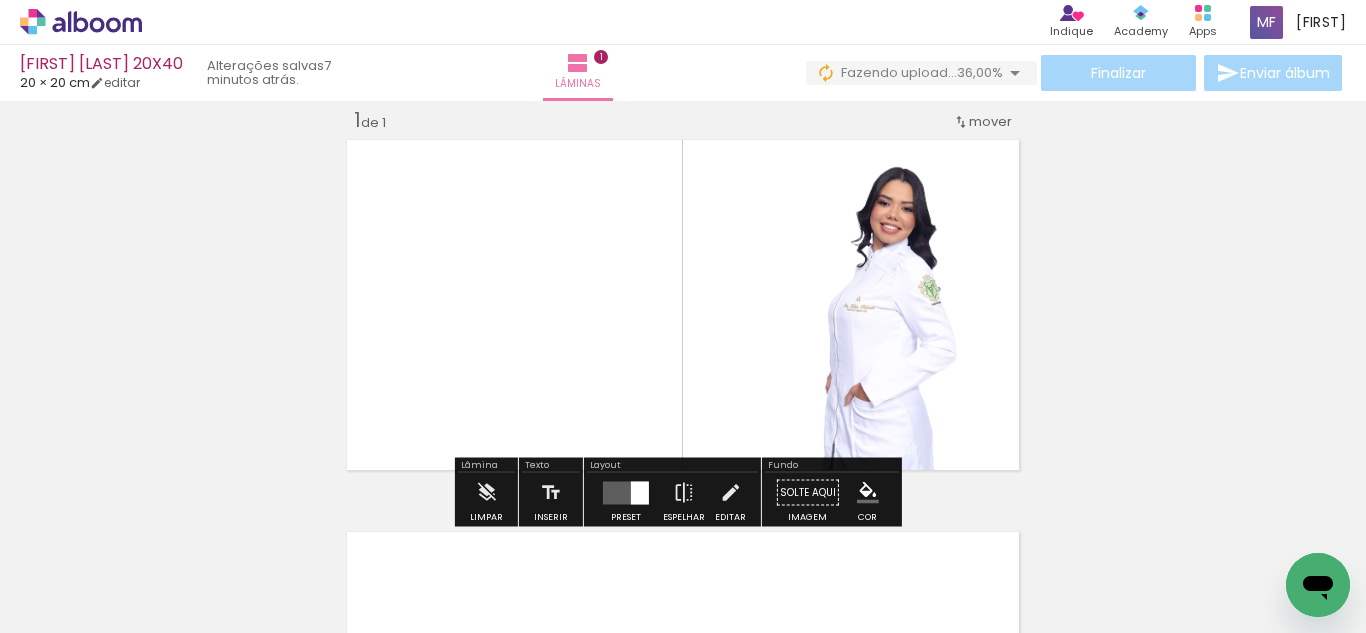 click on "Preset Espelhar Editar" at bounding box center (672, 498) 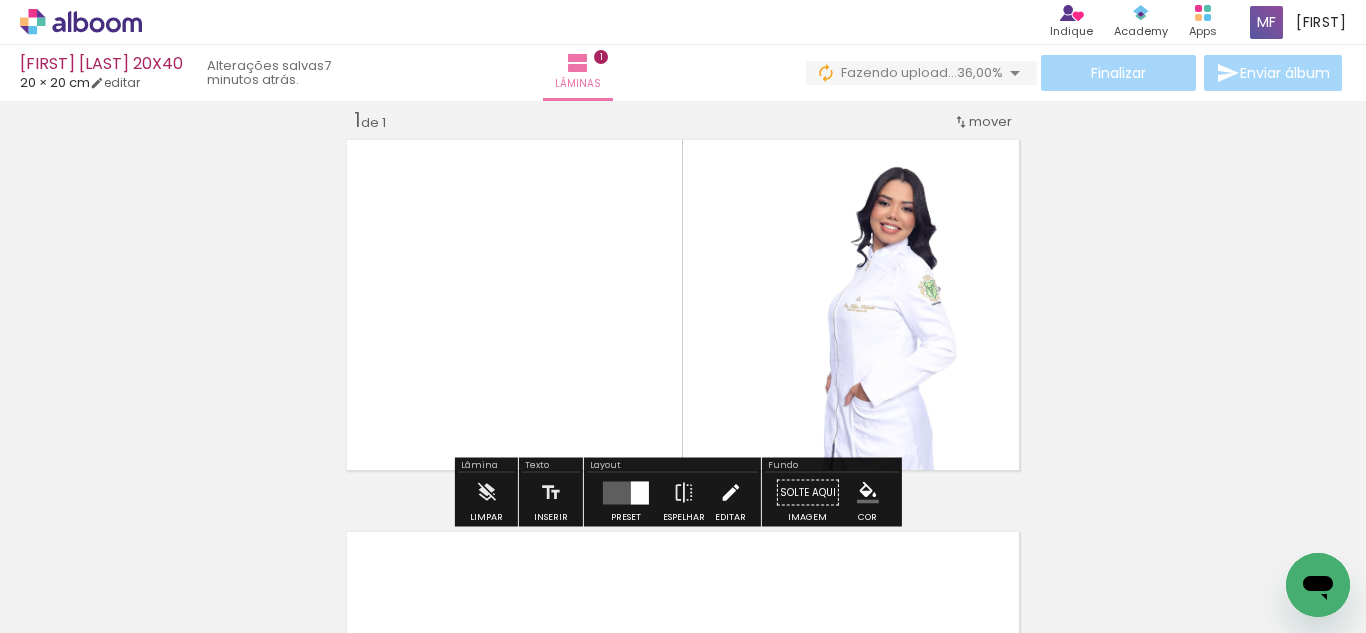 click at bounding box center [730, 493] 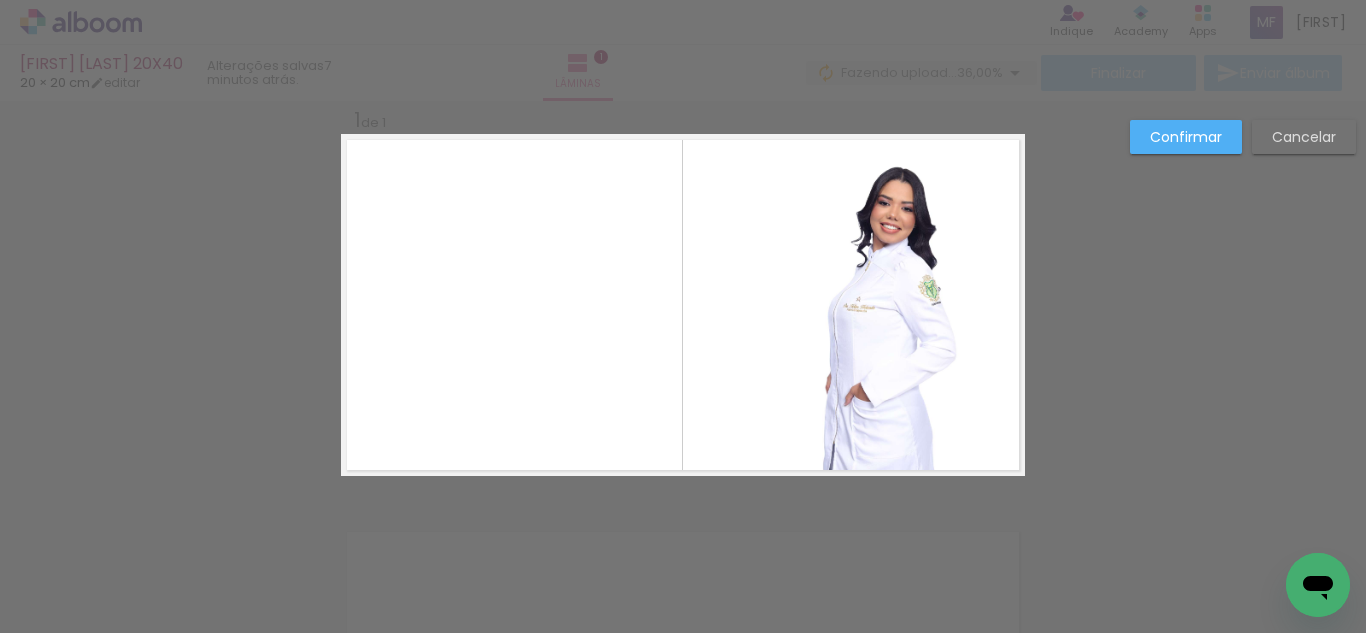 click 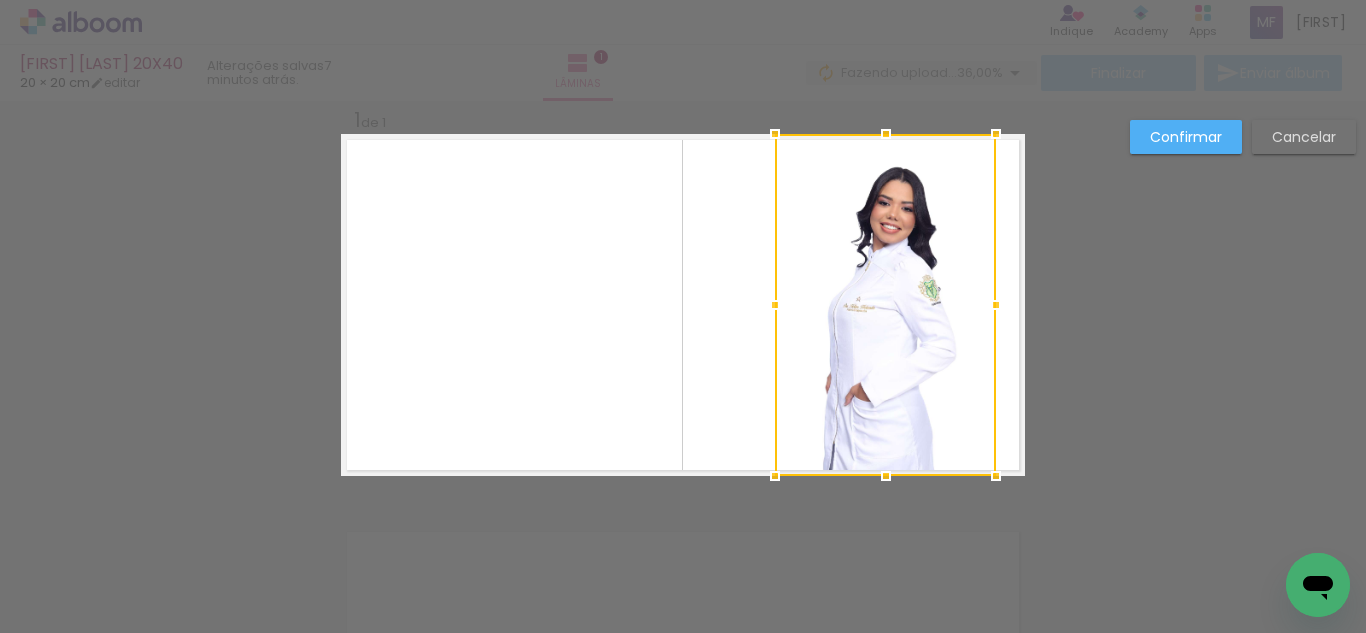 scroll, scrollTop: 26, scrollLeft: 0, axis: vertical 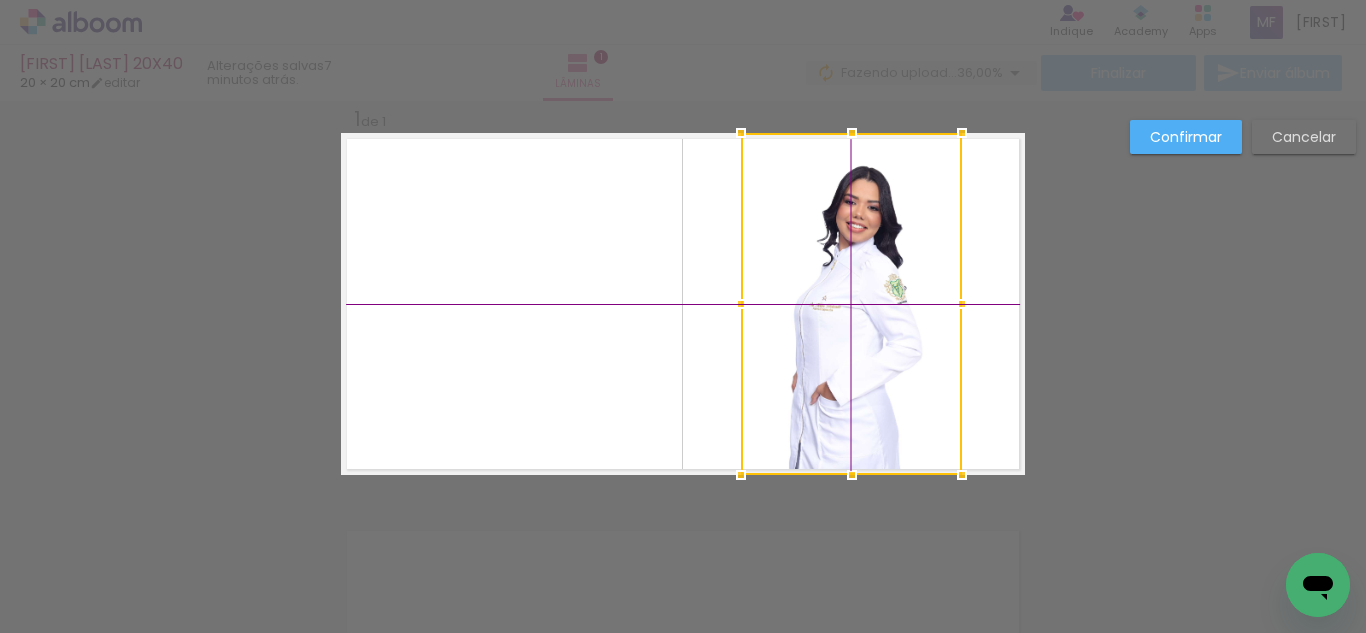 drag, startPoint x: 913, startPoint y: 328, endPoint x: 904, endPoint y: 321, distance: 11.401754 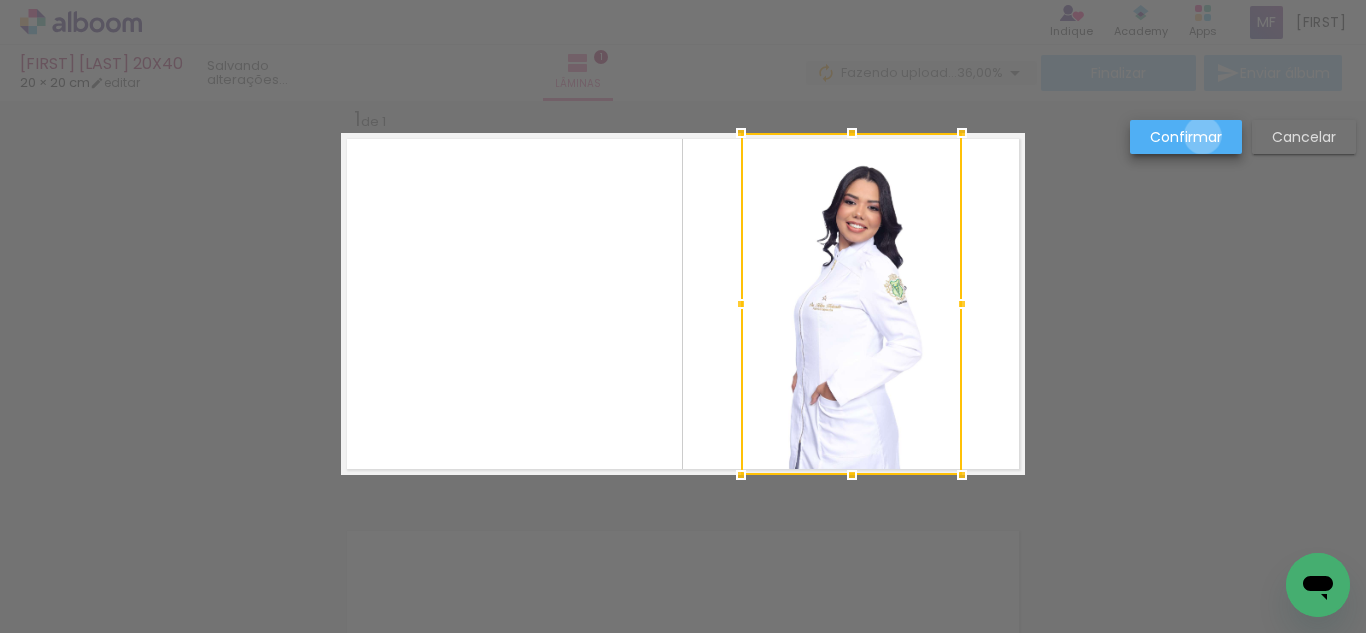 click on "Confirmar" at bounding box center [0, 0] 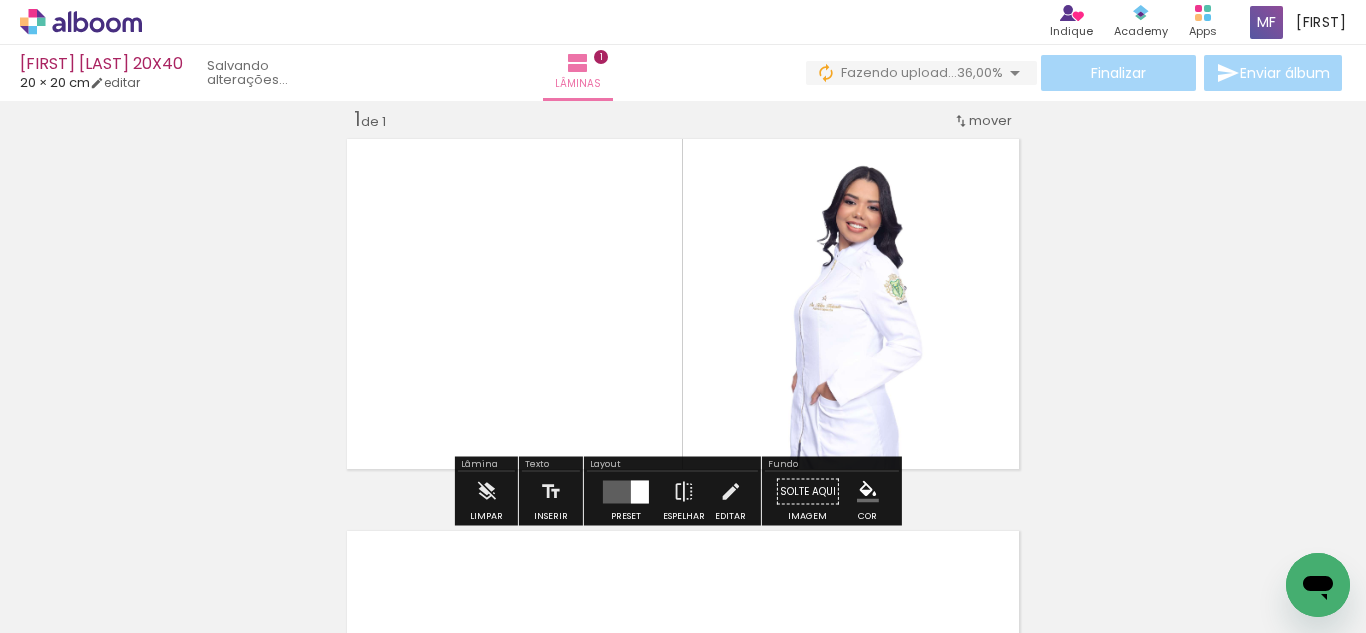 click on "HELLEN HOLANDA 20X40 20 × 20 cm    editar Lâminas 1 Finalizar  Enviar álbum" at bounding box center (683, 50) 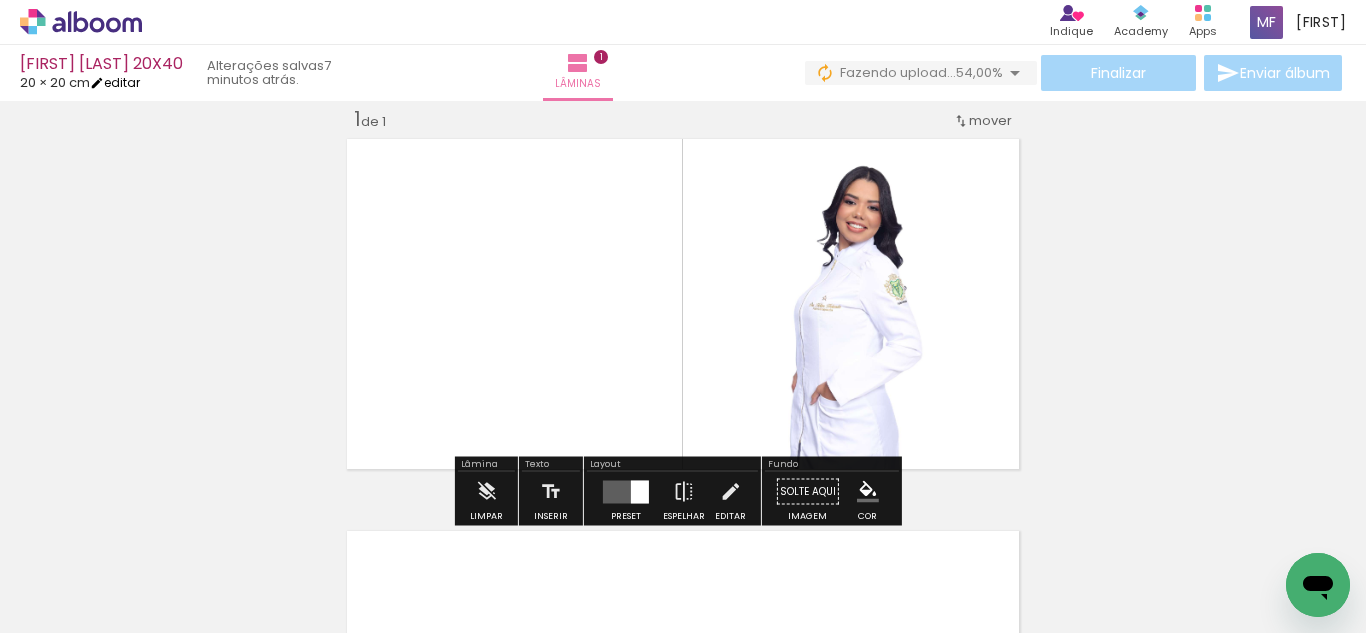click on "editar" at bounding box center [115, 82] 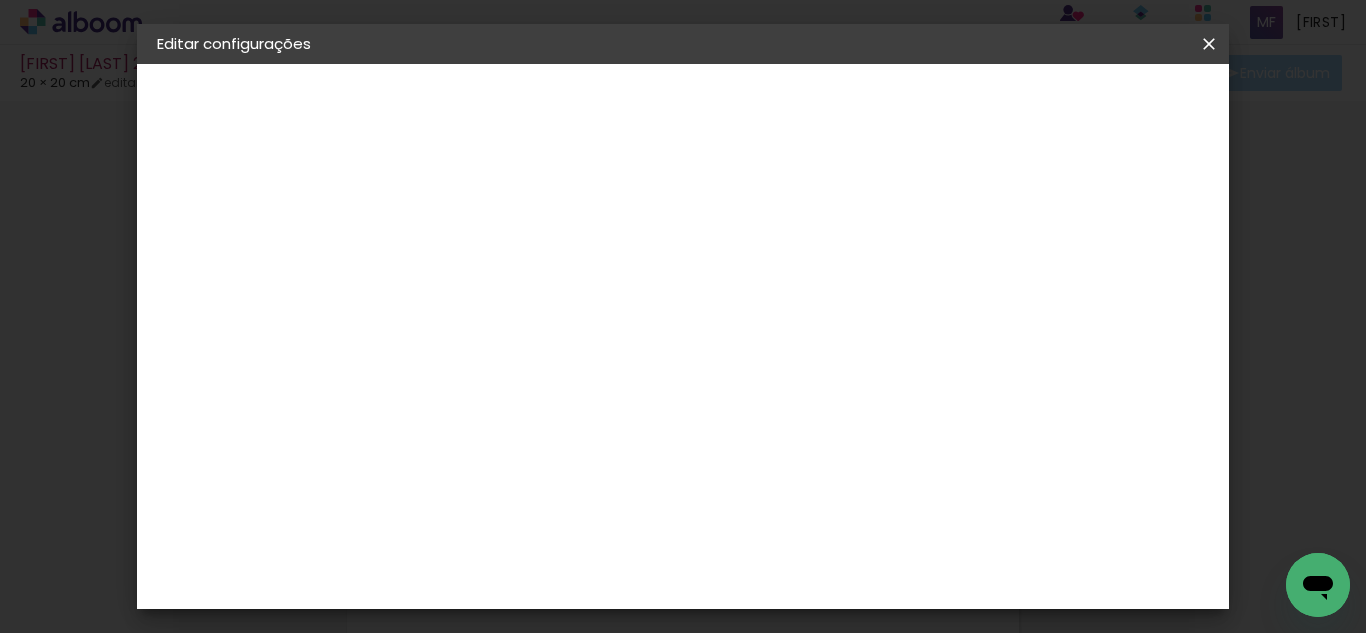 click at bounding box center [705, 230] 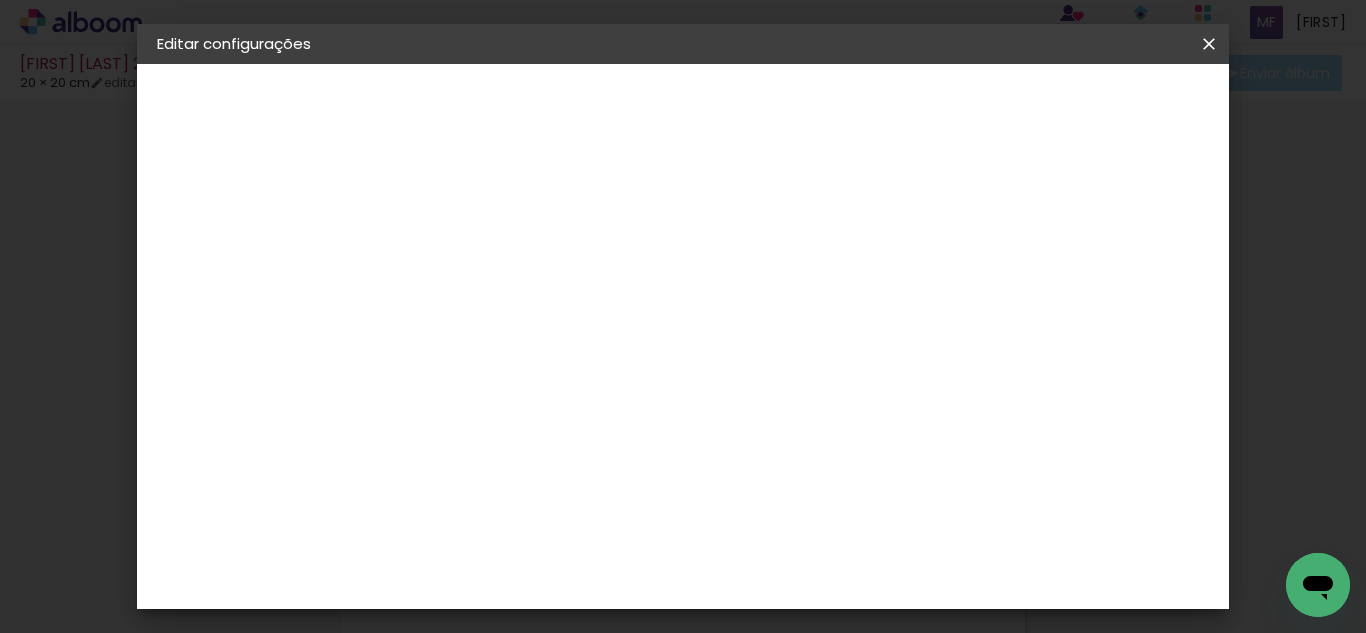 click on "Salvar configurações" at bounding box center (762, 113) 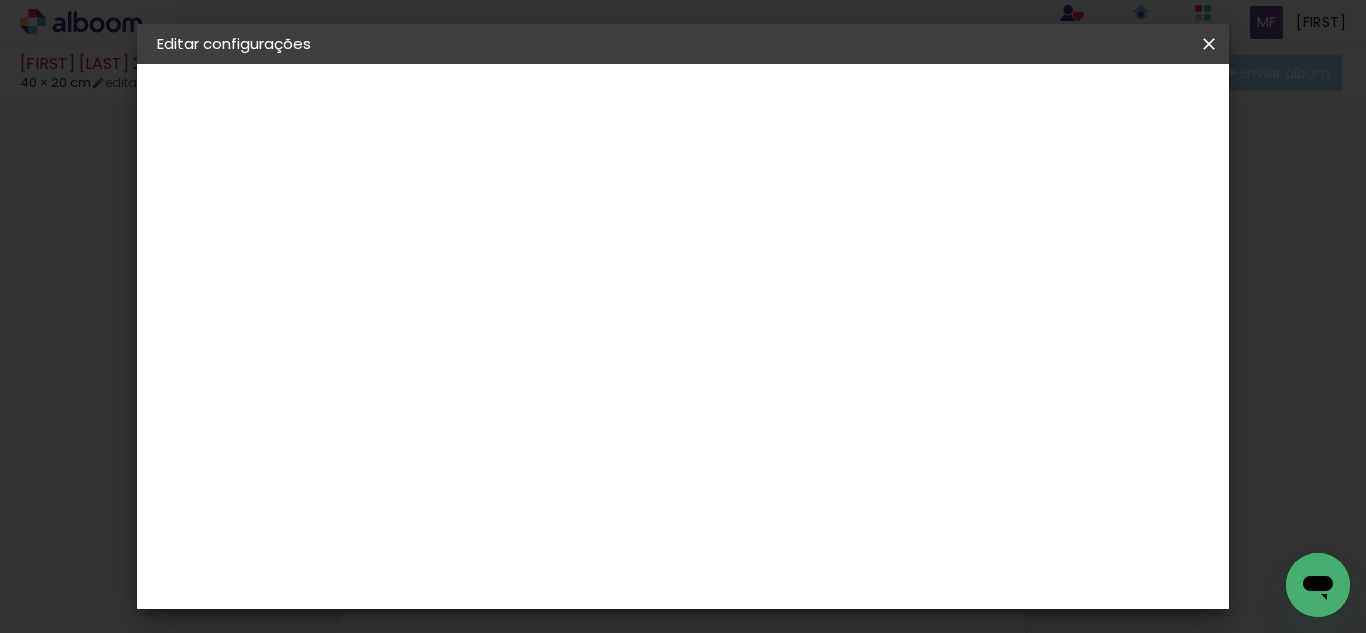 click on "Salvar configurações" at bounding box center (762, 113) 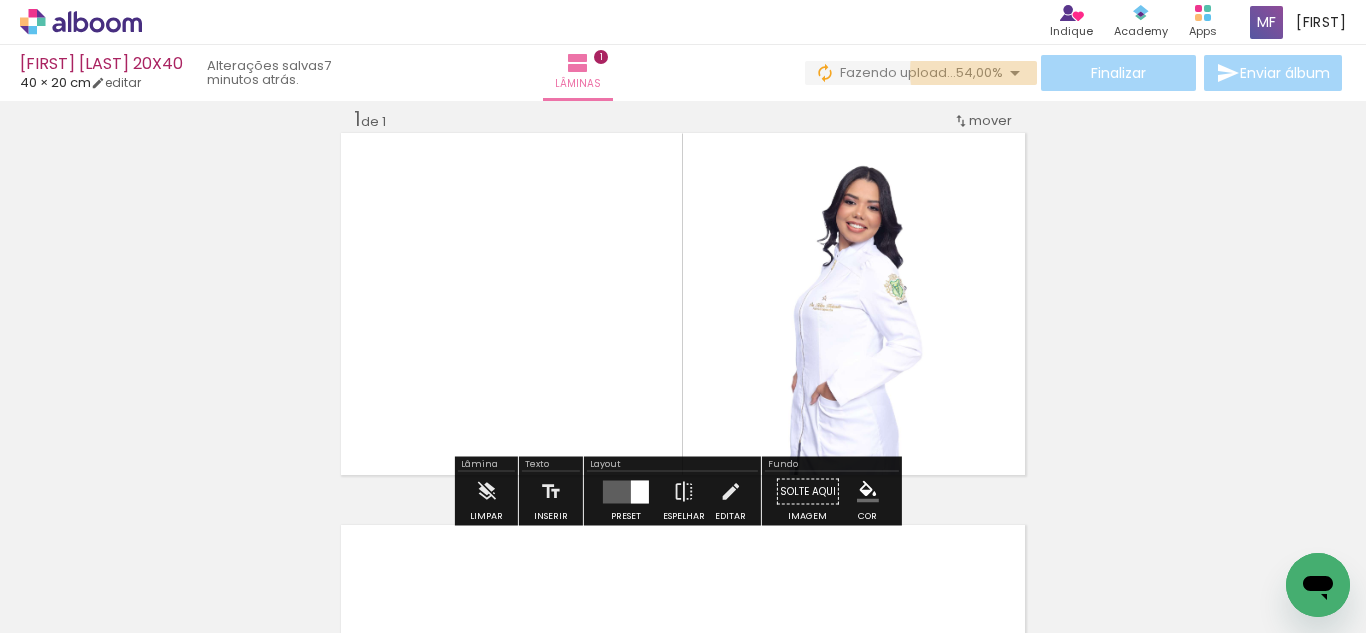 click on "54,00%" at bounding box center [979, 72] 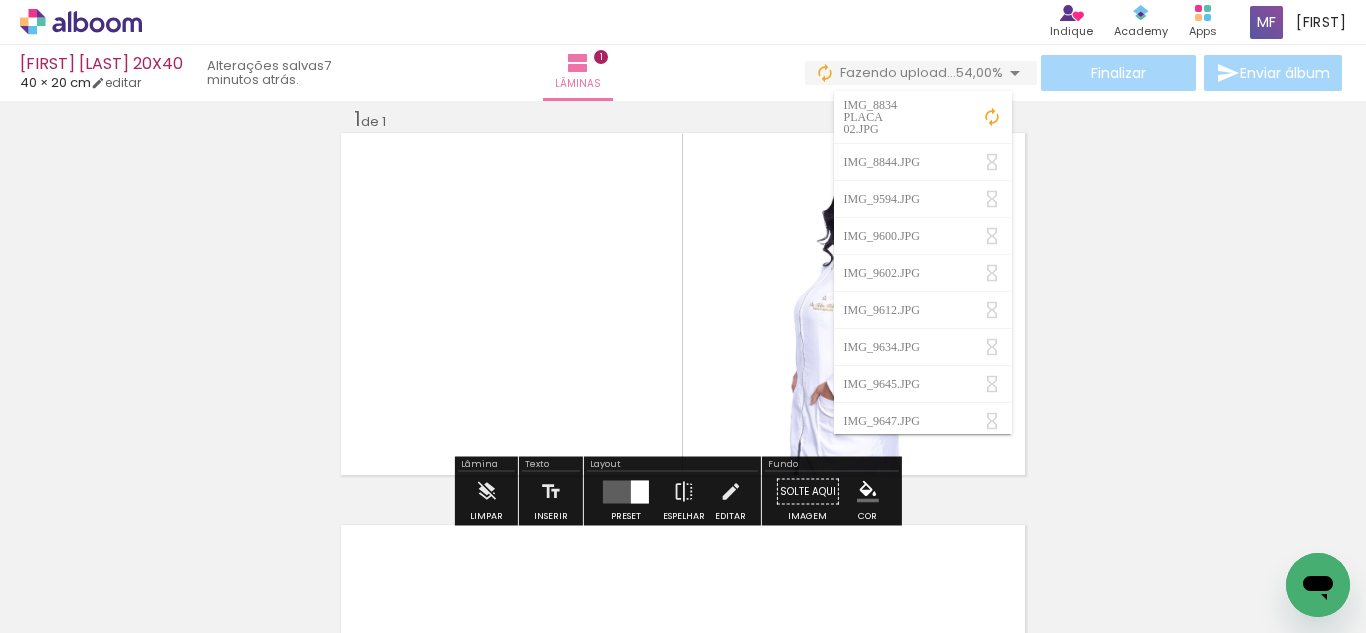 click on "Inserir lâmina 1  de 1" at bounding box center [683, 474] 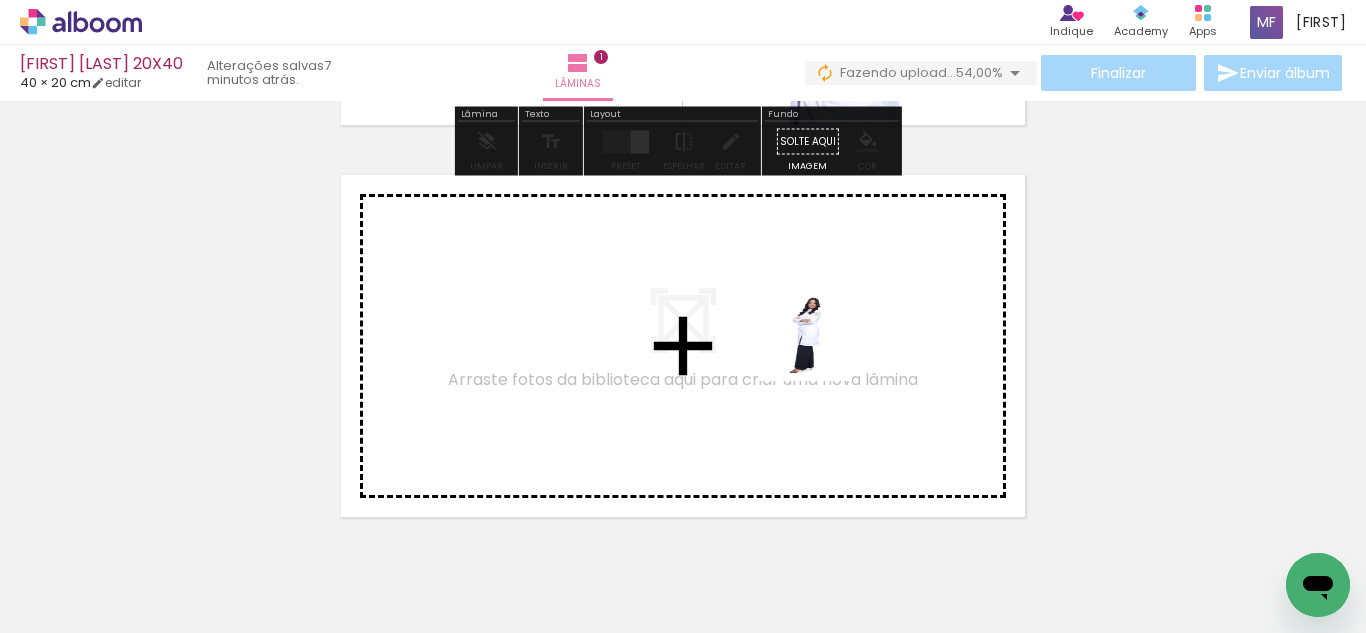 drag, startPoint x: 1153, startPoint y: 570, endPoint x: 957, endPoint y: 578, distance: 196.1632 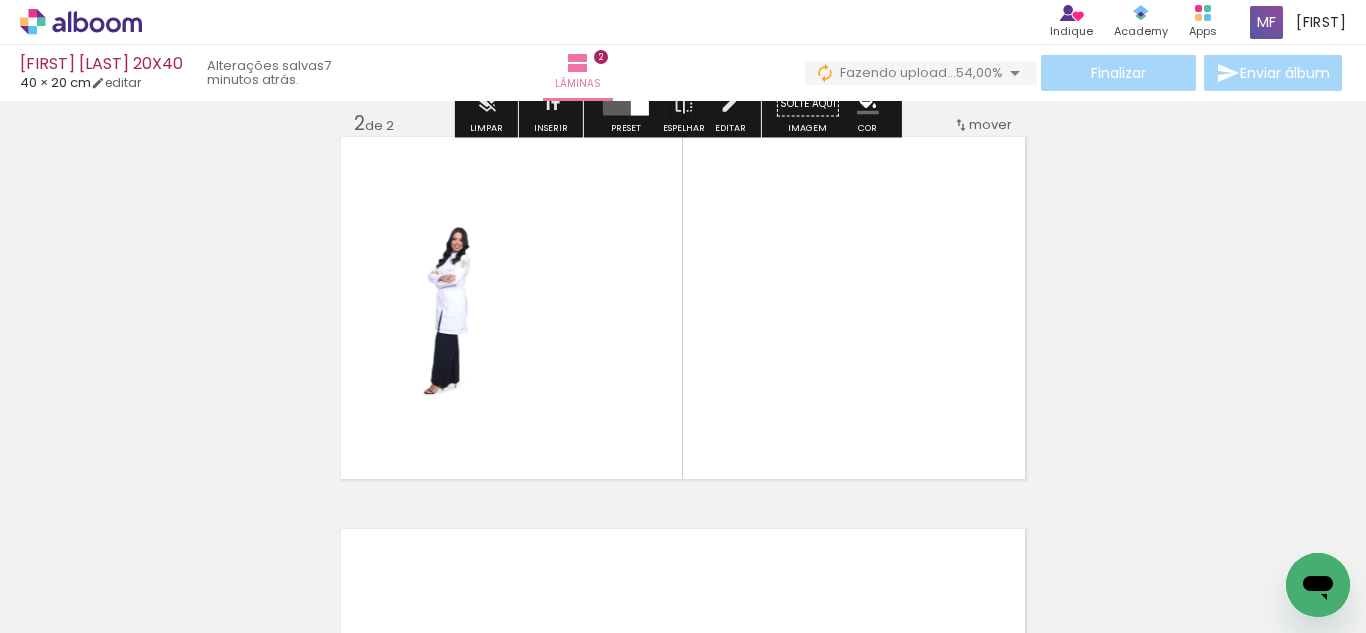scroll, scrollTop: 418, scrollLeft: 0, axis: vertical 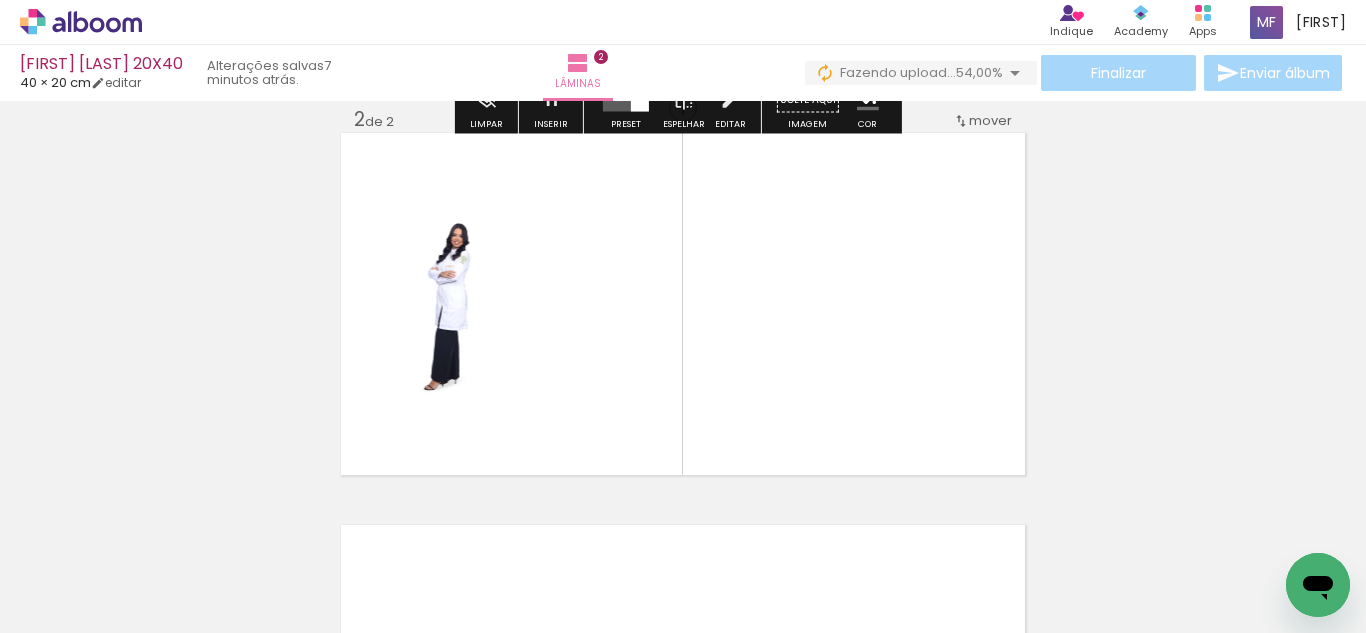 drag, startPoint x: 806, startPoint y: 372, endPoint x: 970, endPoint y: 394, distance: 165.46902 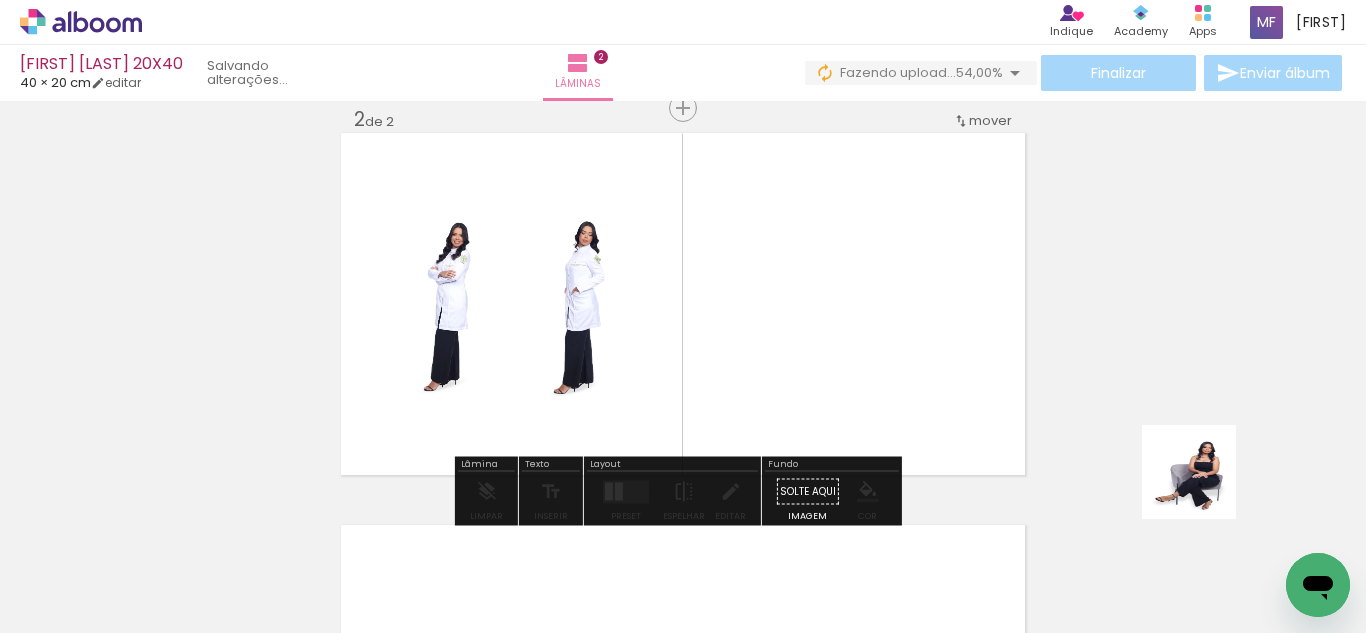drag, startPoint x: 1204, startPoint y: 487, endPoint x: 857, endPoint y: 311, distance: 389.08224 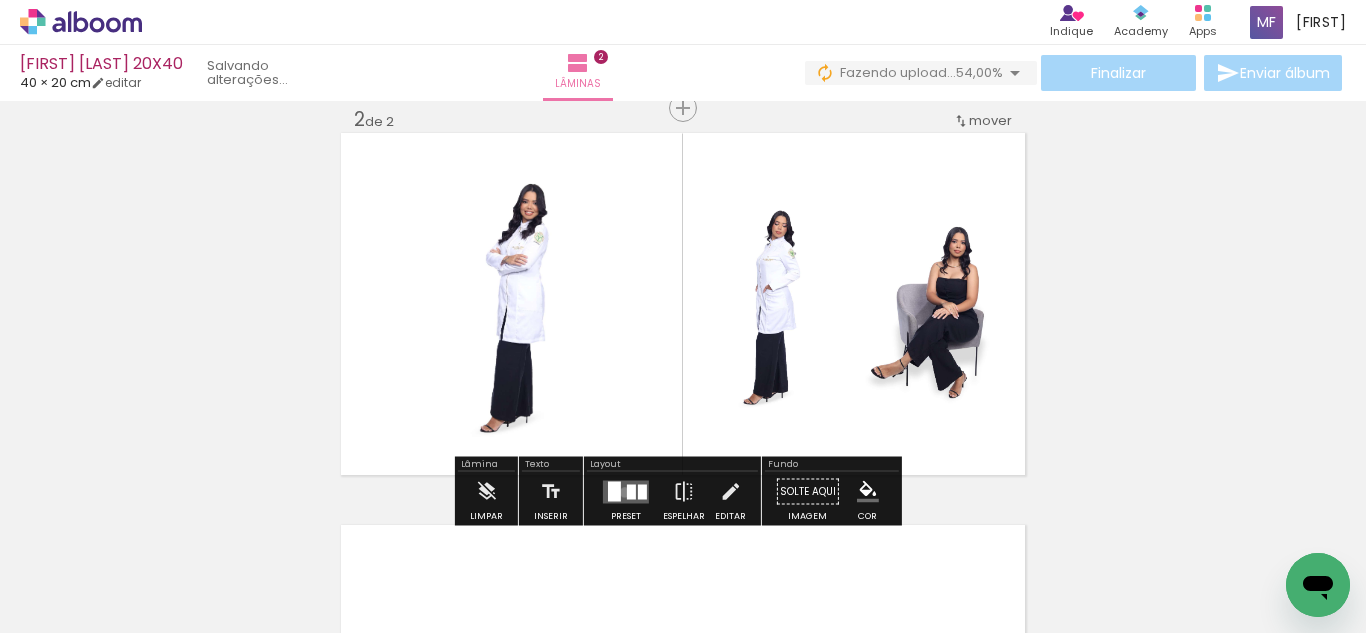 click at bounding box center [626, 491] 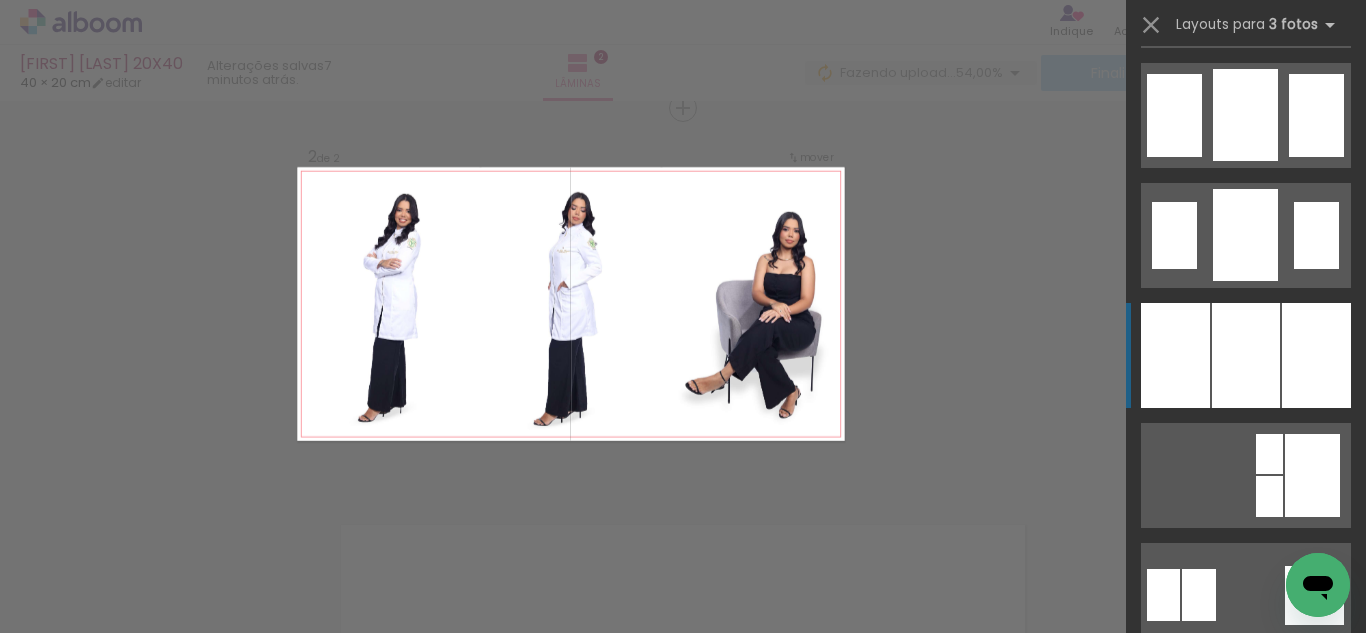 scroll, scrollTop: 1558, scrollLeft: 0, axis: vertical 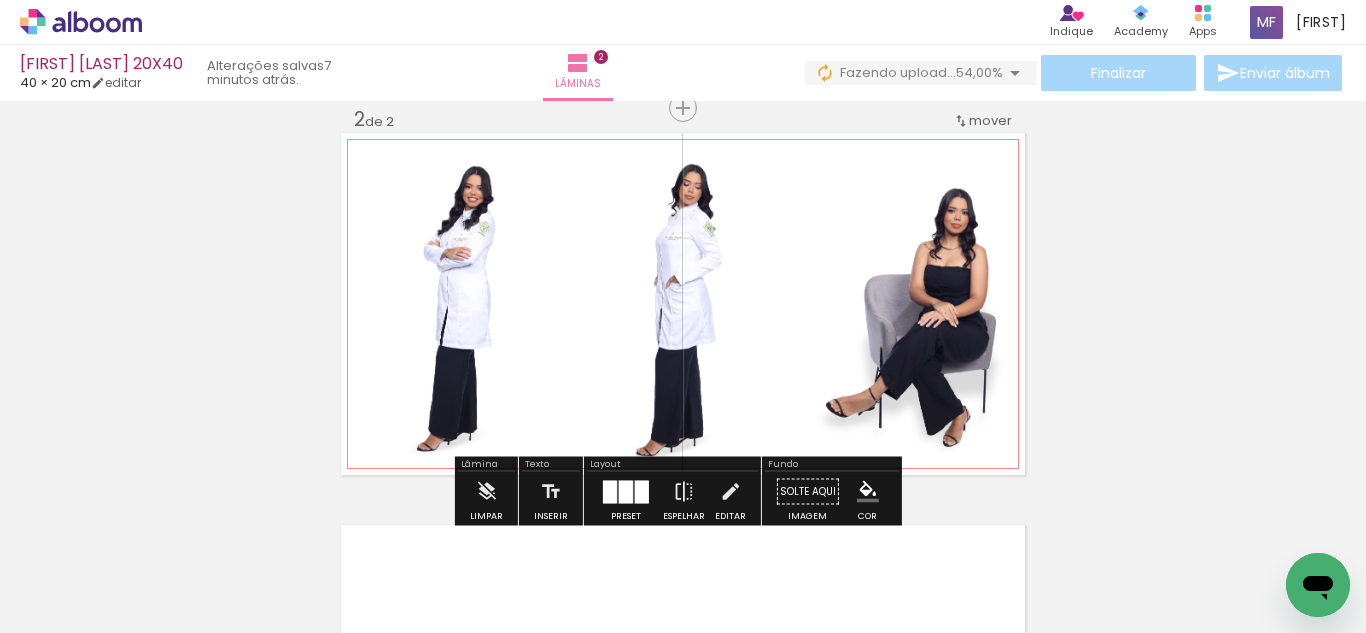click 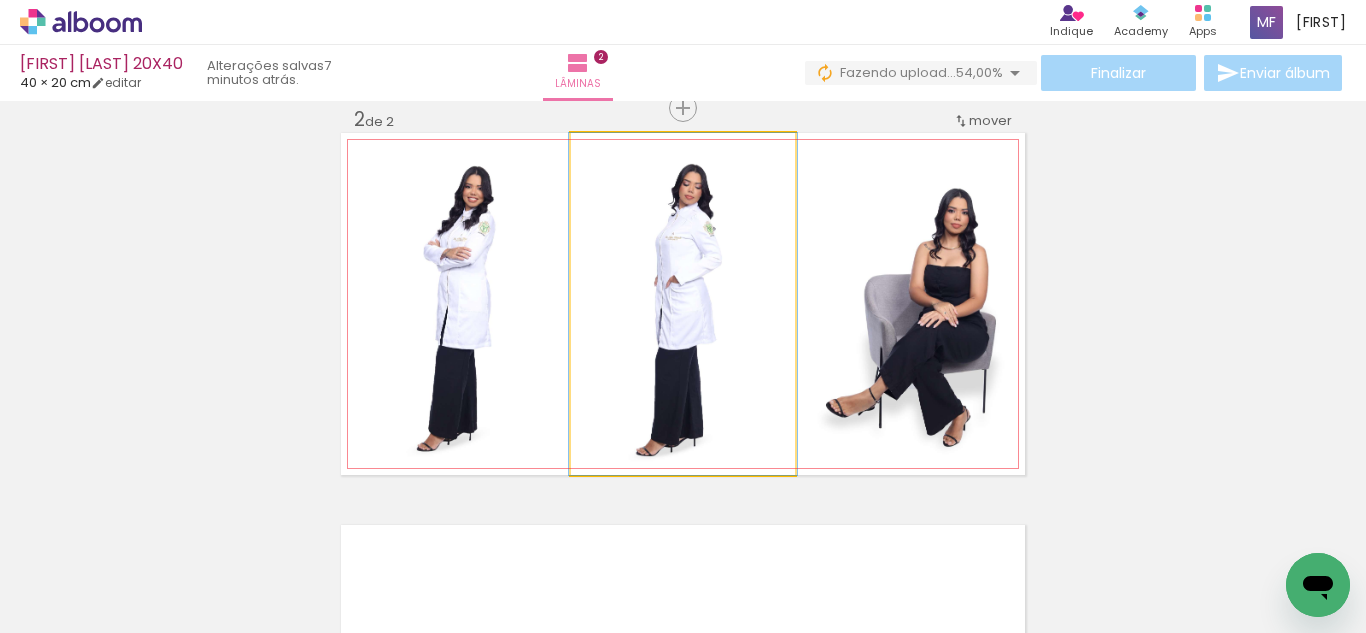 click 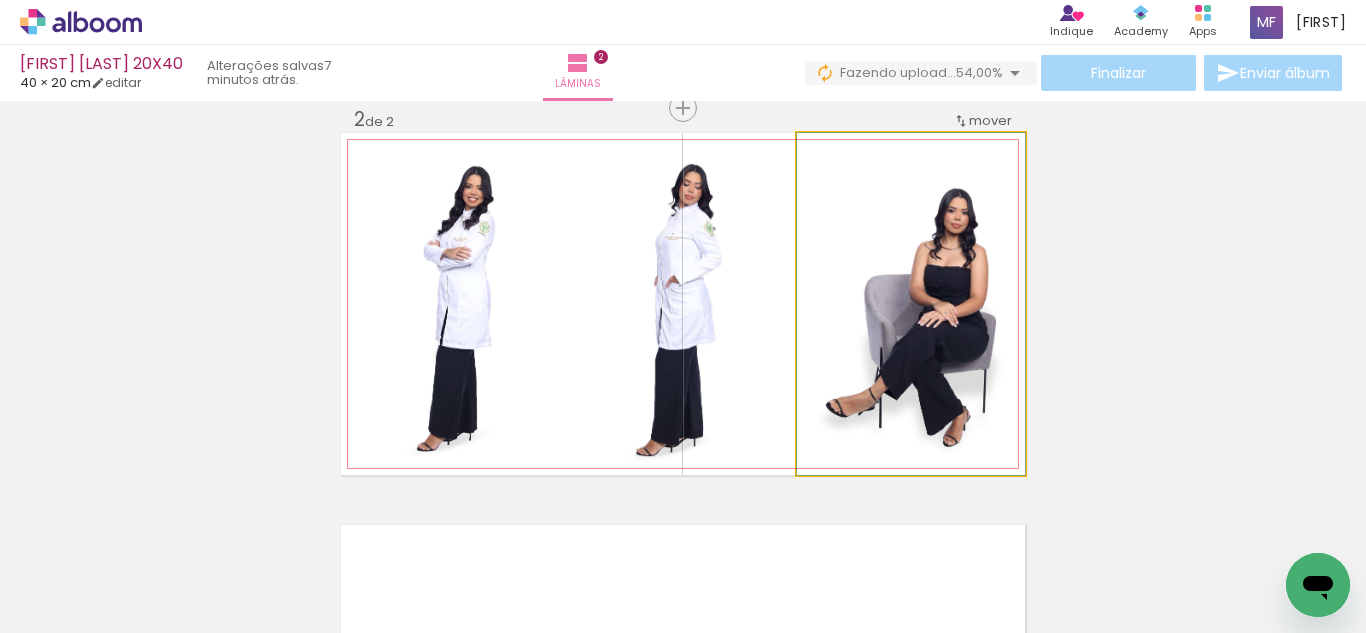 click 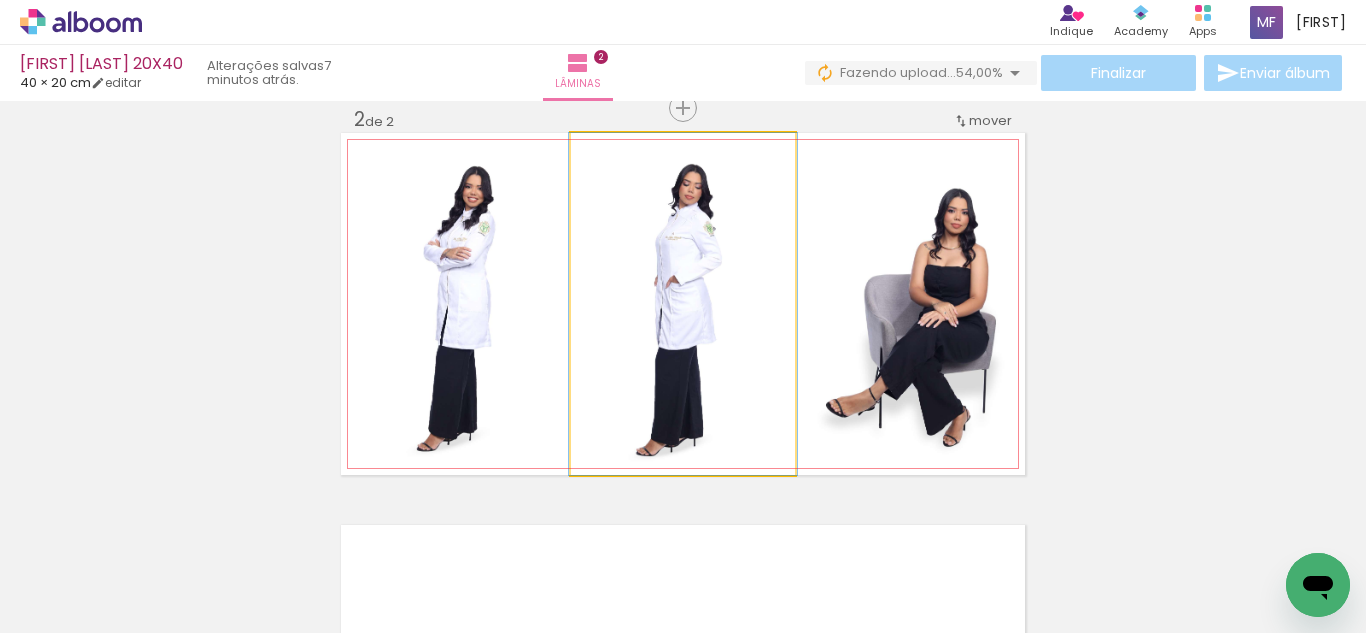click 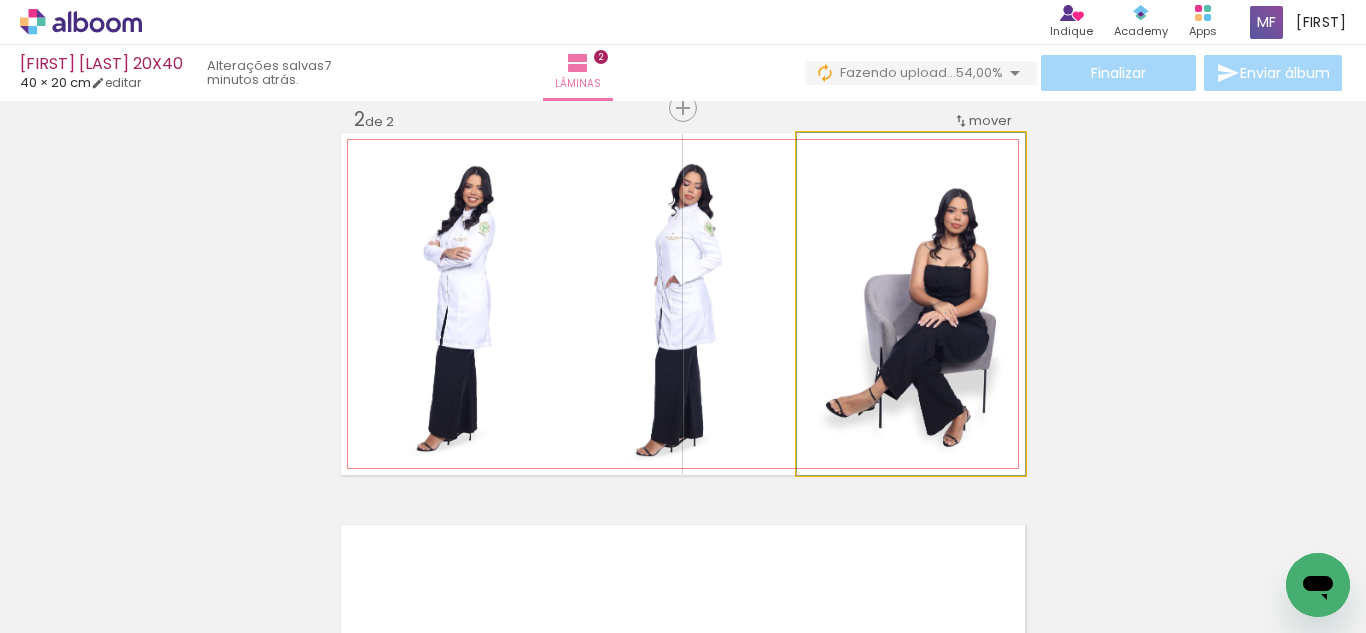 click 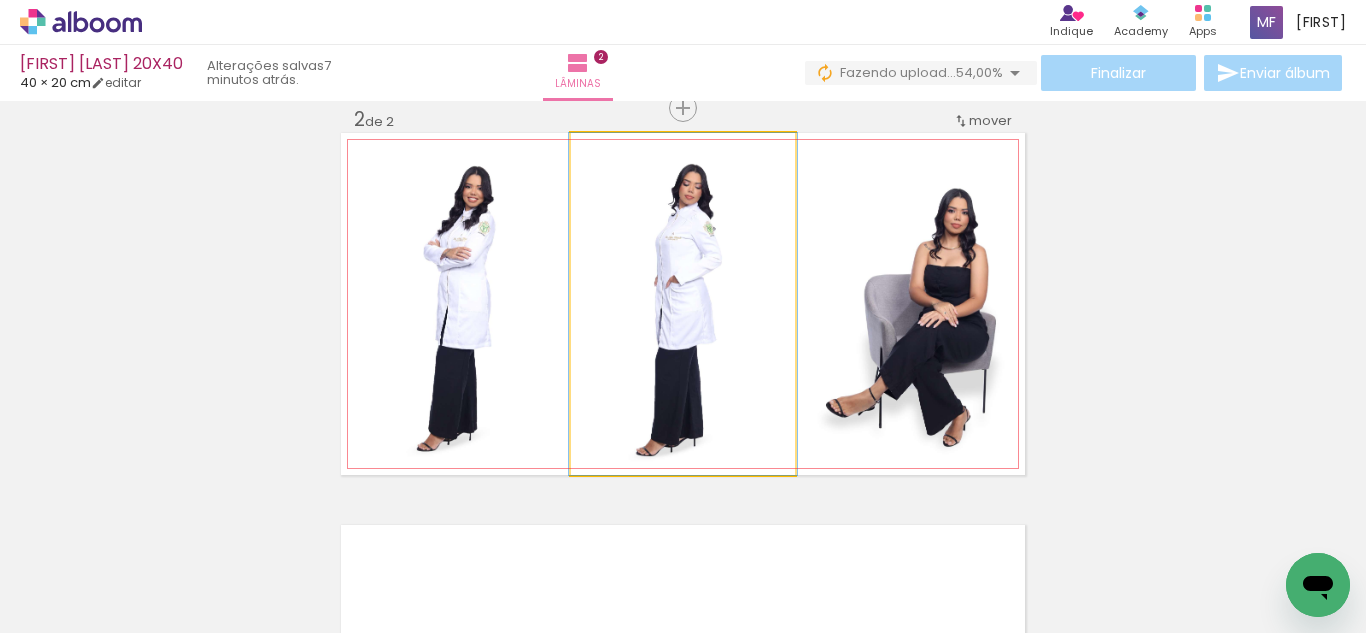 click 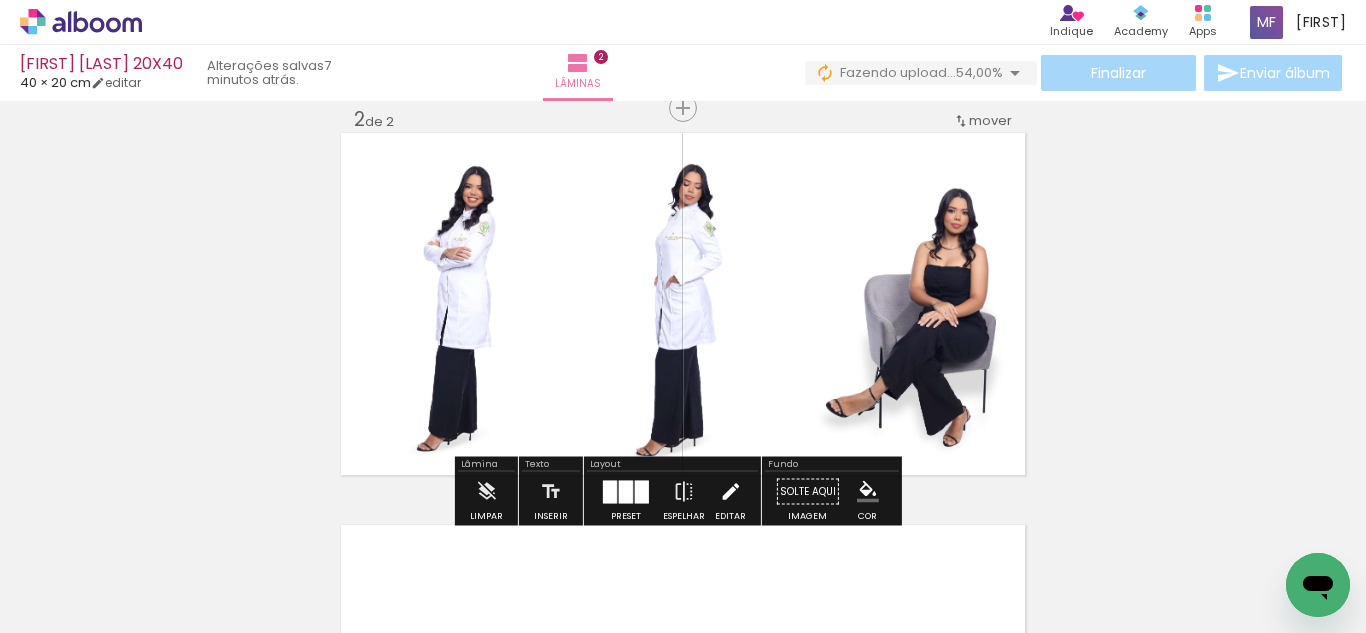 click at bounding box center (730, 492) 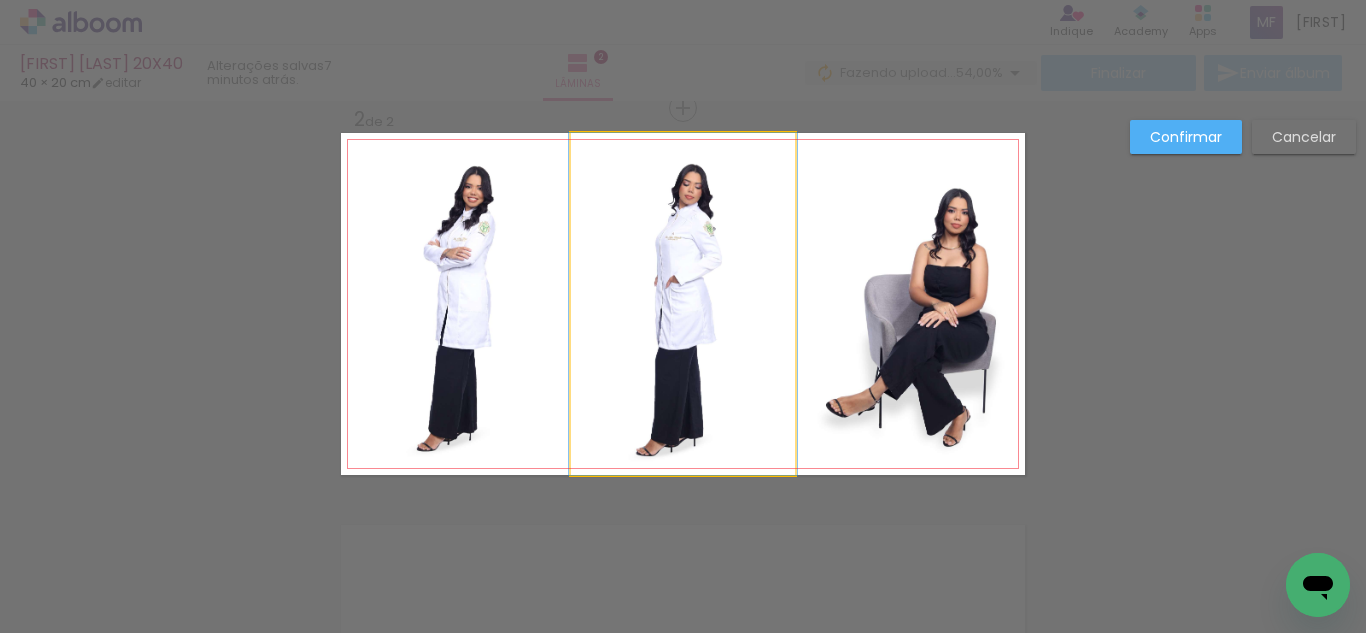 drag, startPoint x: 712, startPoint y: 381, endPoint x: 685, endPoint y: 370, distance: 29.15476 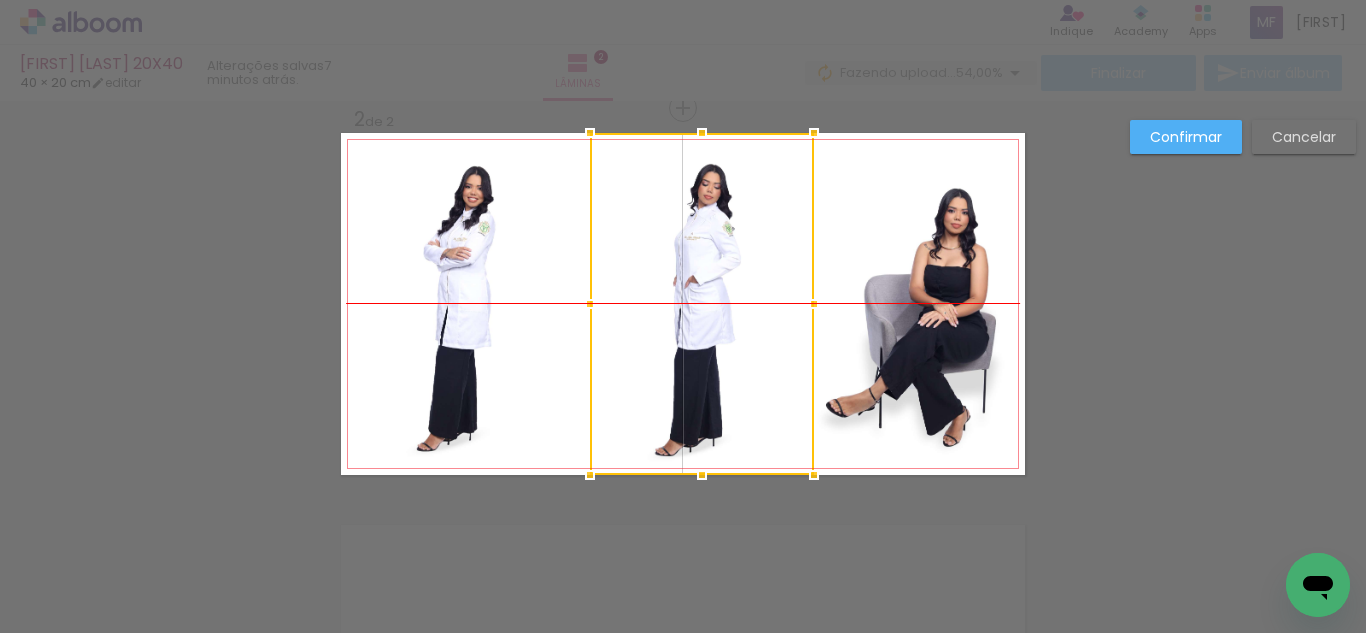 drag, startPoint x: 665, startPoint y: 362, endPoint x: 684, endPoint y: 360, distance: 19.104973 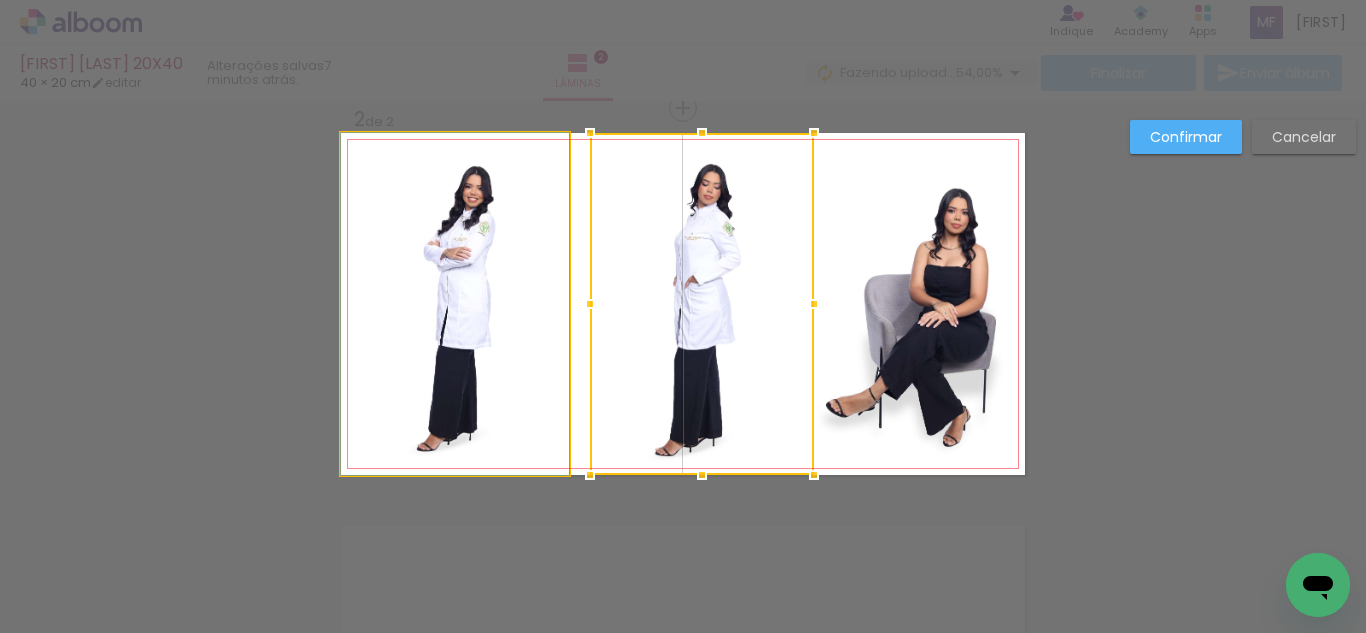 click 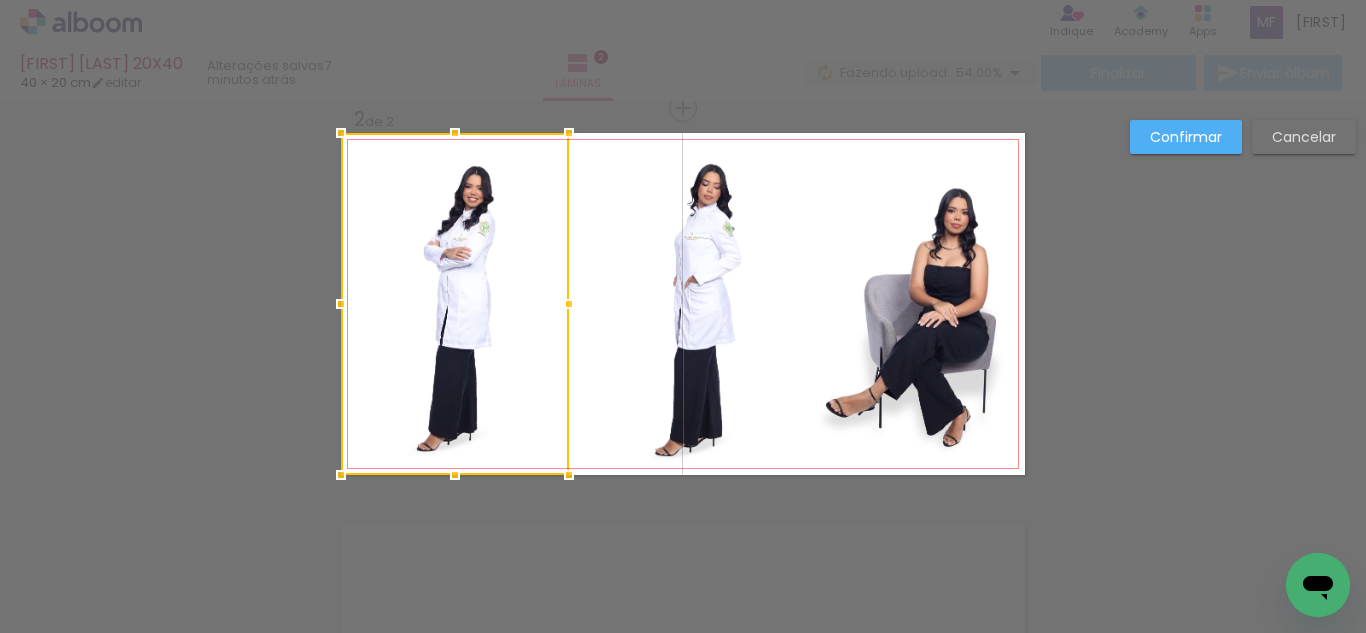 click at bounding box center [455, 304] 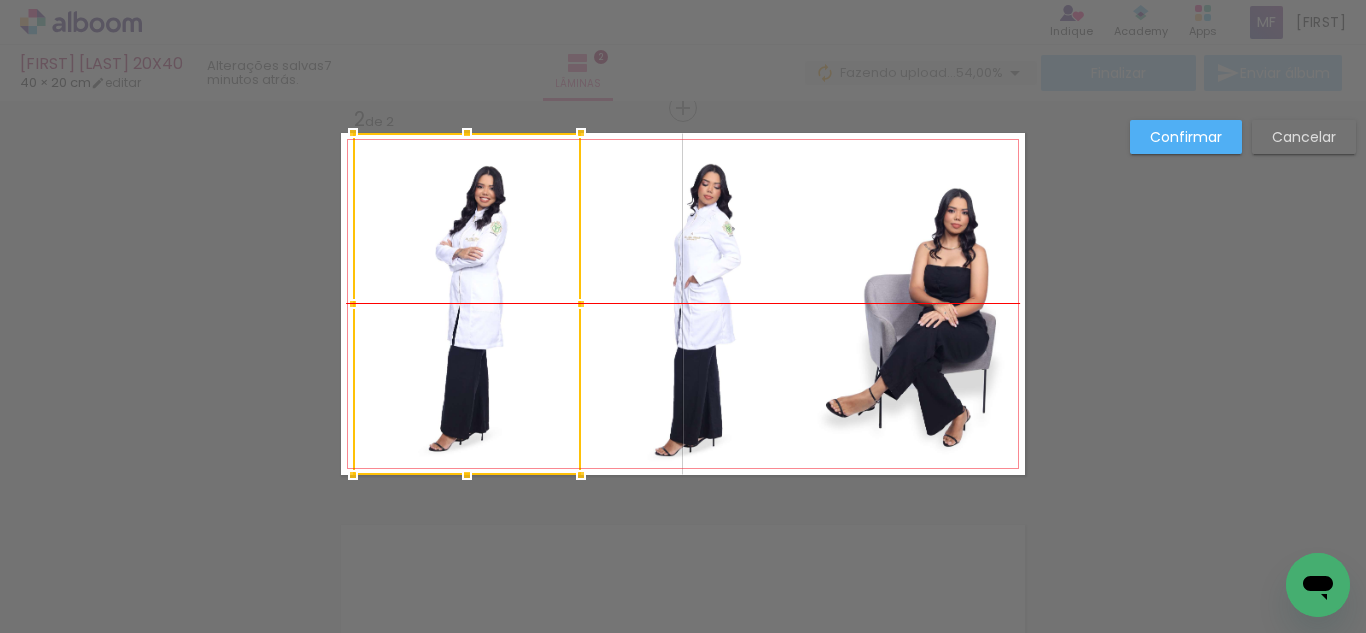 drag, startPoint x: 411, startPoint y: 273, endPoint x: 481, endPoint y: 217, distance: 89.64374 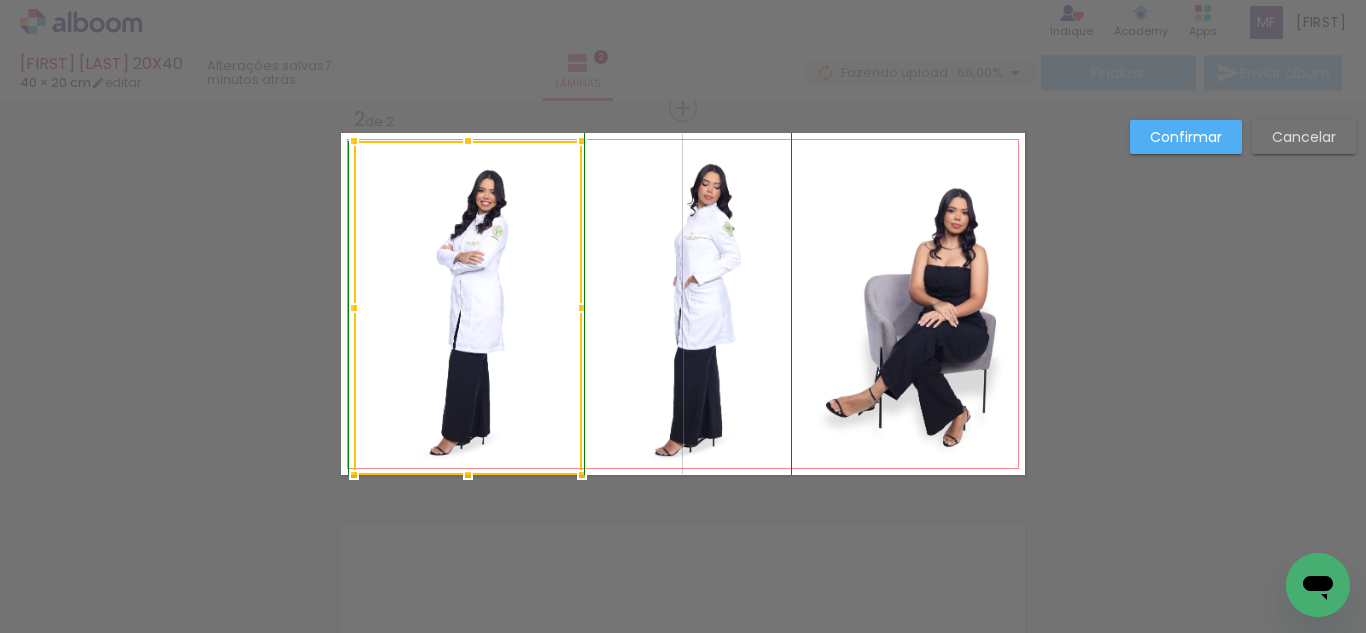 drag, startPoint x: 458, startPoint y: 125, endPoint x: 454, endPoint y: 75, distance: 50.159744 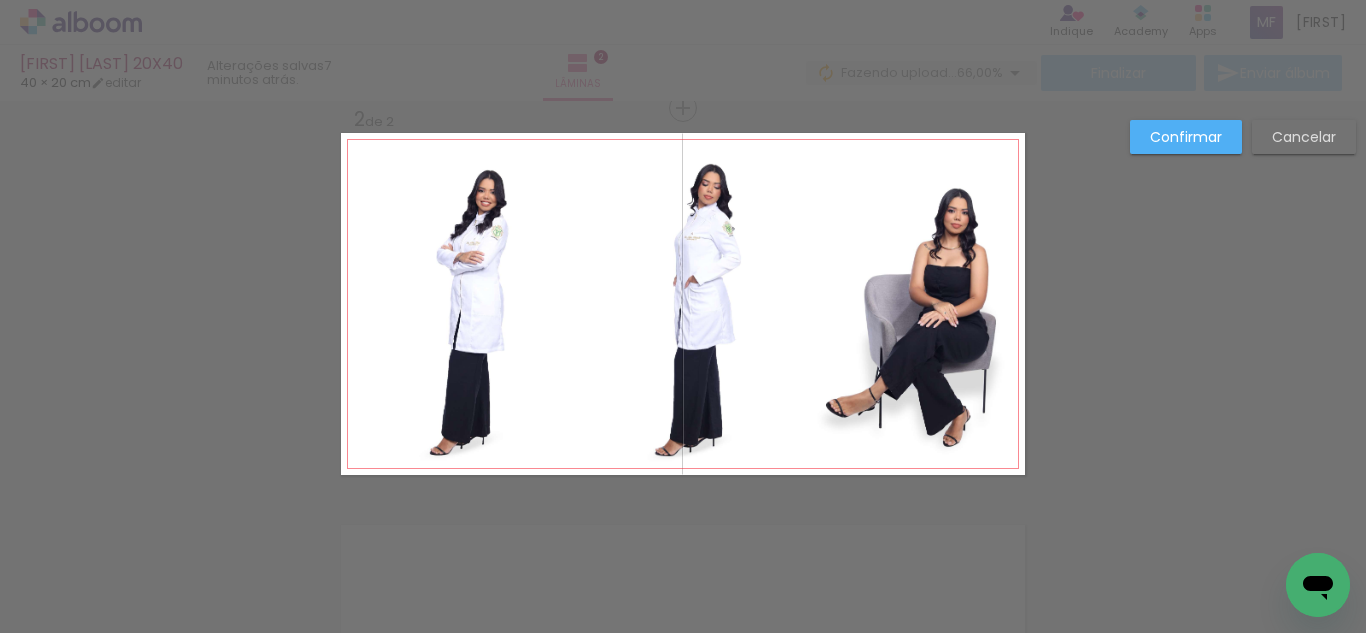 click 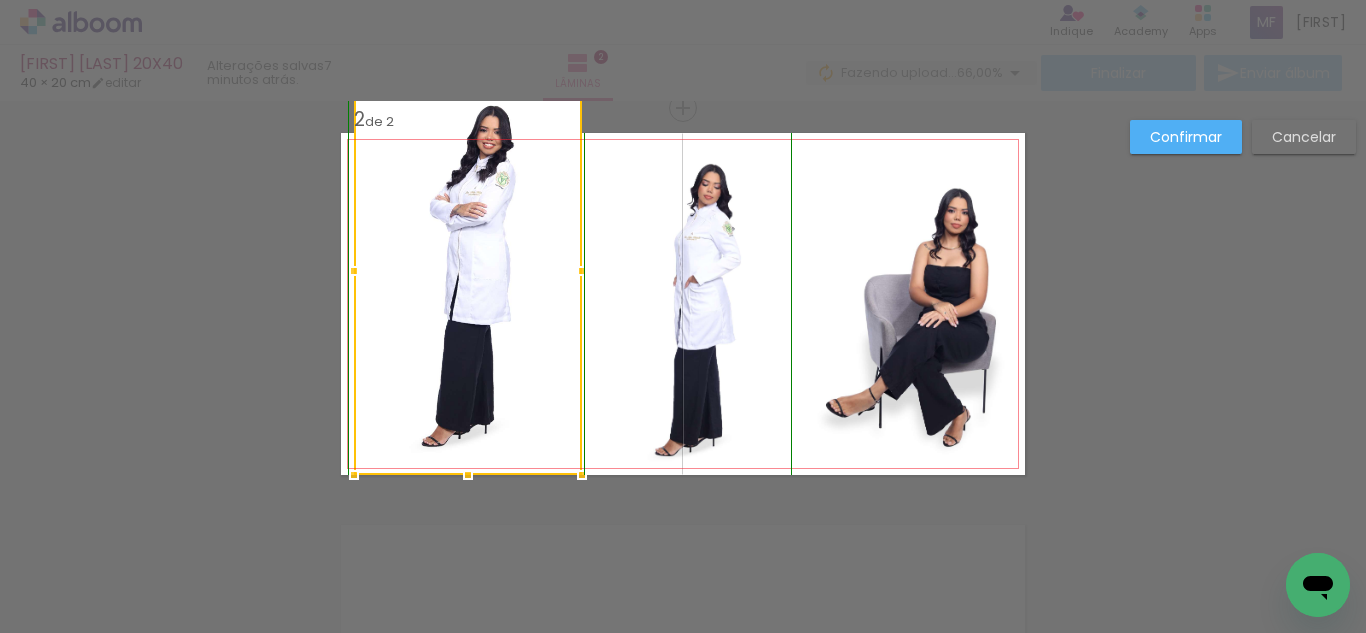 drag, startPoint x: 463, startPoint y: 141, endPoint x: 462, endPoint y: 121, distance: 20.024984 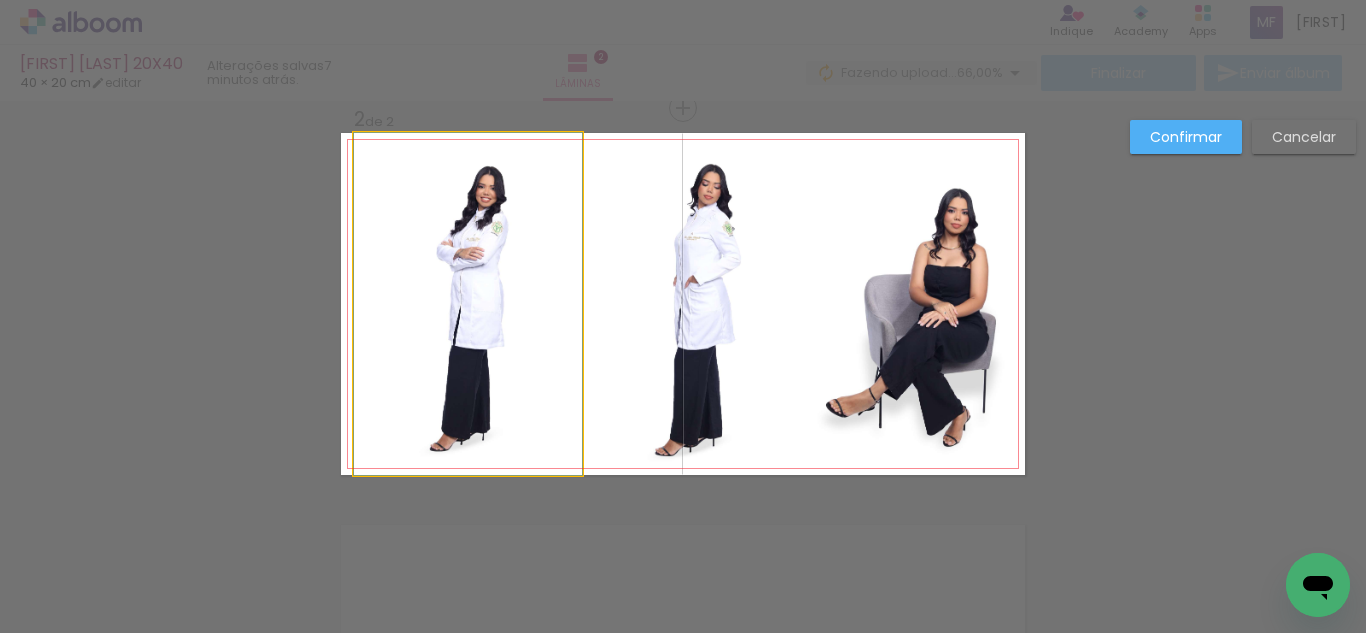 click 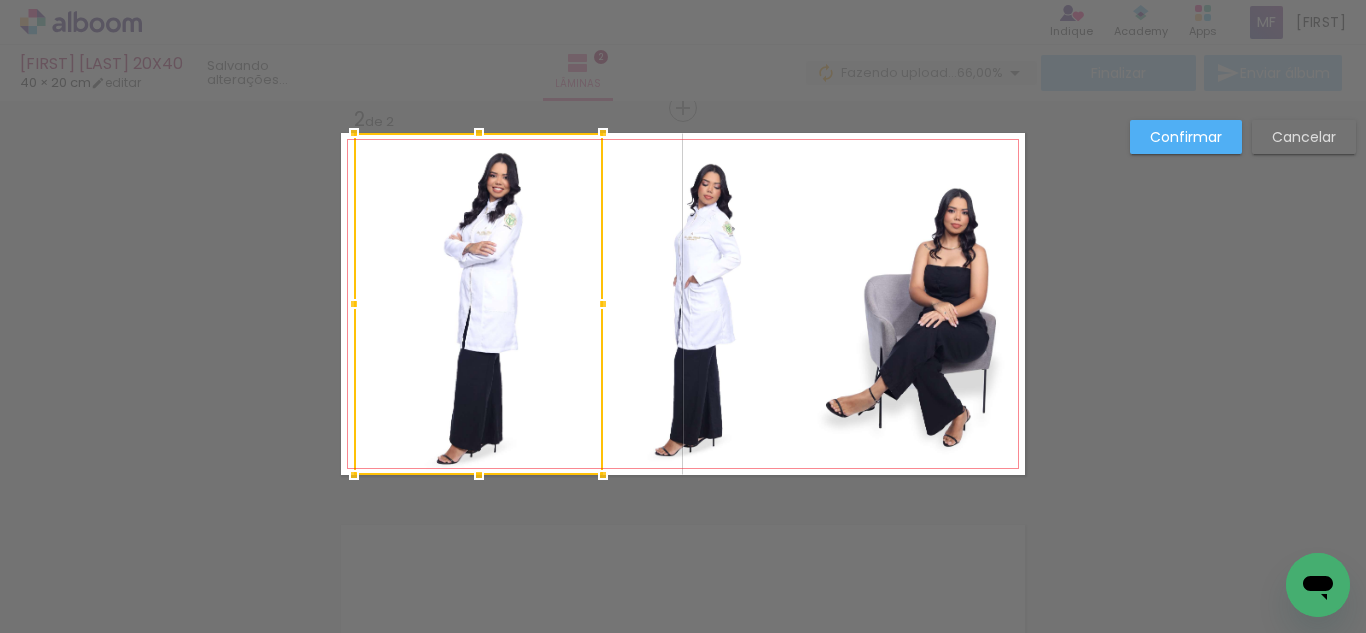drag, startPoint x: 575, startPoint y: 303, endPoint x: 596, endPoint y: 299, distance: 21.377558 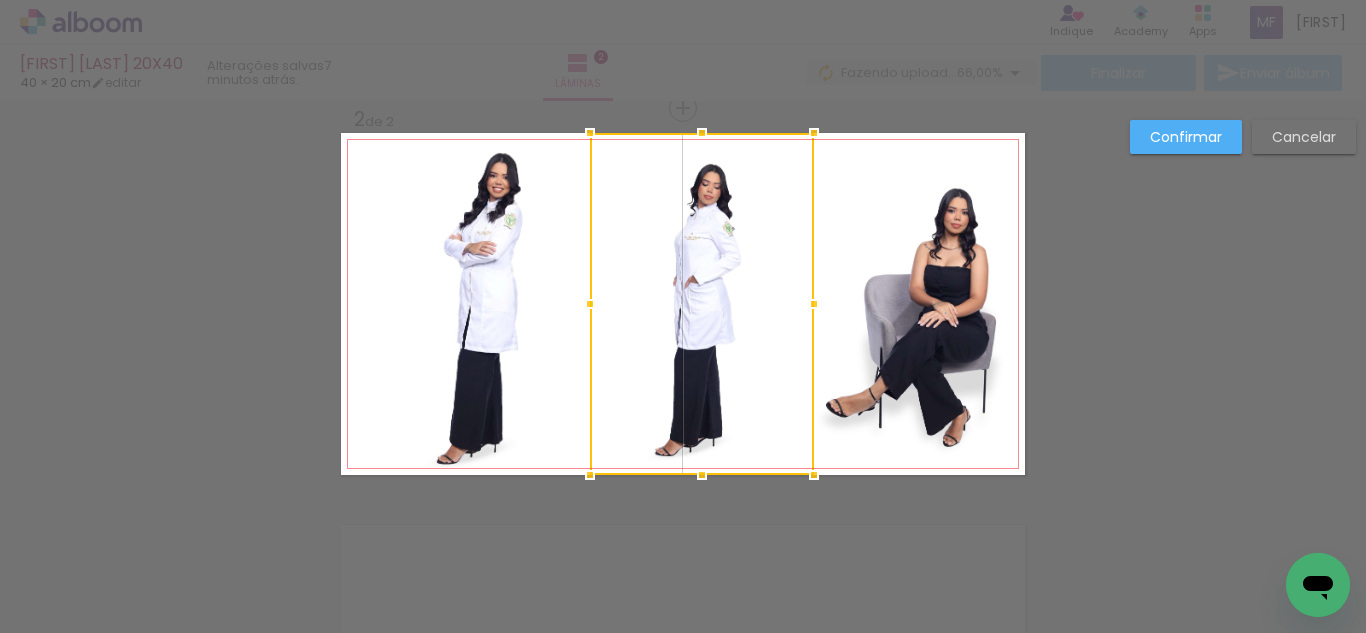 click 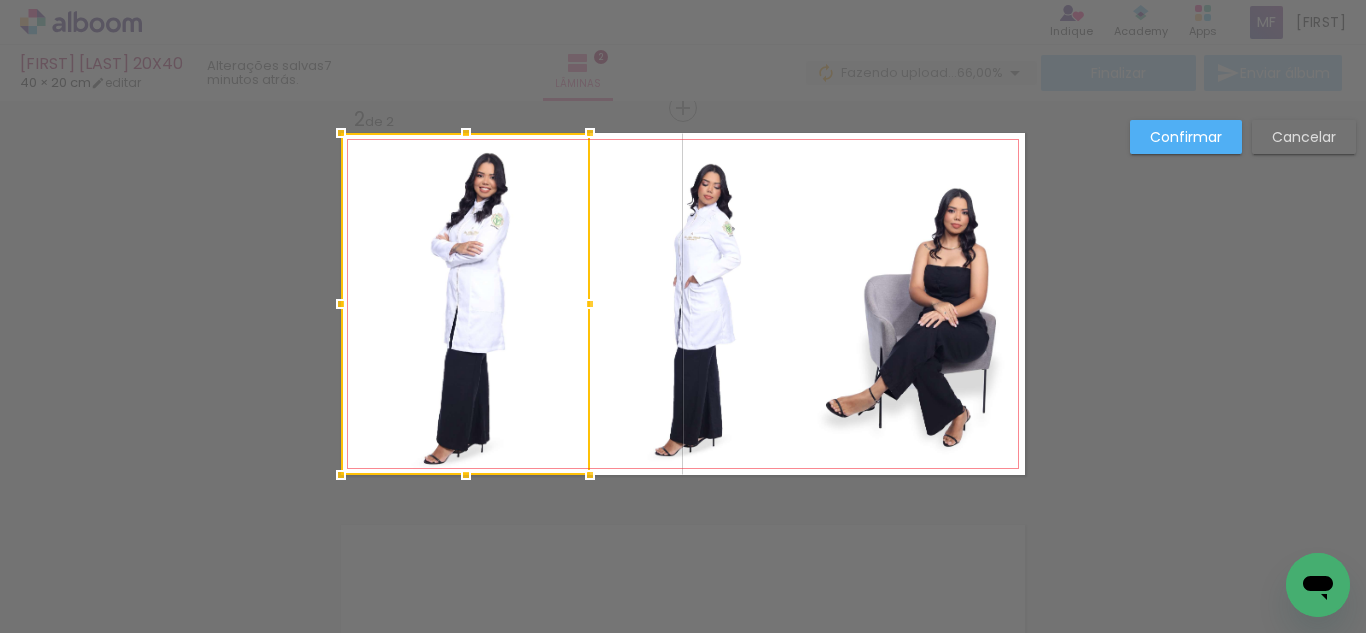 click at bounding box center [465, 304] 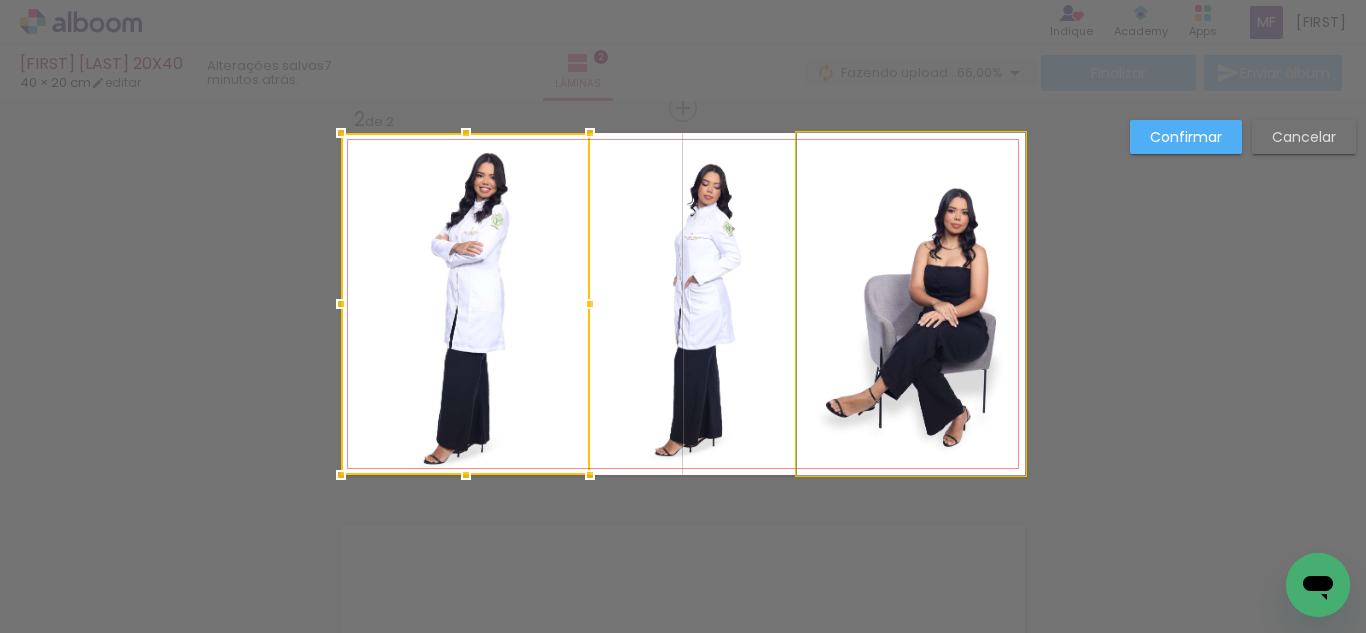 click 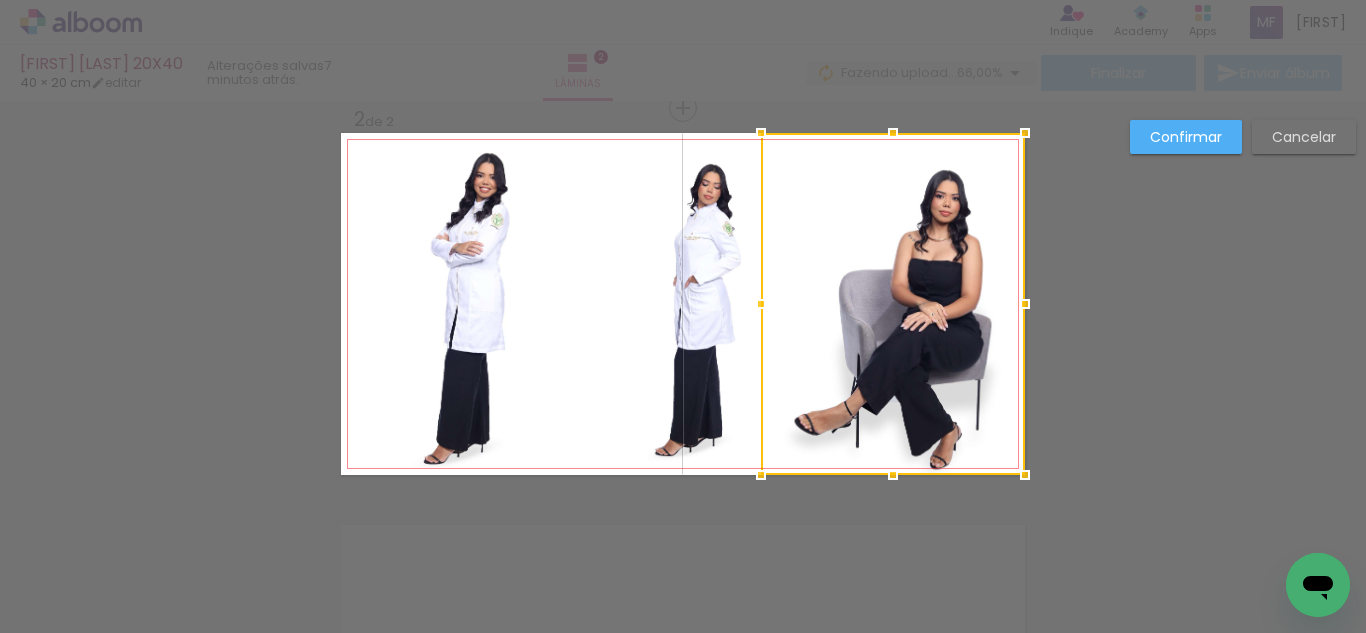 drag, startPoint x: 785, startPoint y: 306, endPoint x: 761, endPoint y: 307, distance: 24.020824 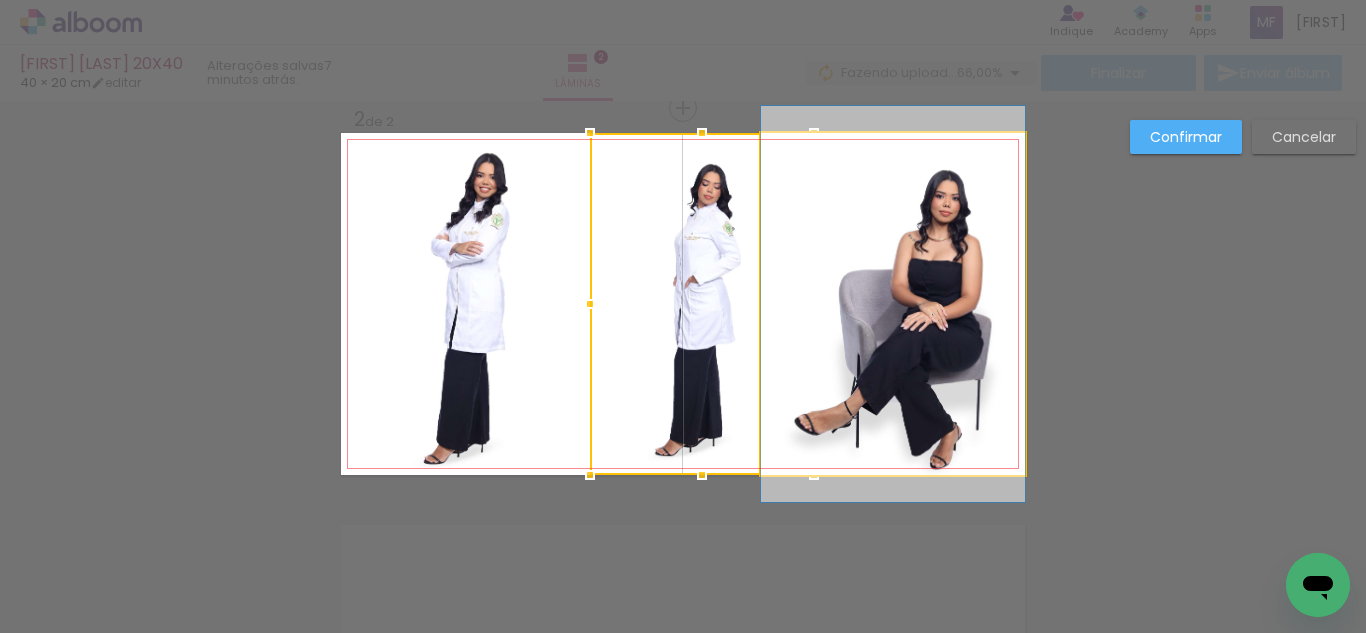 click 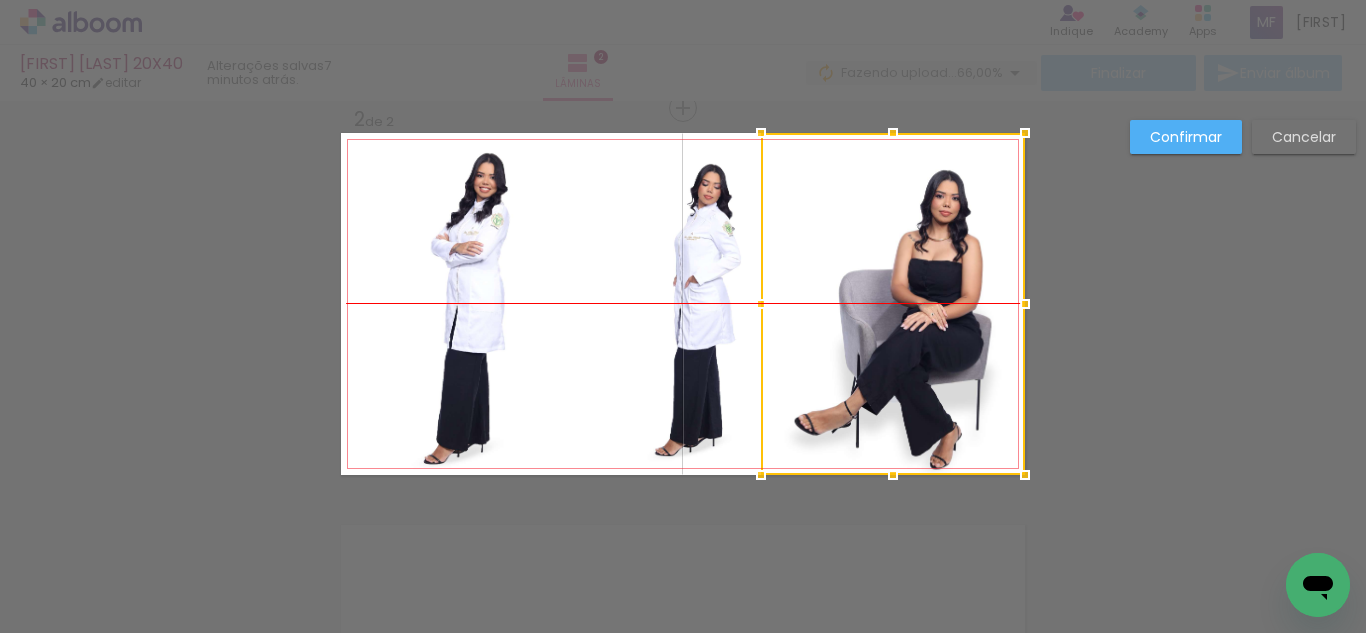 drag, startPoint x: 942, startPoint y: 334, endPoint x: 971, endPoint y: 321, distance: 31.780497 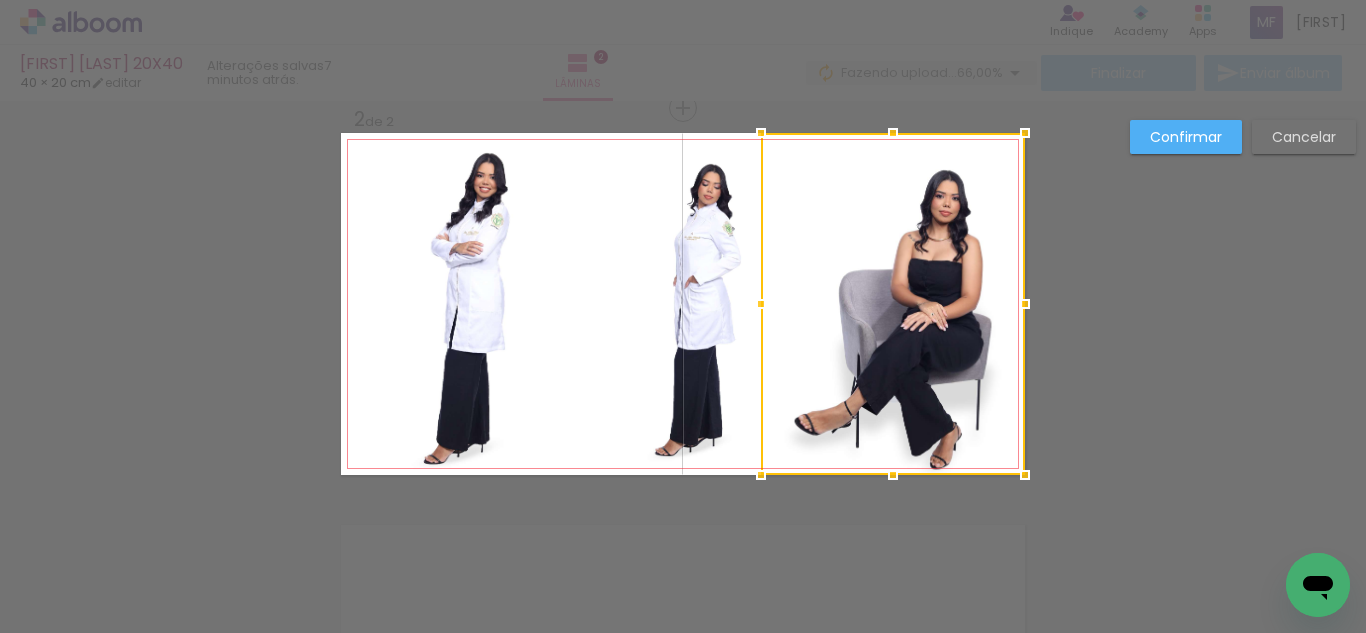 drag, startPoint x: 890, startPoint y: 257, endPoint x: 562, endPoint y: 262, distance: 328.03812 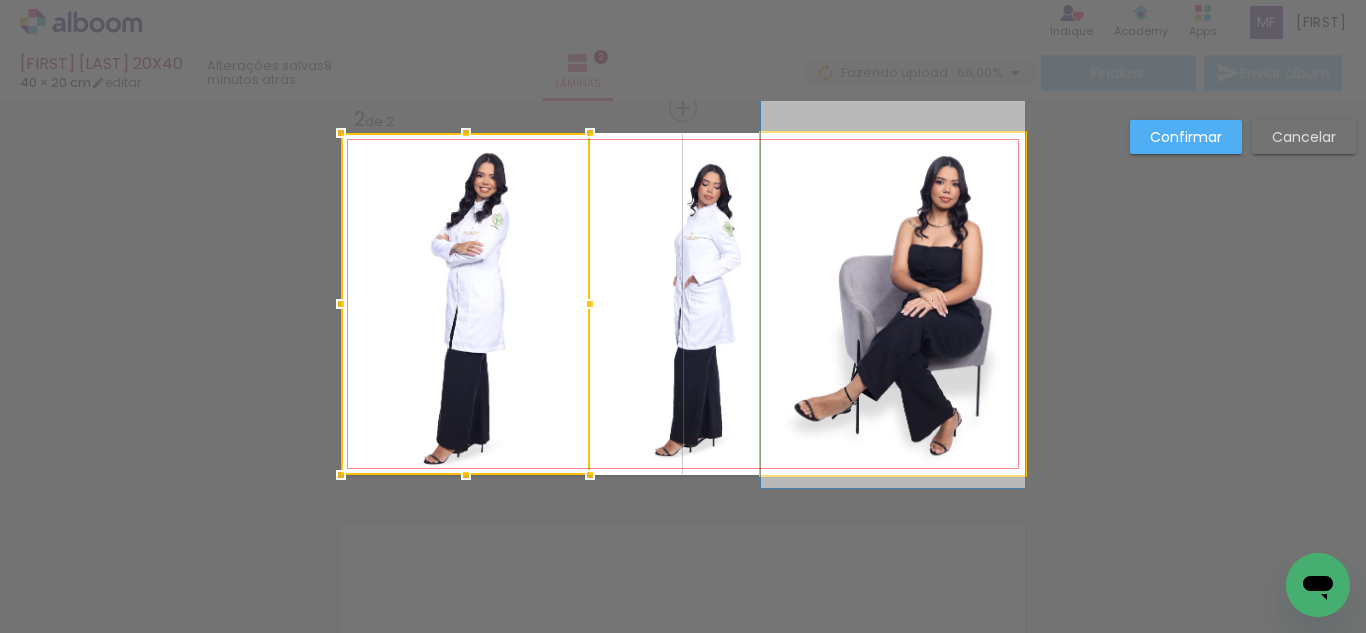 drag, startPoint x: 882, startPoint y: 313, endPoint x: 853, endPoint y: 299, distance: 32.202484 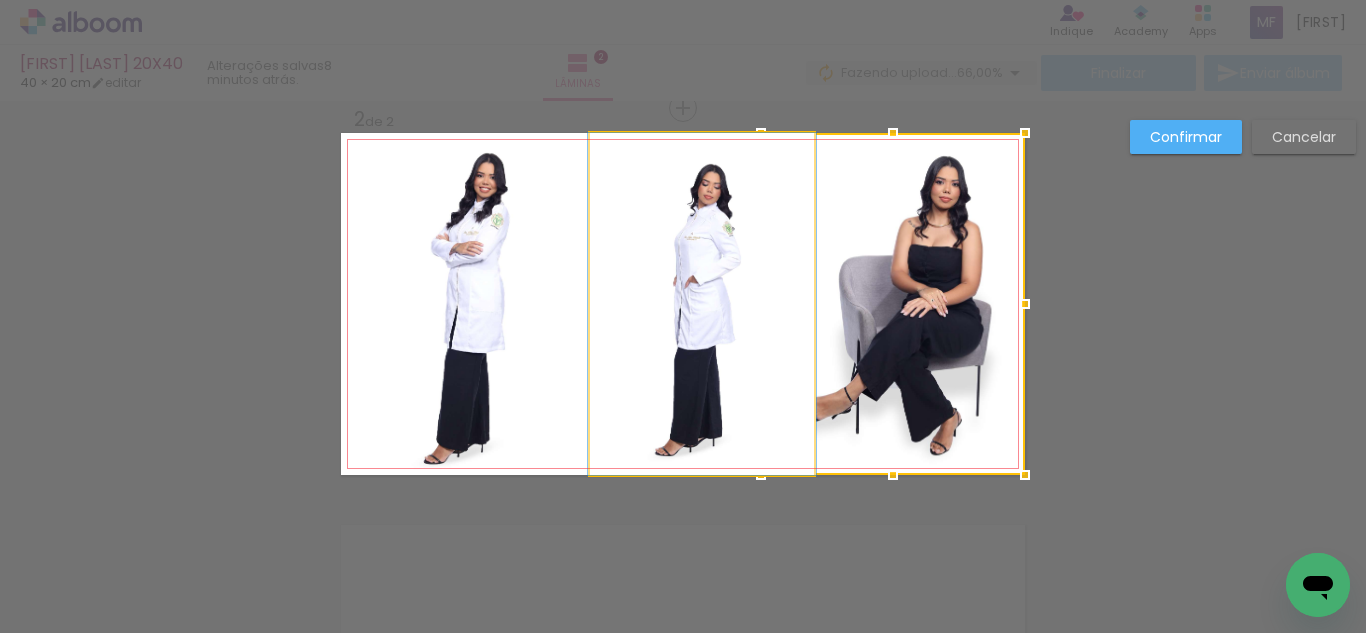 click 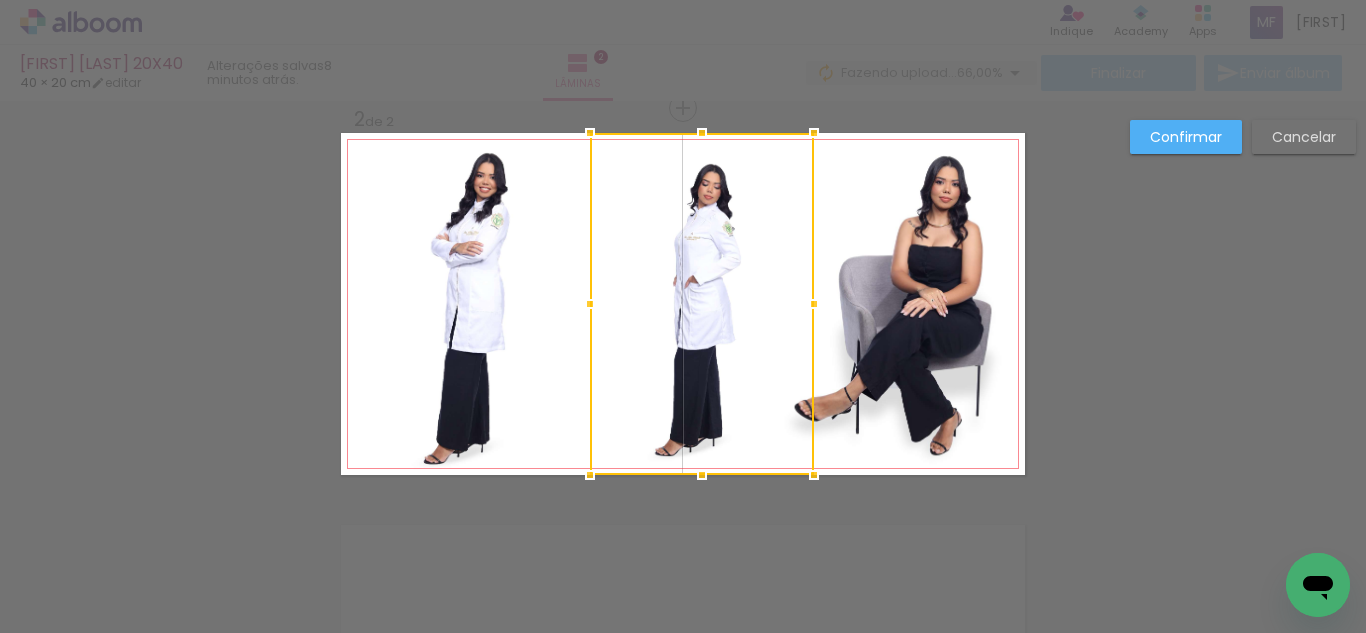 click on "Confirmar Cancelar" at bounding box center (1238, 144) 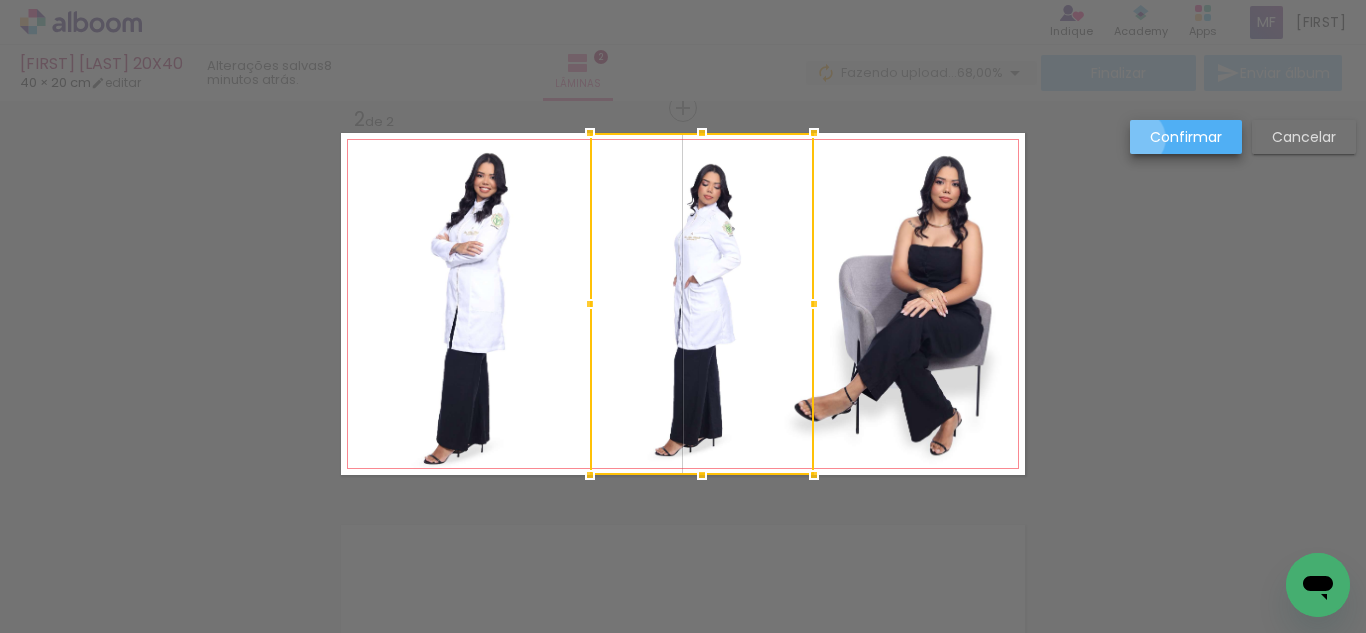 click on "Confirmar" at bounding box center [1186, 137] 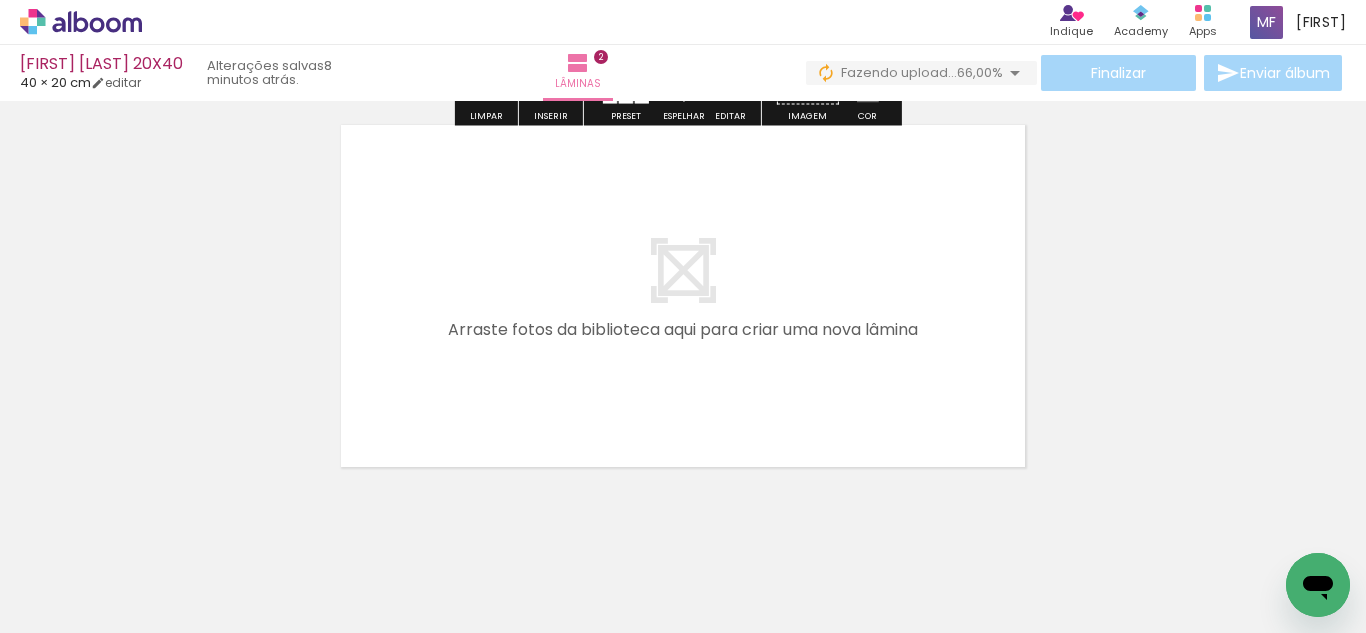 scroll, scrollTop: 819, scrollLeft: 0, axis: vertical 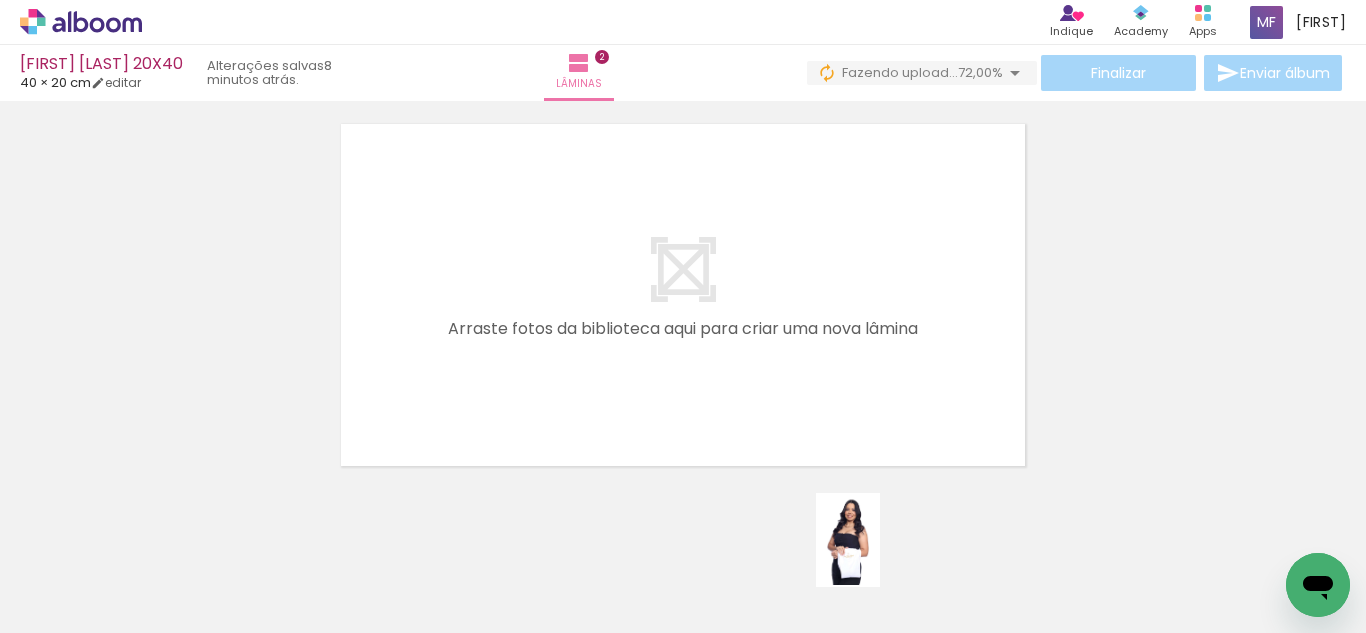 drag, startPoint x: 851, startPoint y: 506, endPoint x: 878, endPoint y: 569, distance: 68.54196 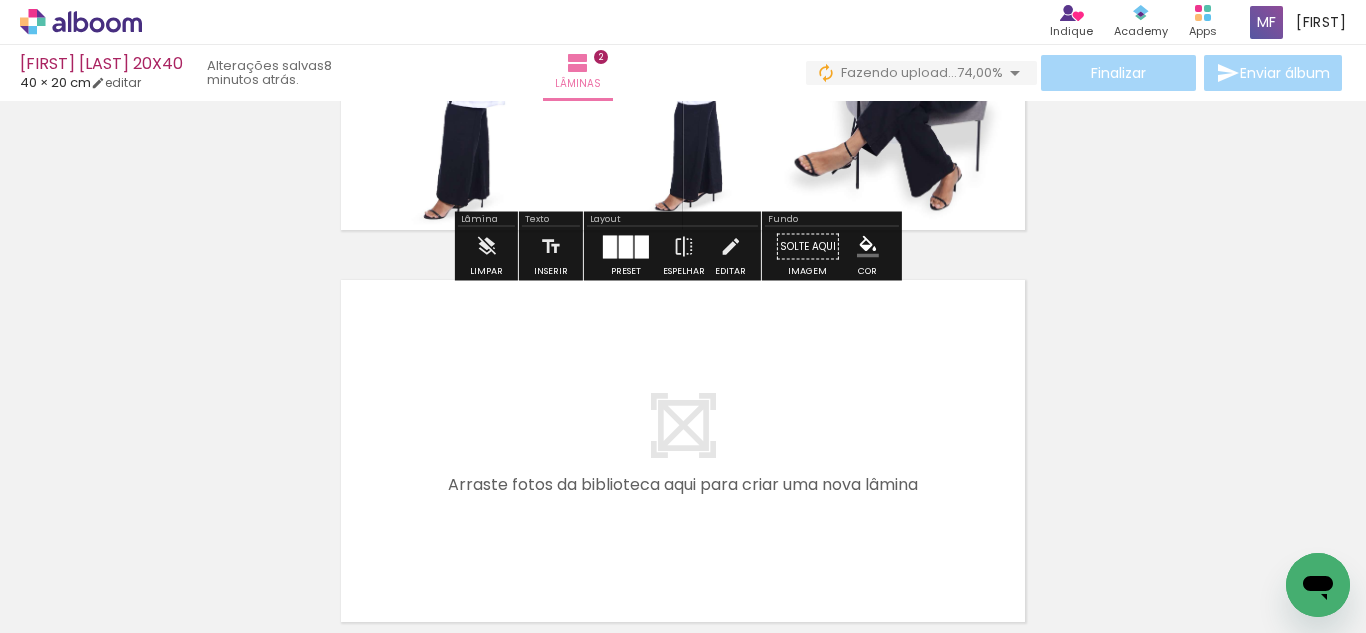 scroll, scrollTop: 664, scrollLeft: 0, axis: vertical 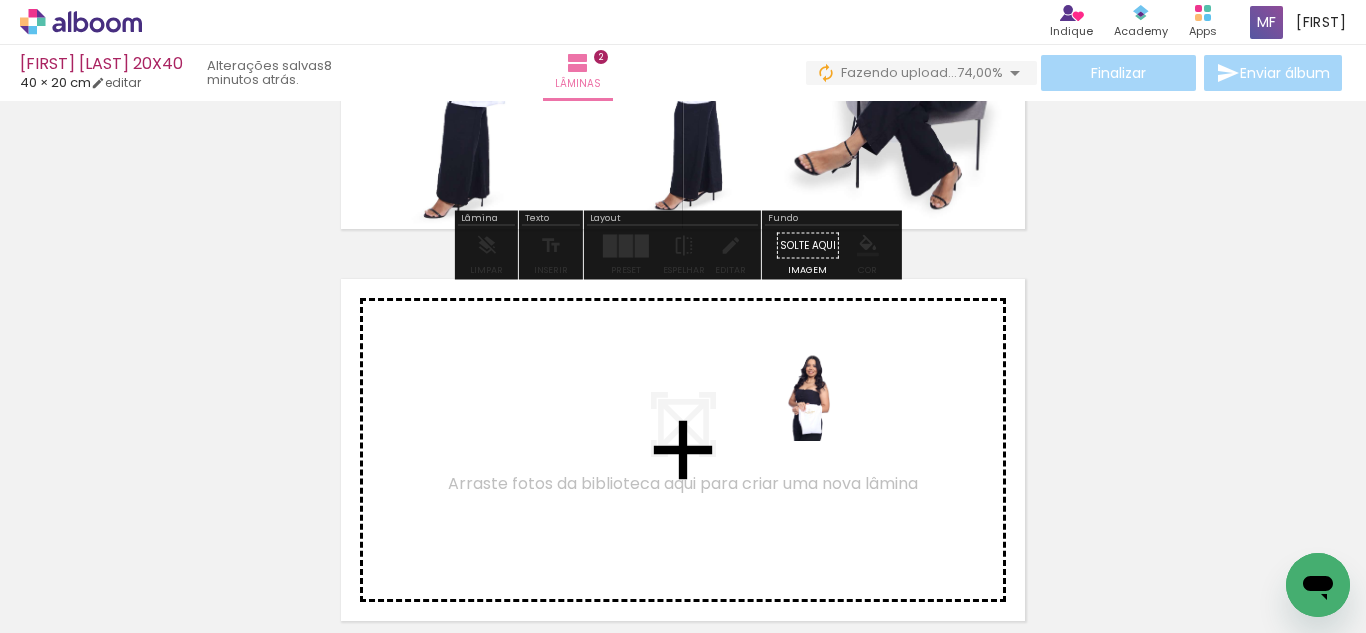drag, startPoint x: 853, startPoint y: 578, endPoint x: 839, endPoint y: 411, distance: 167.5858 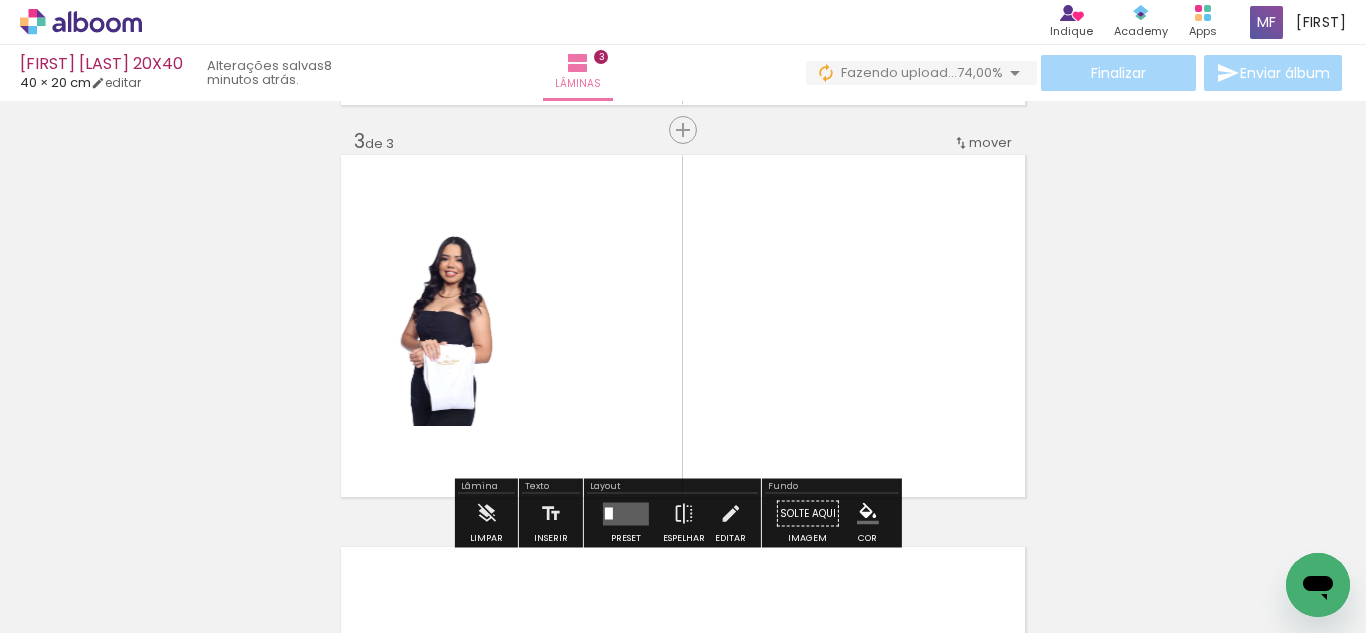 scroll, scrollTop: 810, scrollLeft: 0, axis: vertical 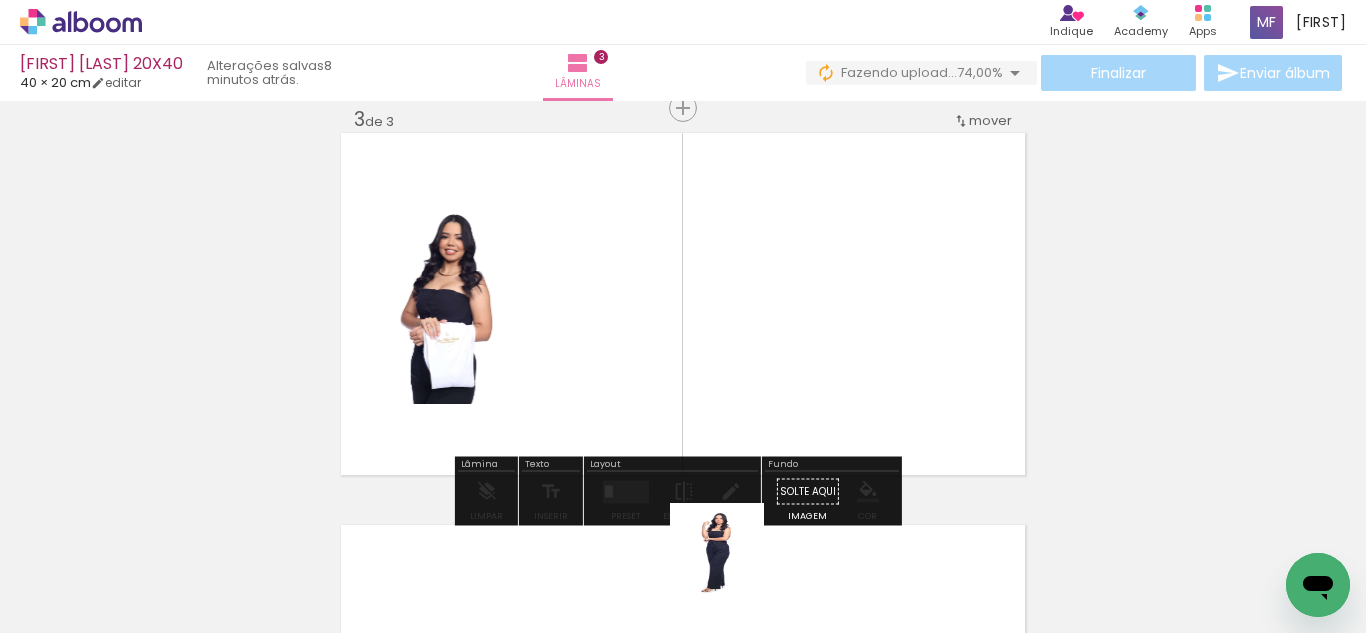 drag, startPoint x: 732, startPoint y: 575, endPoint x: 703, endPoint y: 447, distance: 131.24405 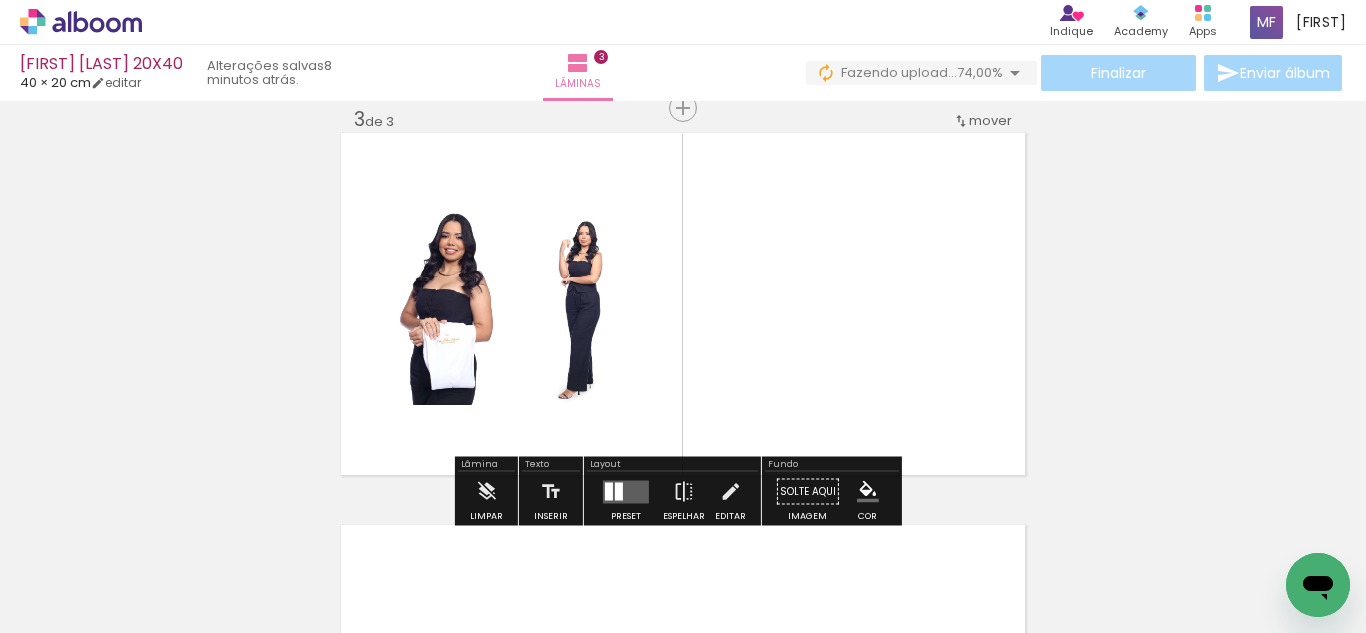 click at bounding box center (609, 491) 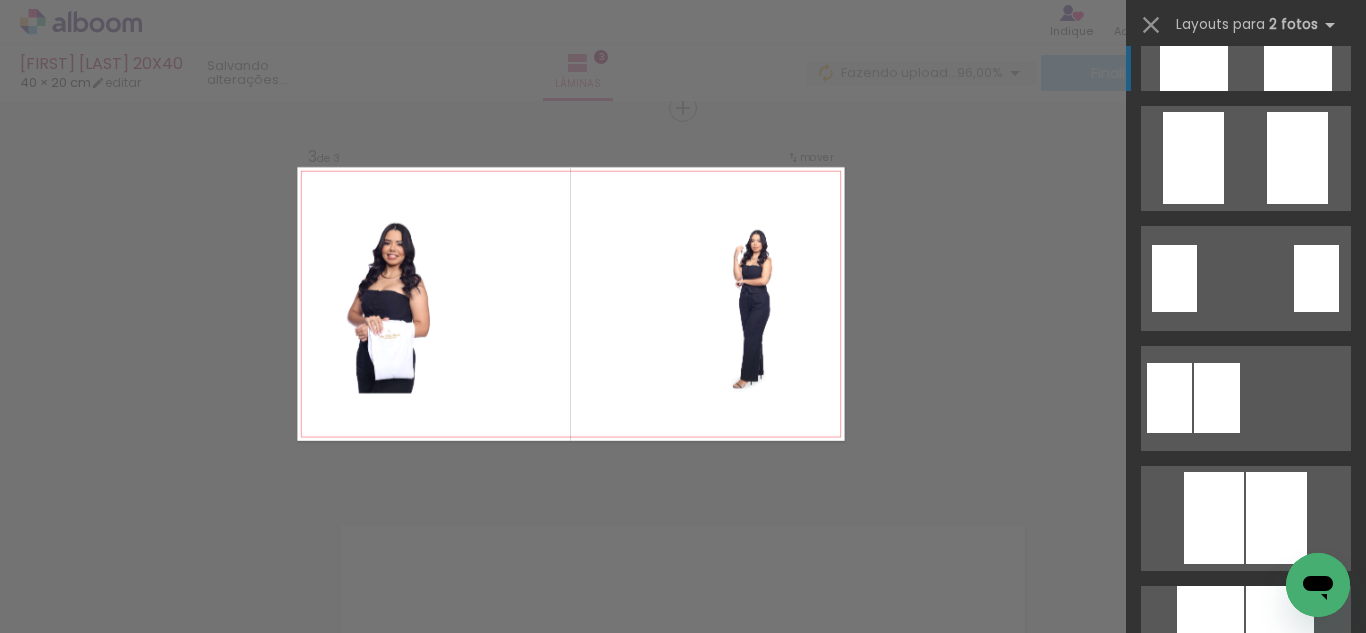 scroll, scrollTop: 196, scrollLeft: 0, axis: vertical 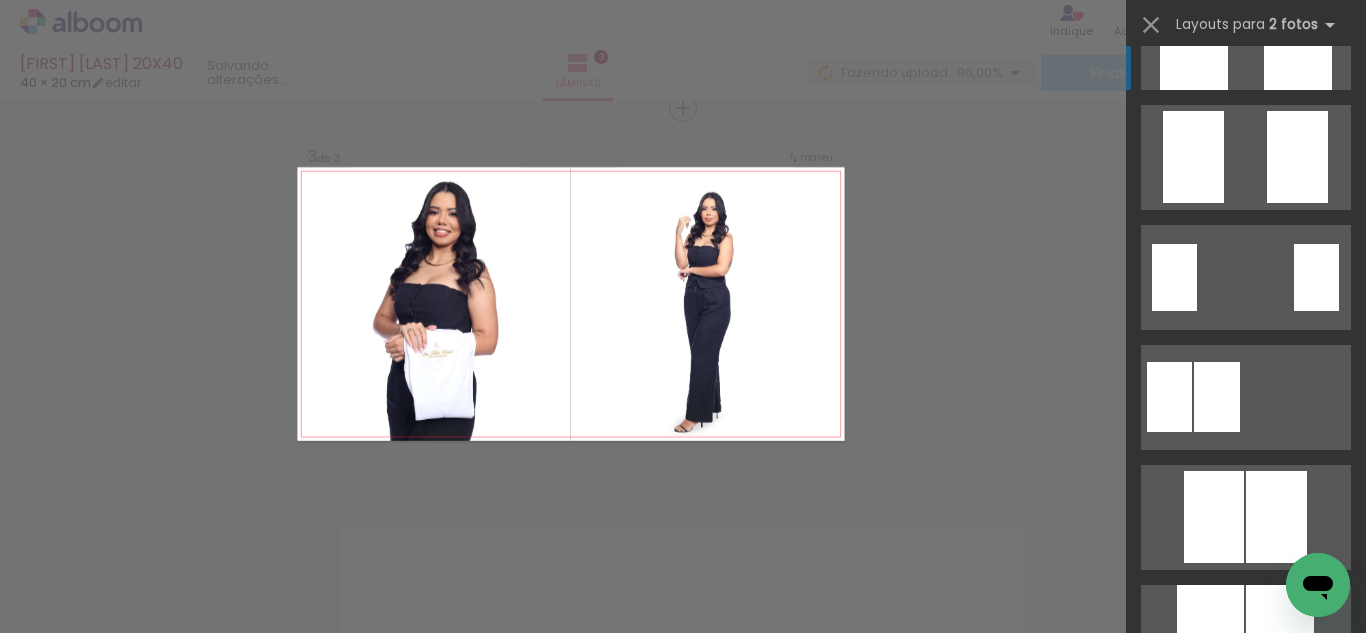 click at bounding box center [1246, 37] 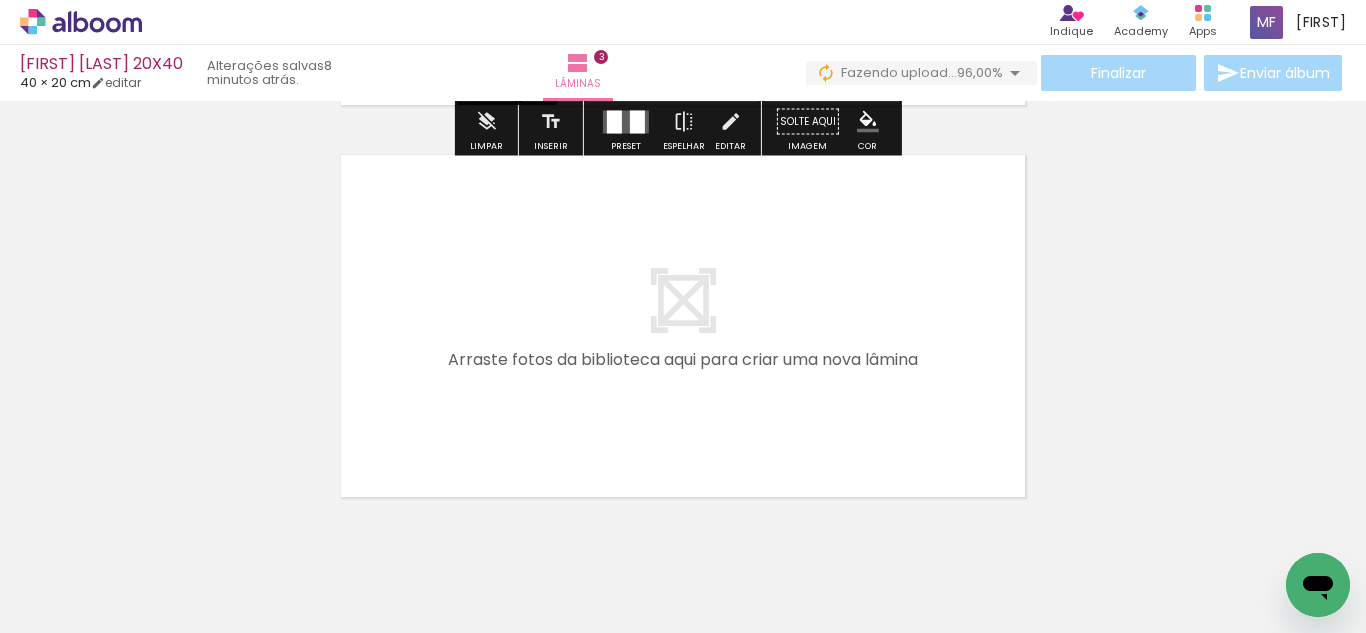 drag, startPoint x: 625, startPoint y: 569, endPoint x: 672, endPoint y: 345, distance: 228.8777 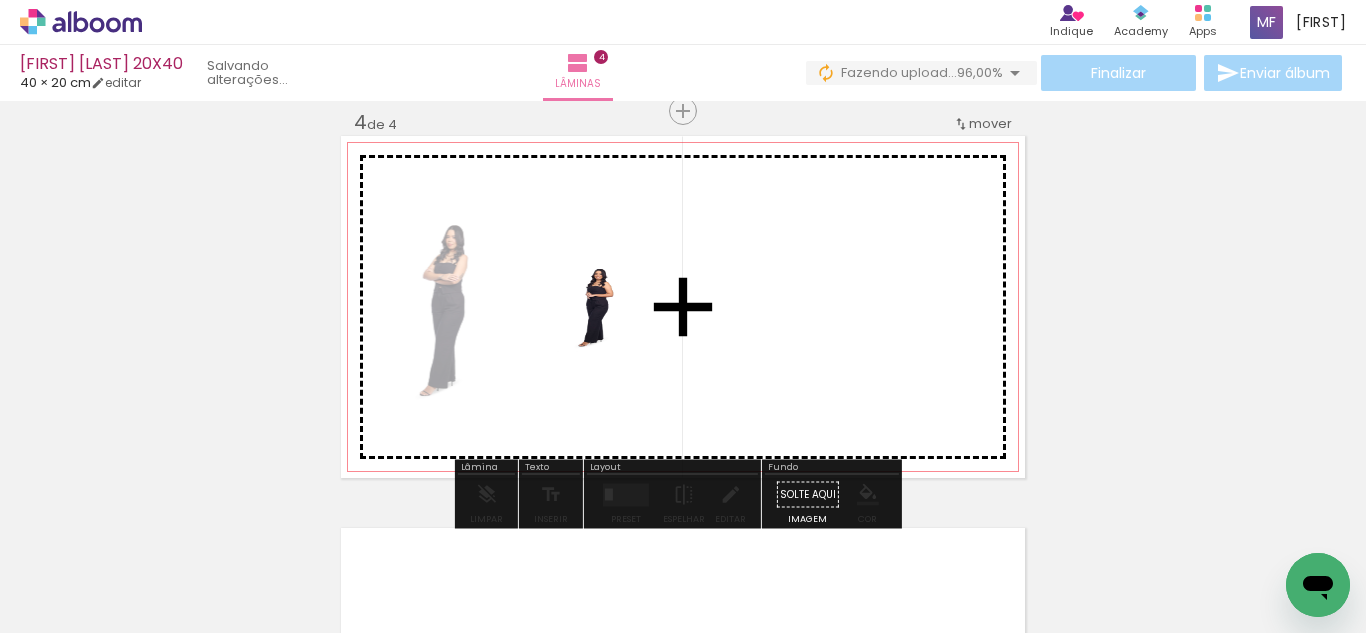 scroll, scrollTop: 1202, scrollLeft: 0, axis: vertical 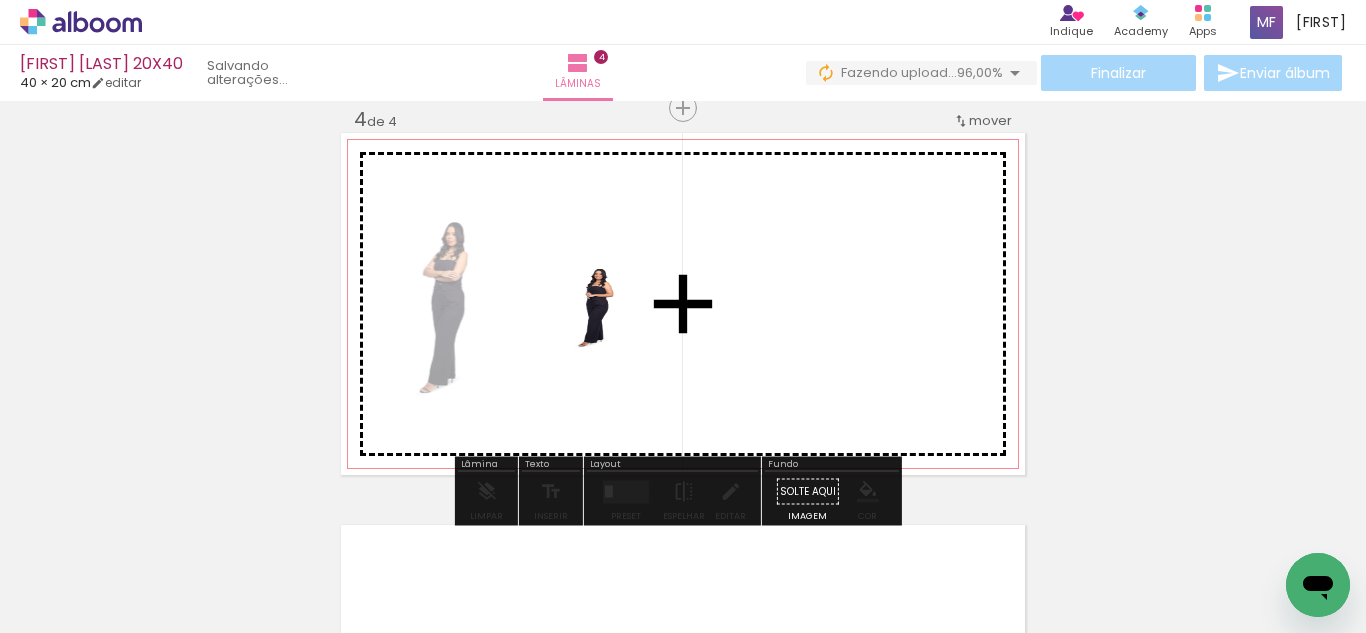 drag, startPoint x: 524, startPoint y: 549, endPoint x: 614, endPoint y: 320, distance: 246.05081 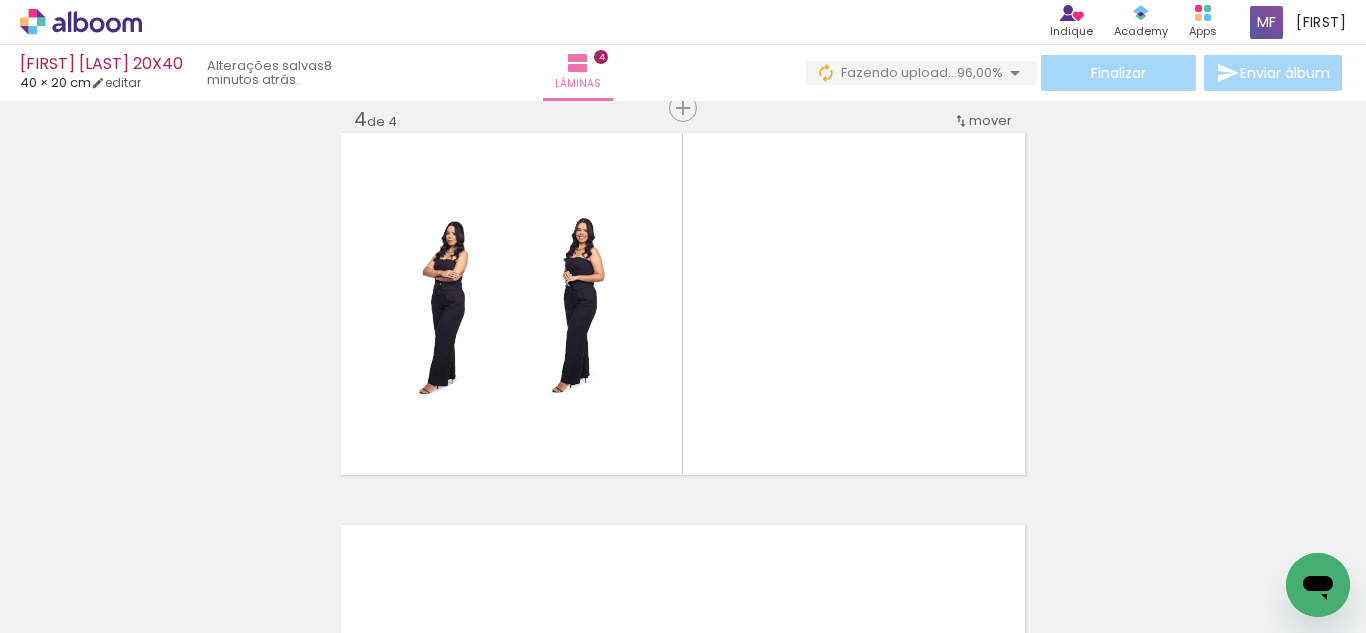 scroll, scrollTop: 0, scrollLeft: 0, axis: both 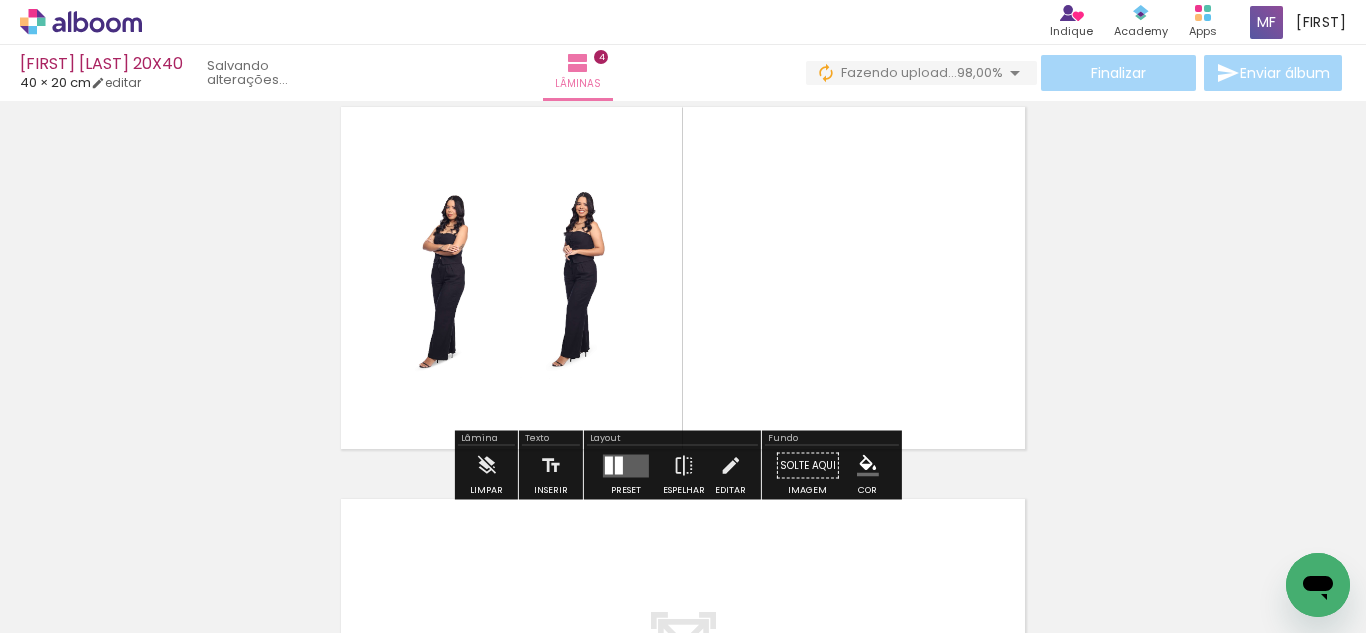 click at bounding box center (626, 465) 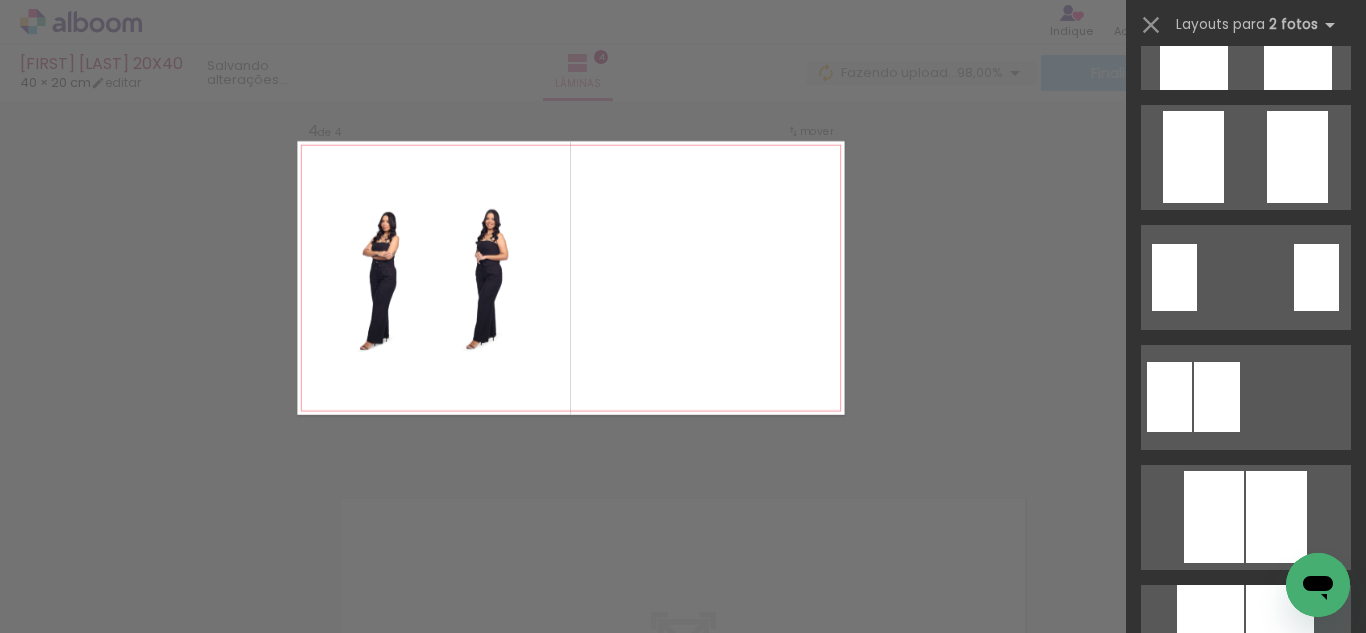 scroll, scrollTop: 0, scrollLeft: 0, axis: both 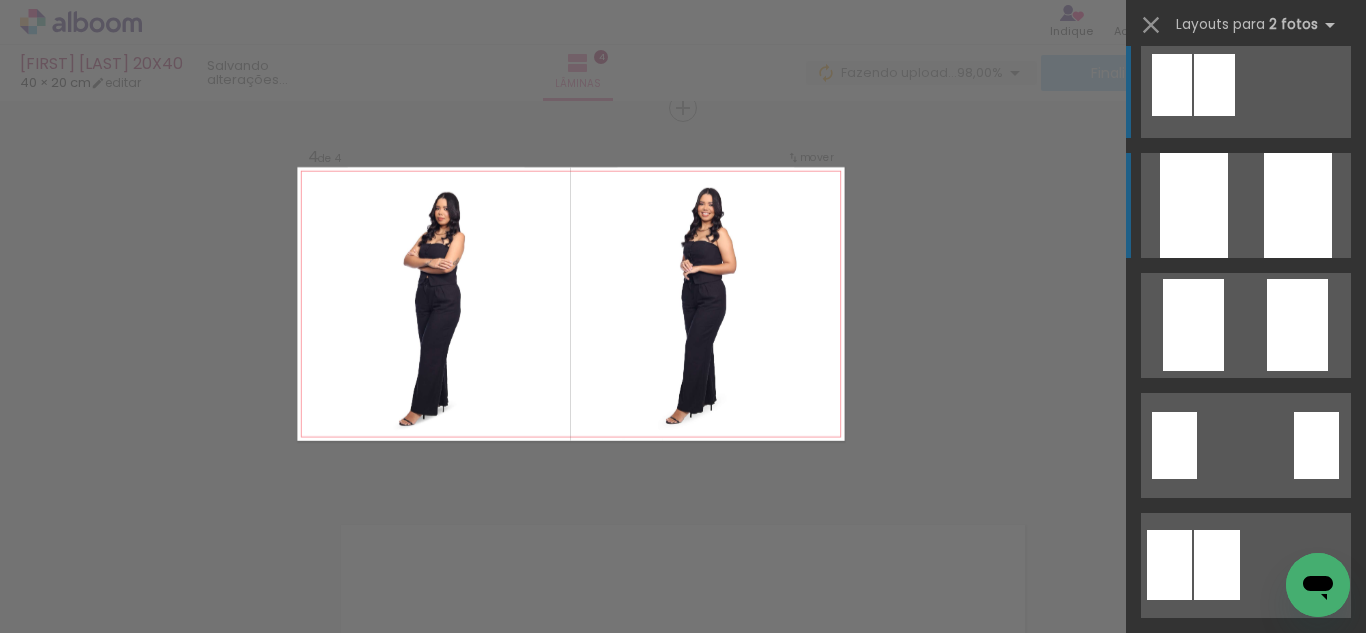 click at bounding box center [1246, 205] 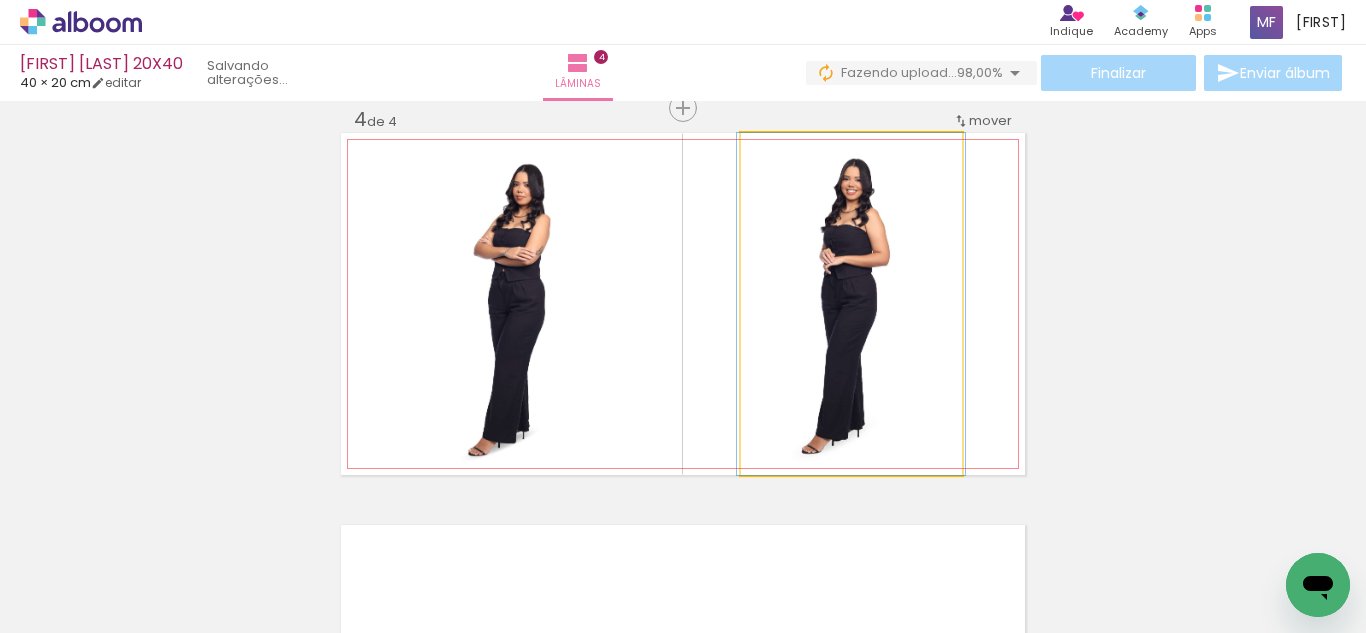 click 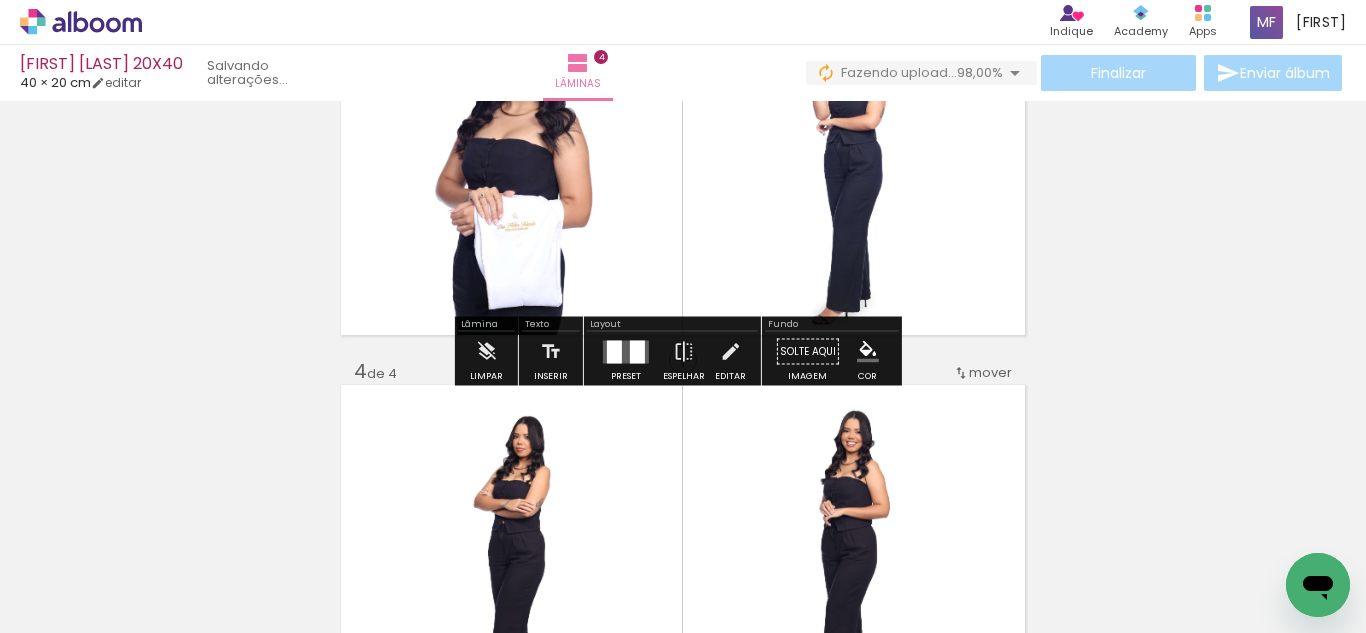 scroll, scrollTop: 974, scrollLeft: 0, axis: vertical 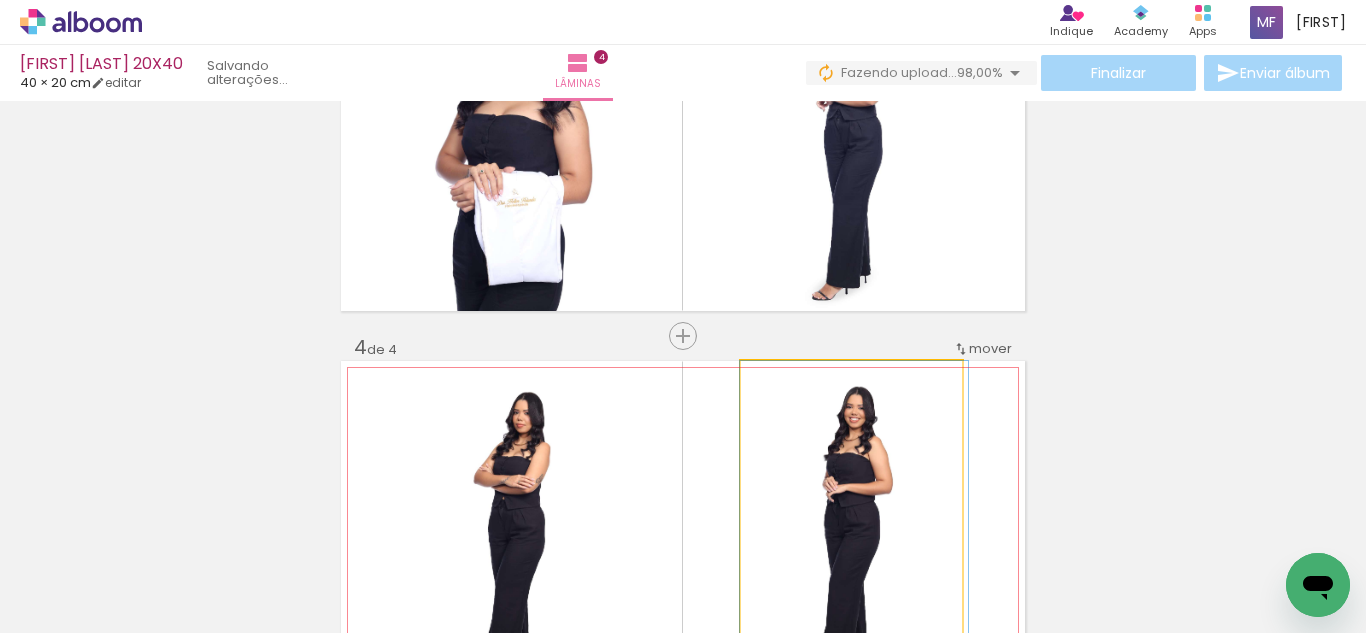drag, startPoint x: 853, startPoint y: 475, endPoint x: 599, endPoint y: 307, distance: 304.53244 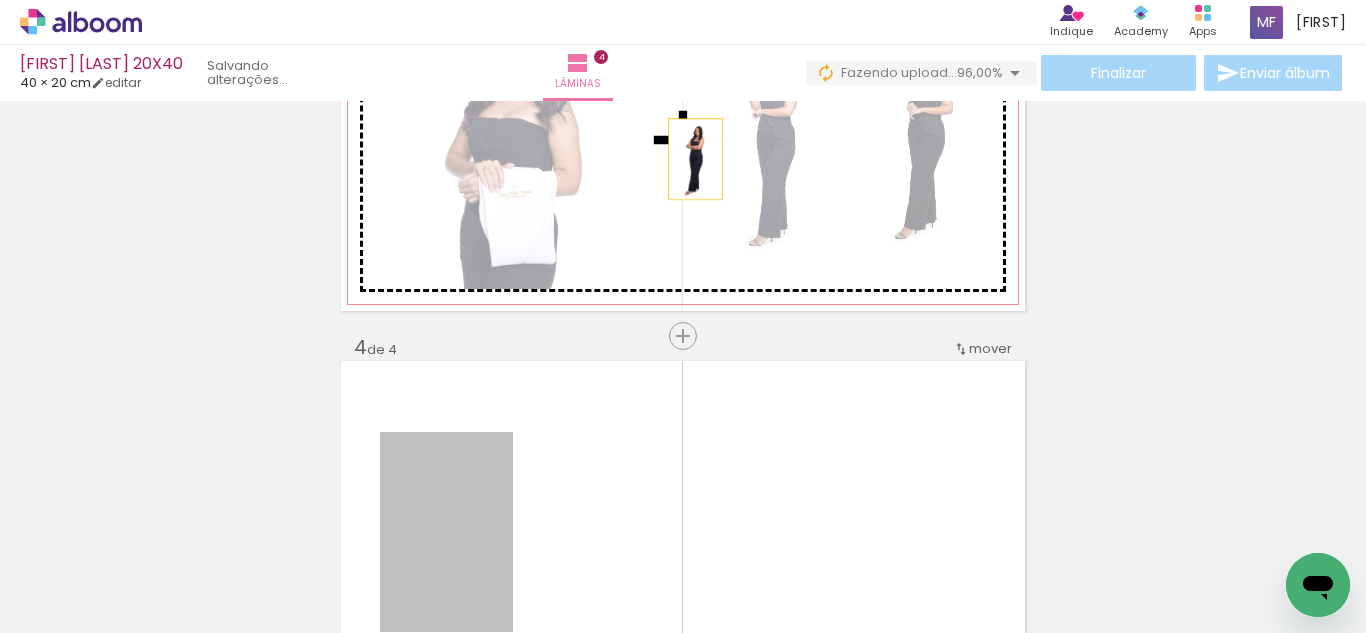drag, startPoint x: 464, startPoint y: 470, endPoint x: 688, endPoint y: 159, distance: 383.27145 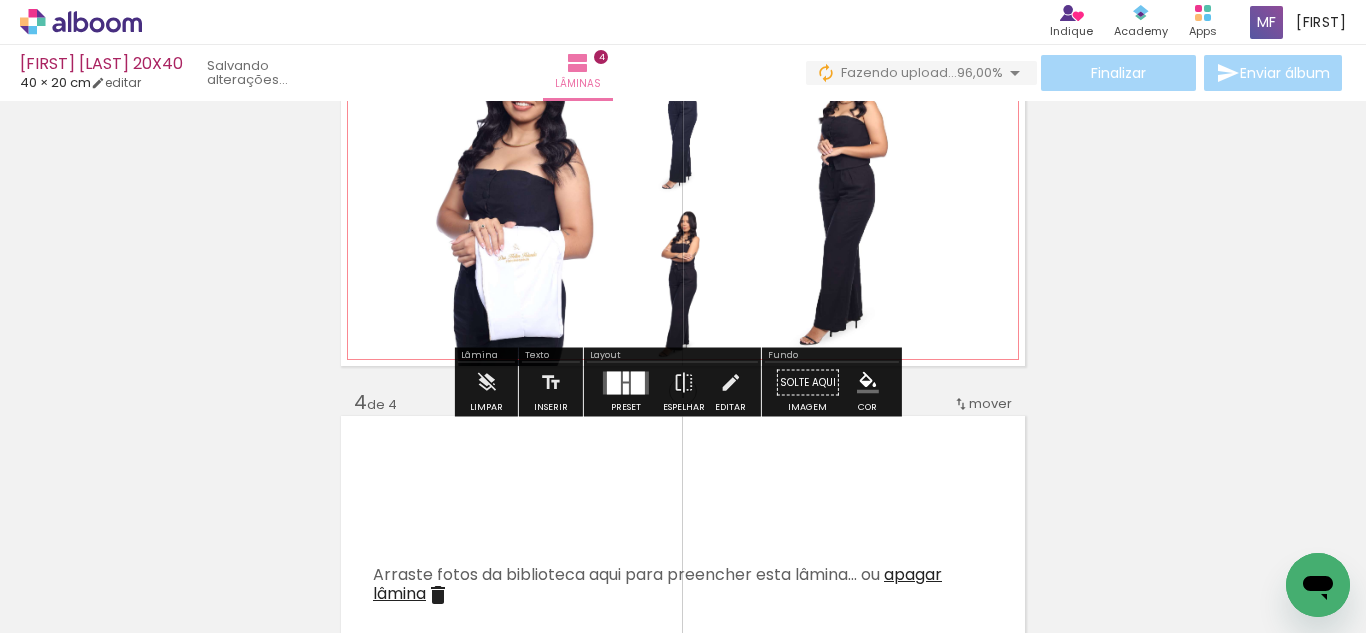 scroll, scrollTop: 918, scrollLeft: 0, axis: vertical 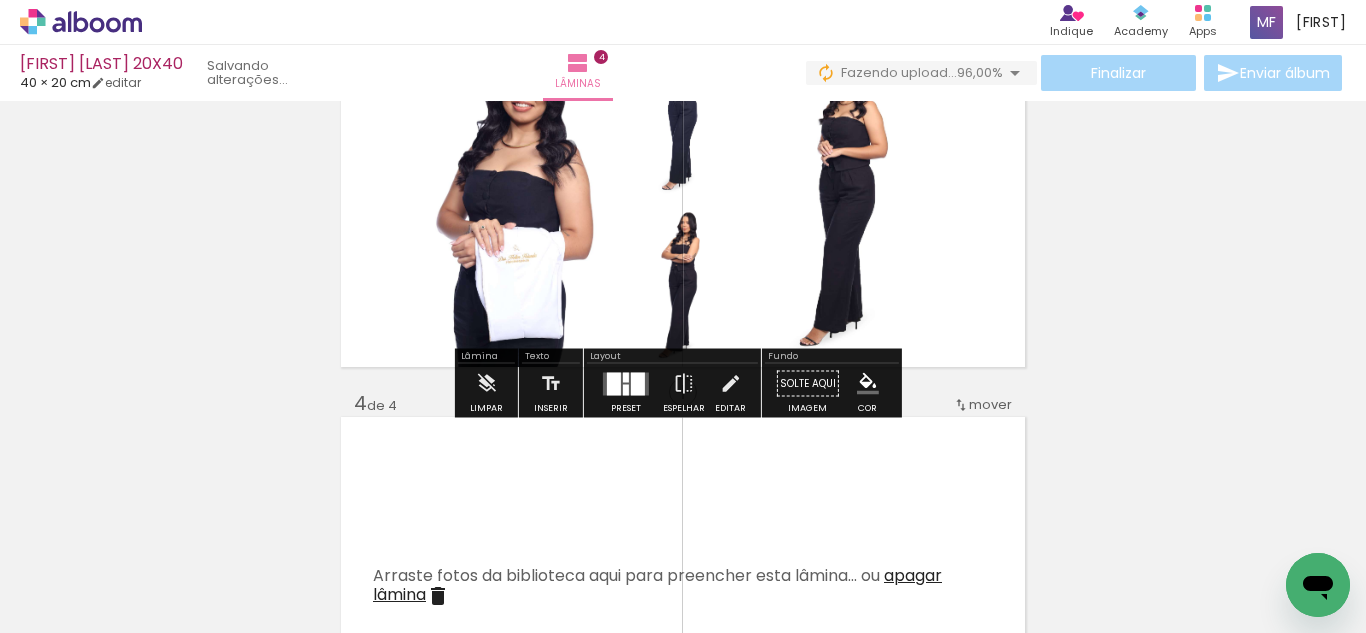 click at bounding box center [638, 383] 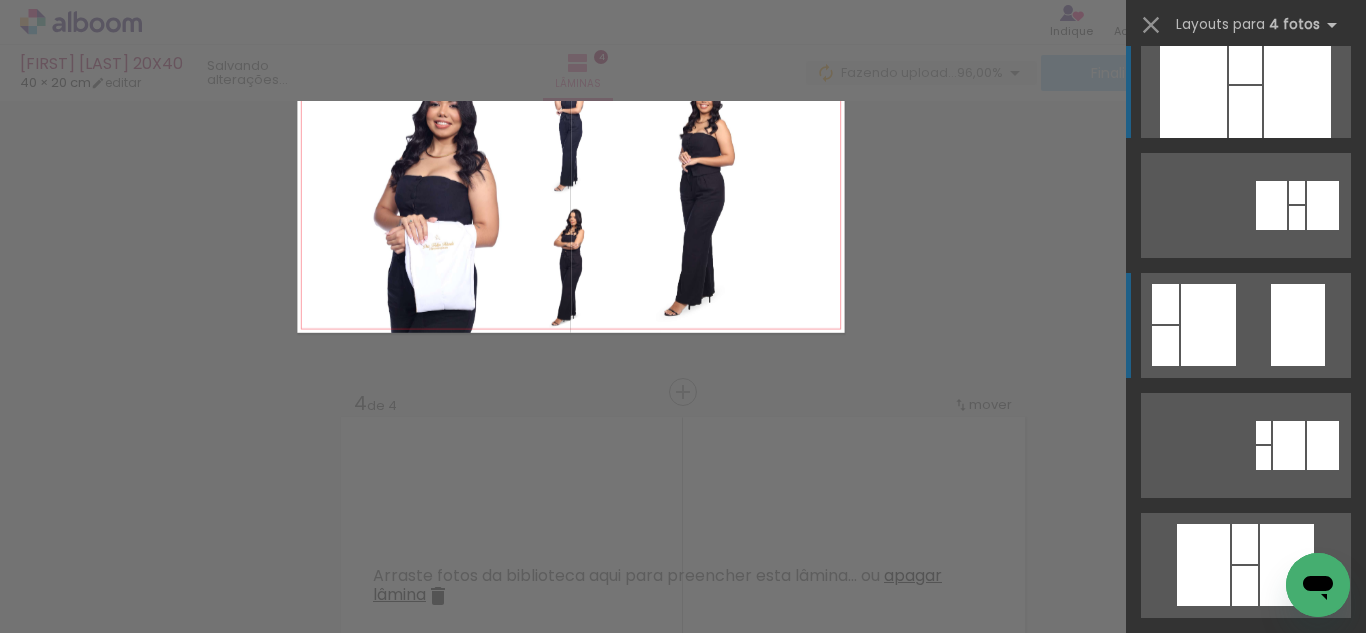 scroll, scrollTop: 0, scrollLeft: 0, axis: both 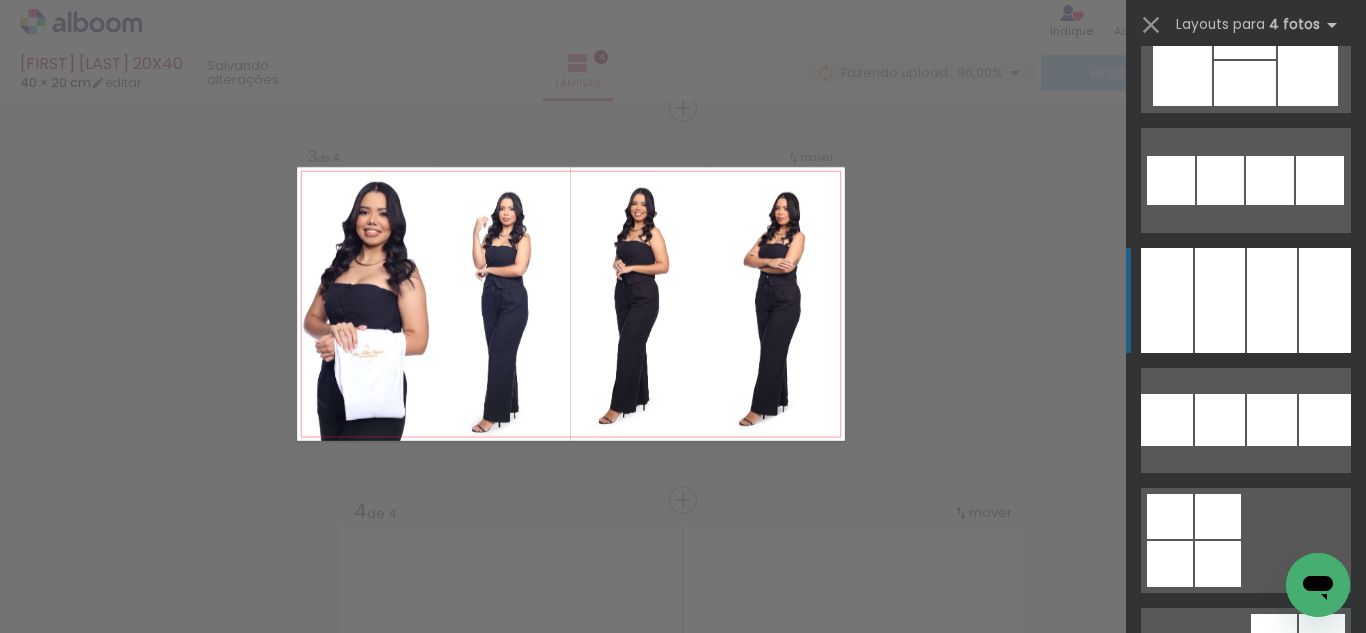 click at bounding box center (1272, 300) 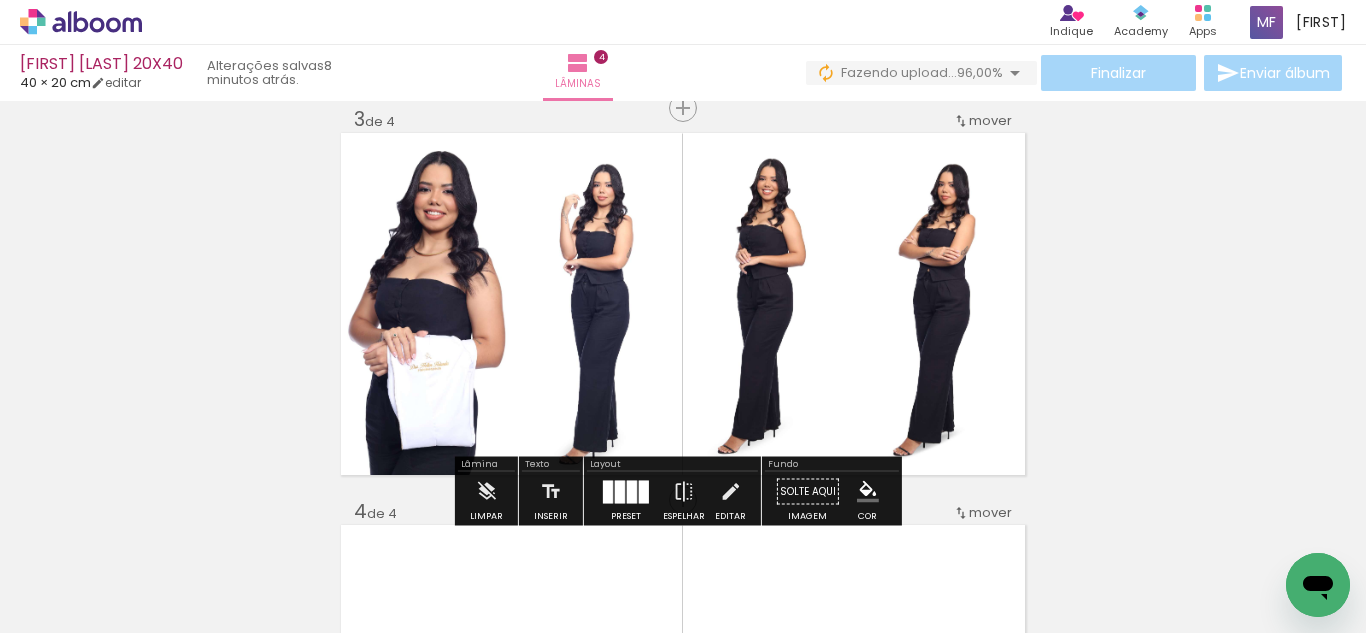 click at bounding box center (730, 492) 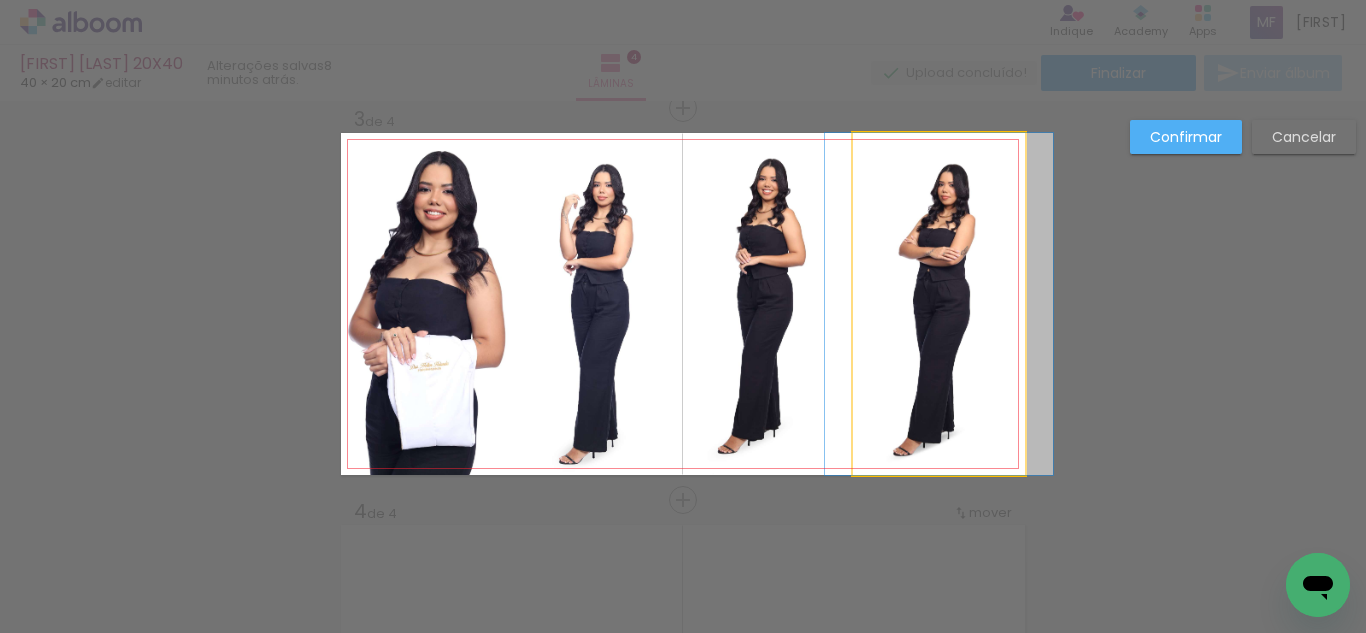 click 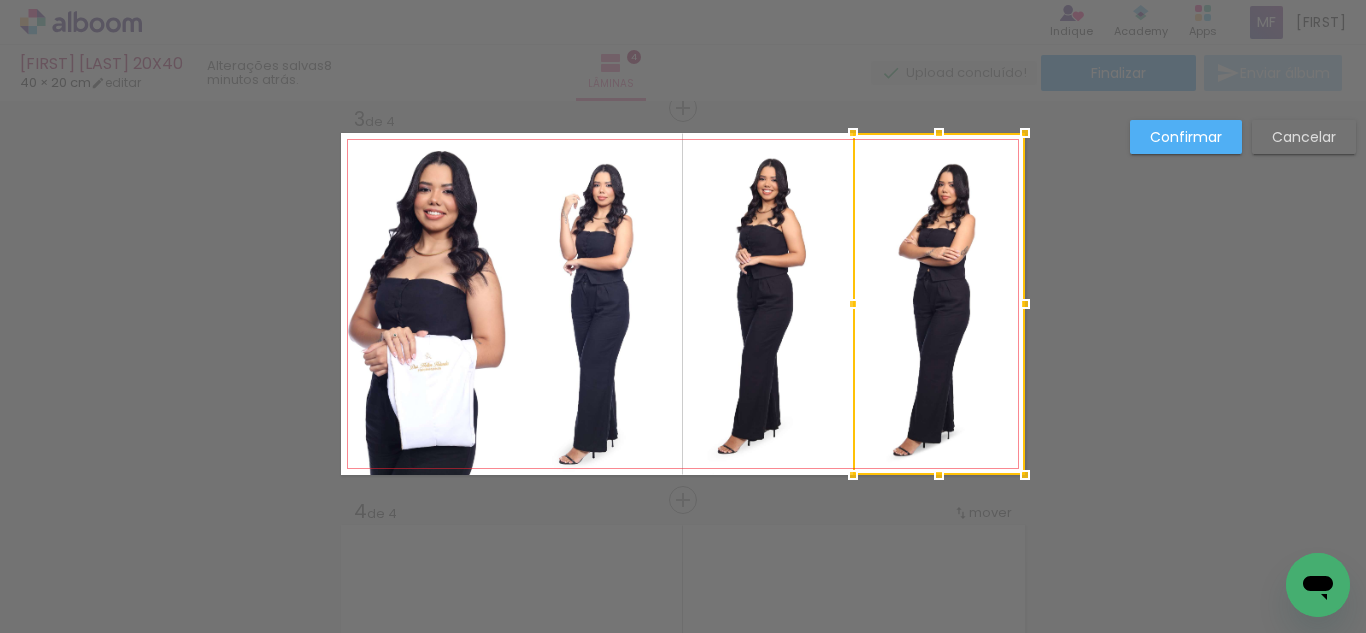 click 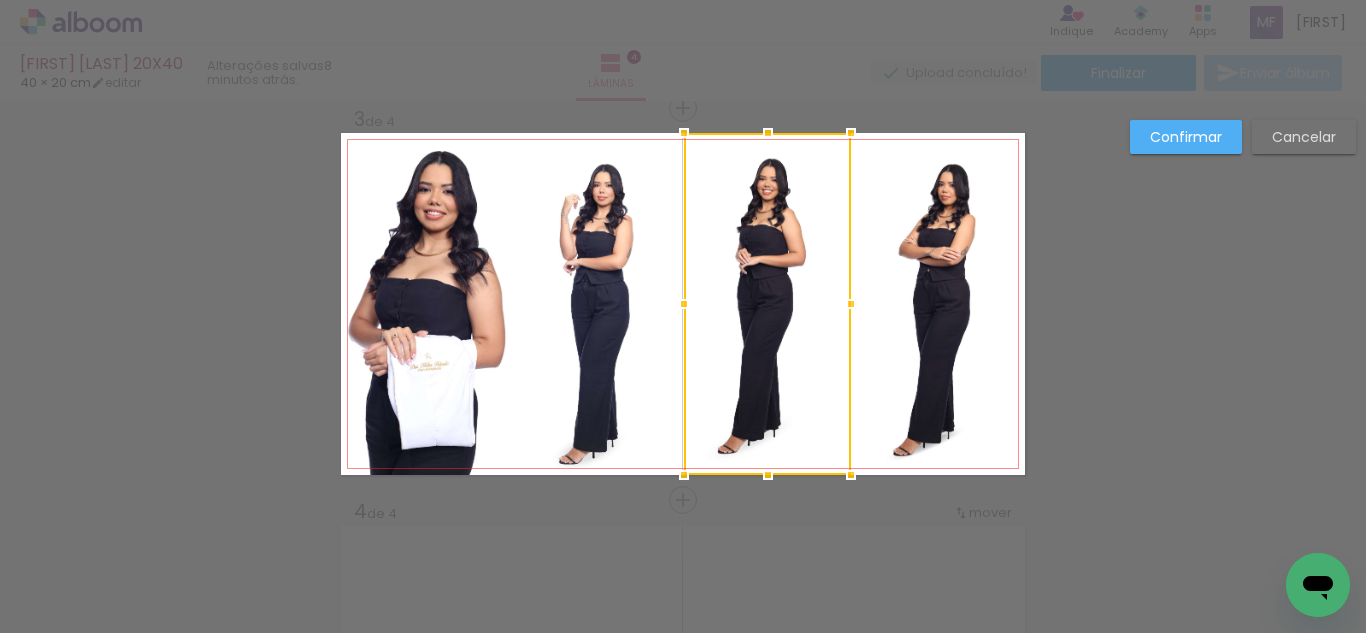 click 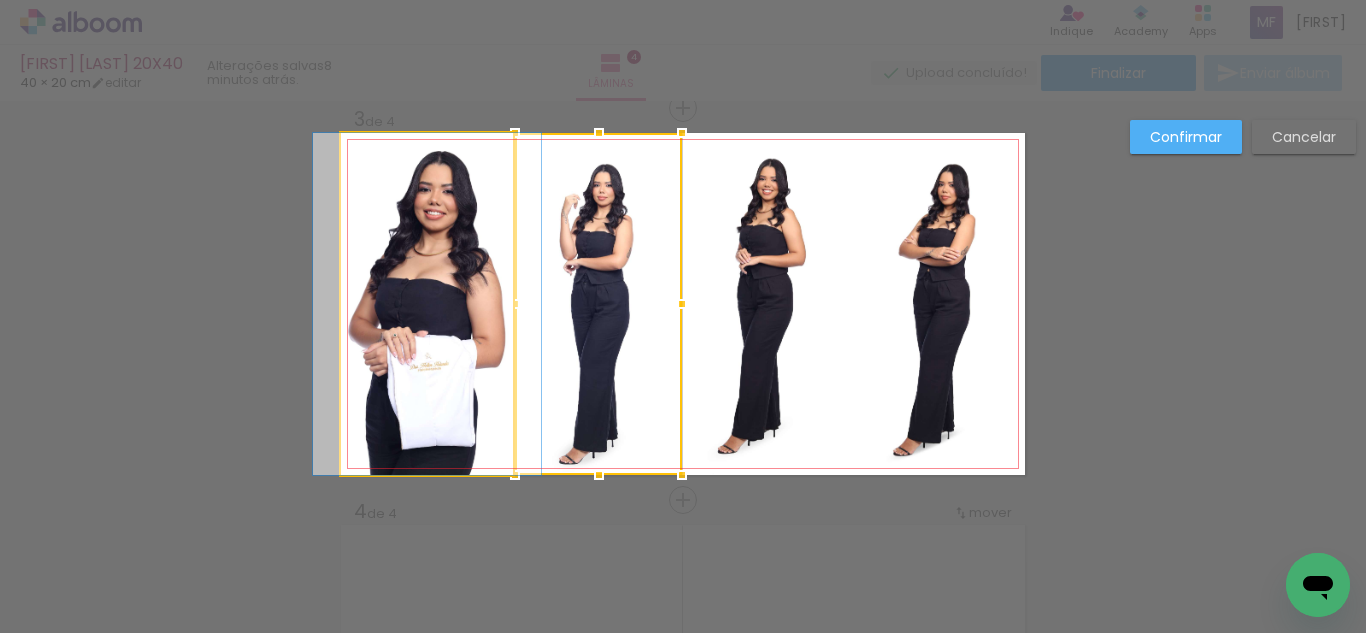 click 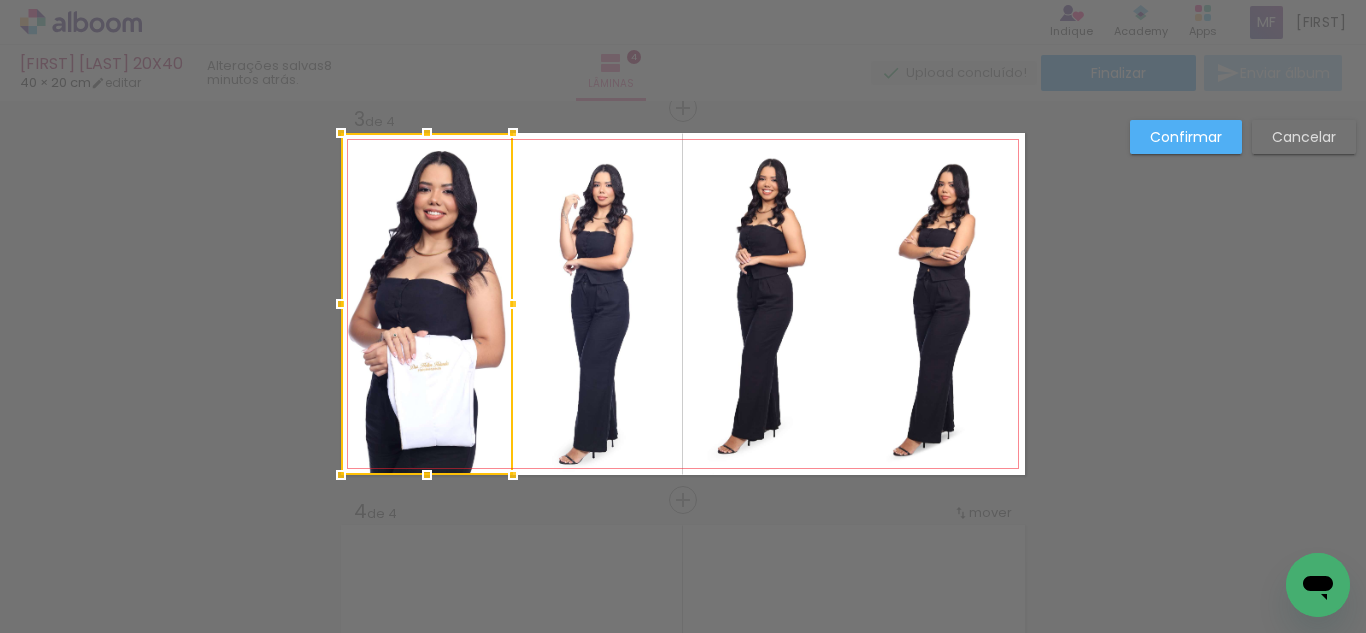 click 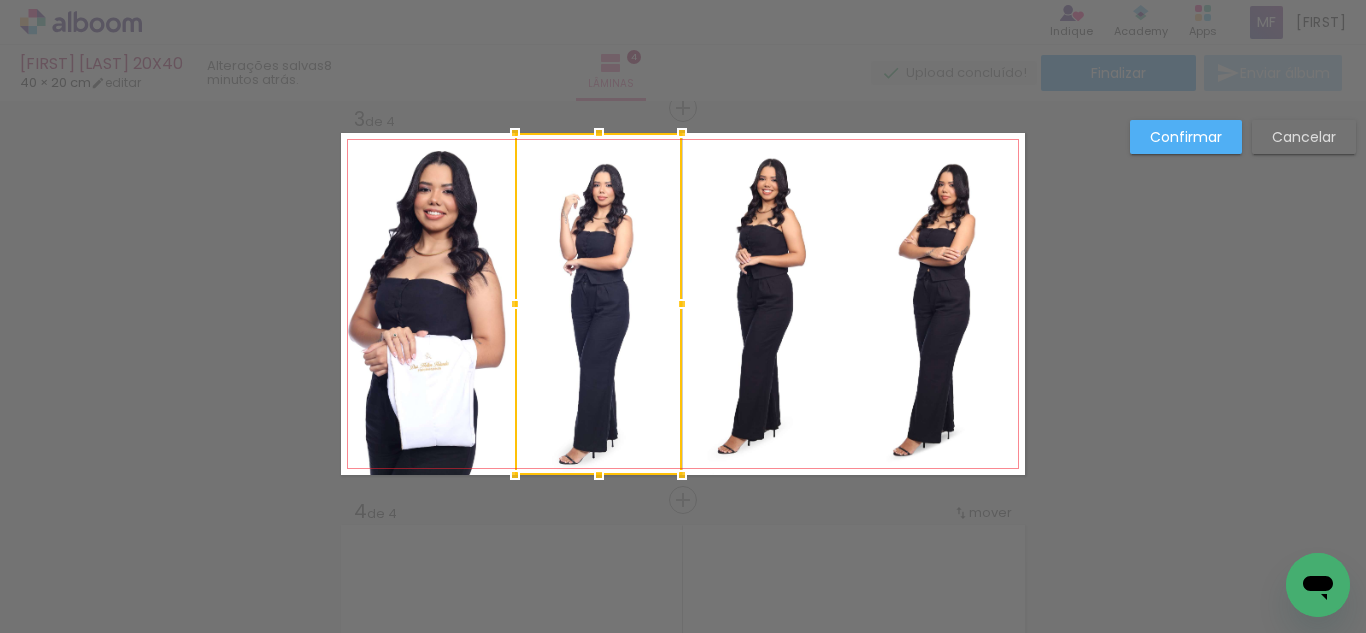 click 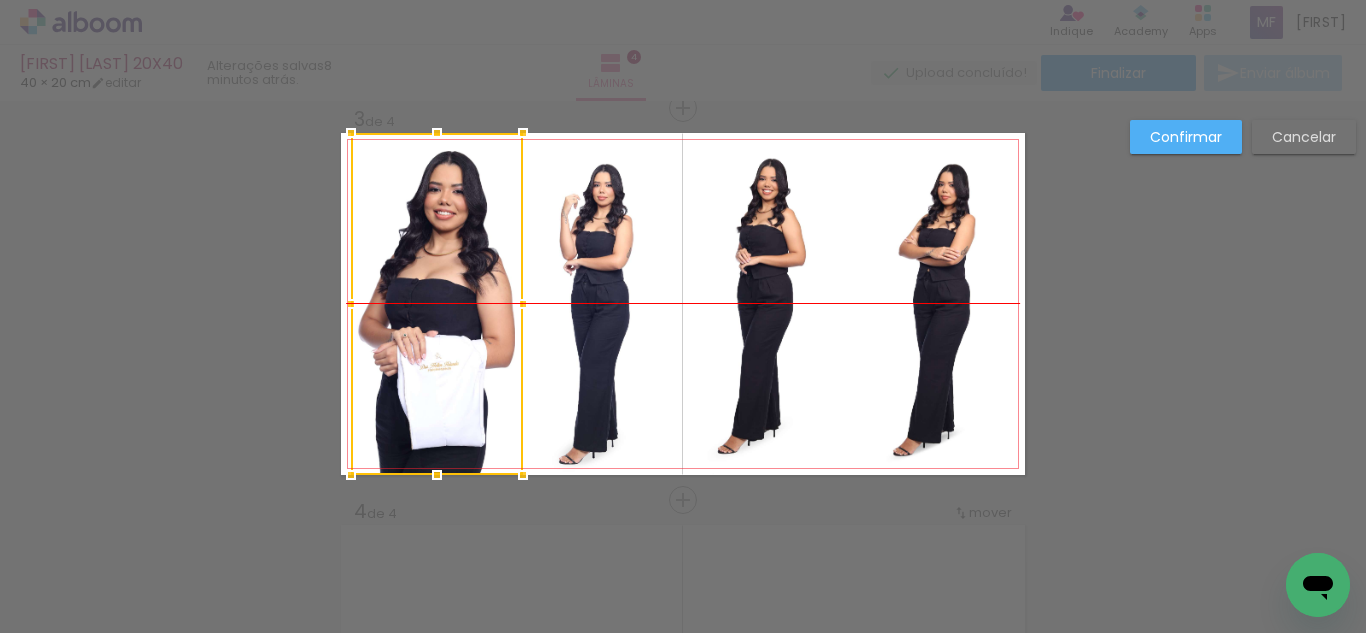 drag, startPoint x: 388, startPoint y: 296, endPoint x: 398, endPoint y: 295, distance: 10.049875 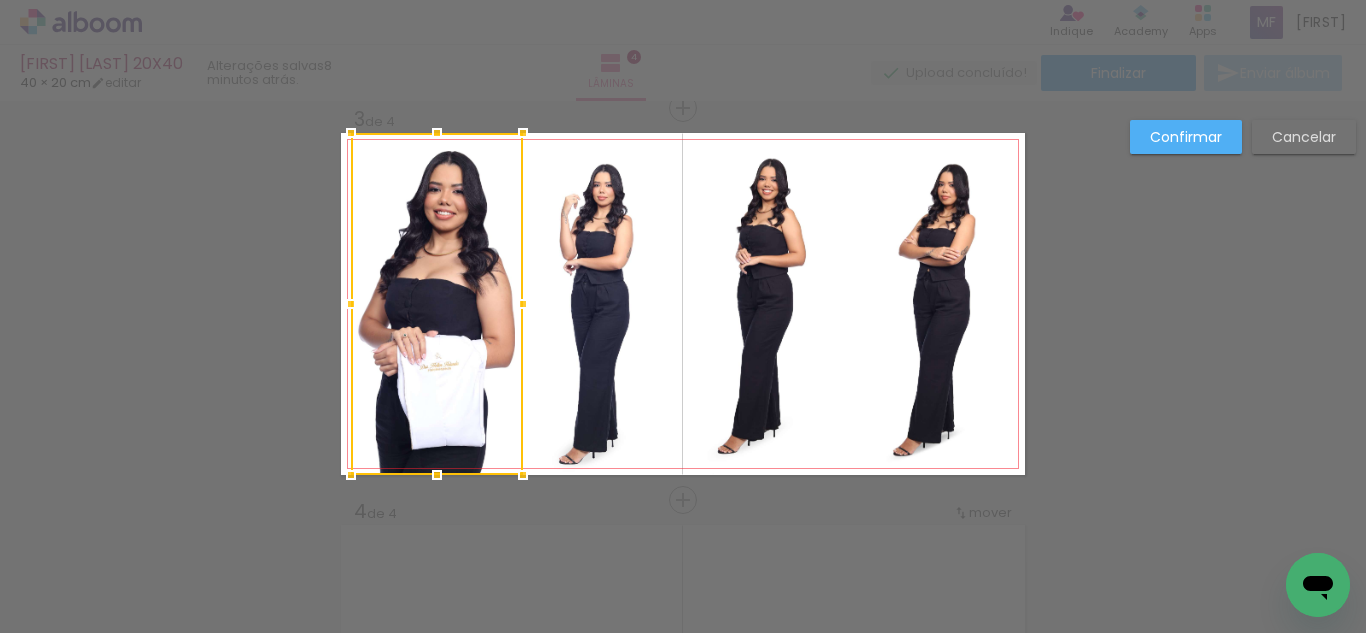 click on "Confirmar" at bounding box center [1186, 137] 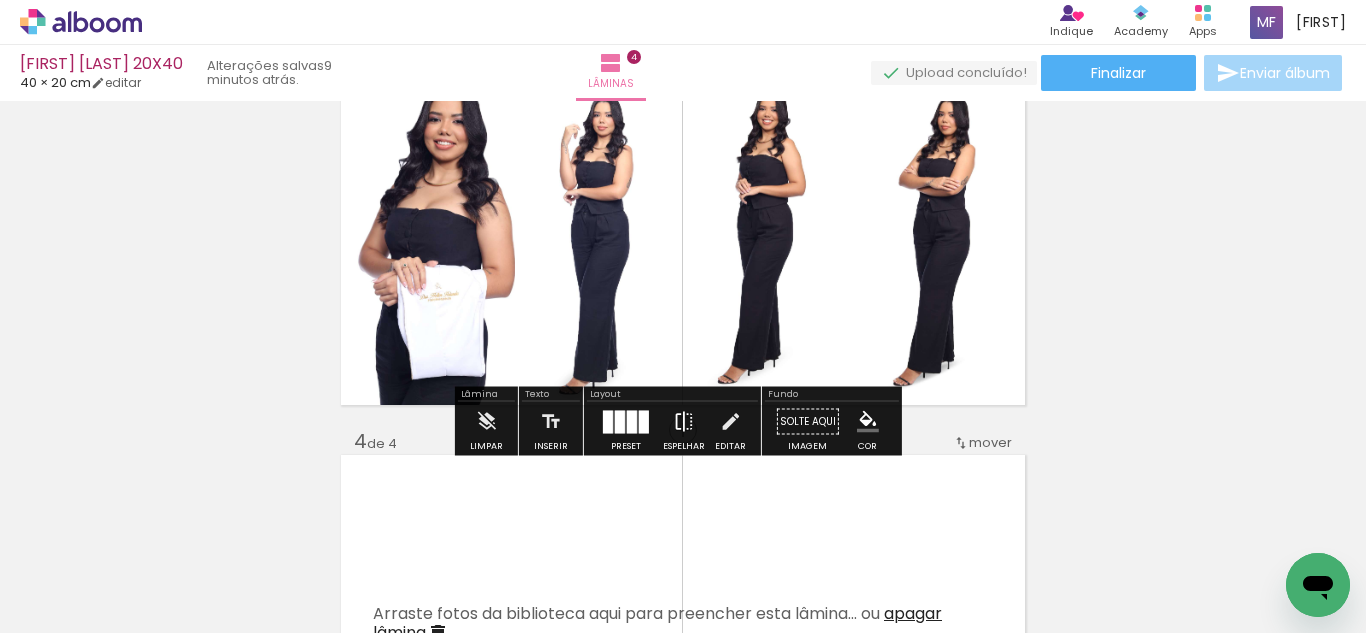 scroll, scrollTop: 881, scrollLeft: 0, axis: vertical 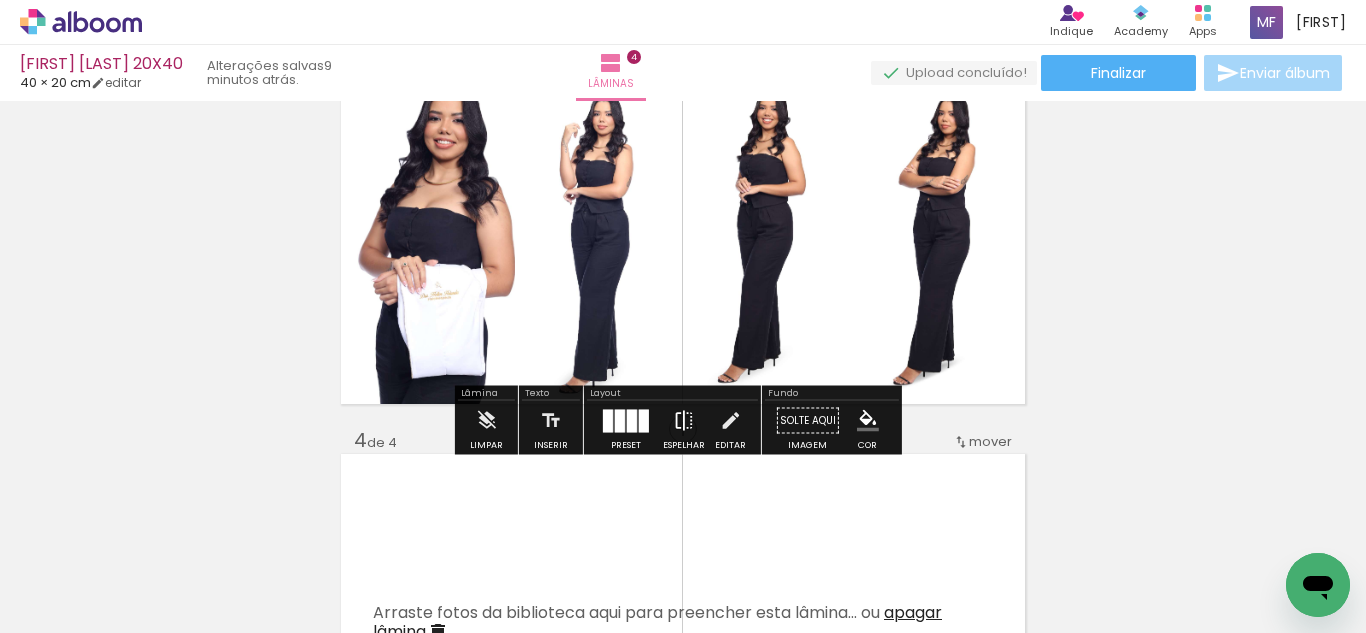 click at bounding box center (684, 421) 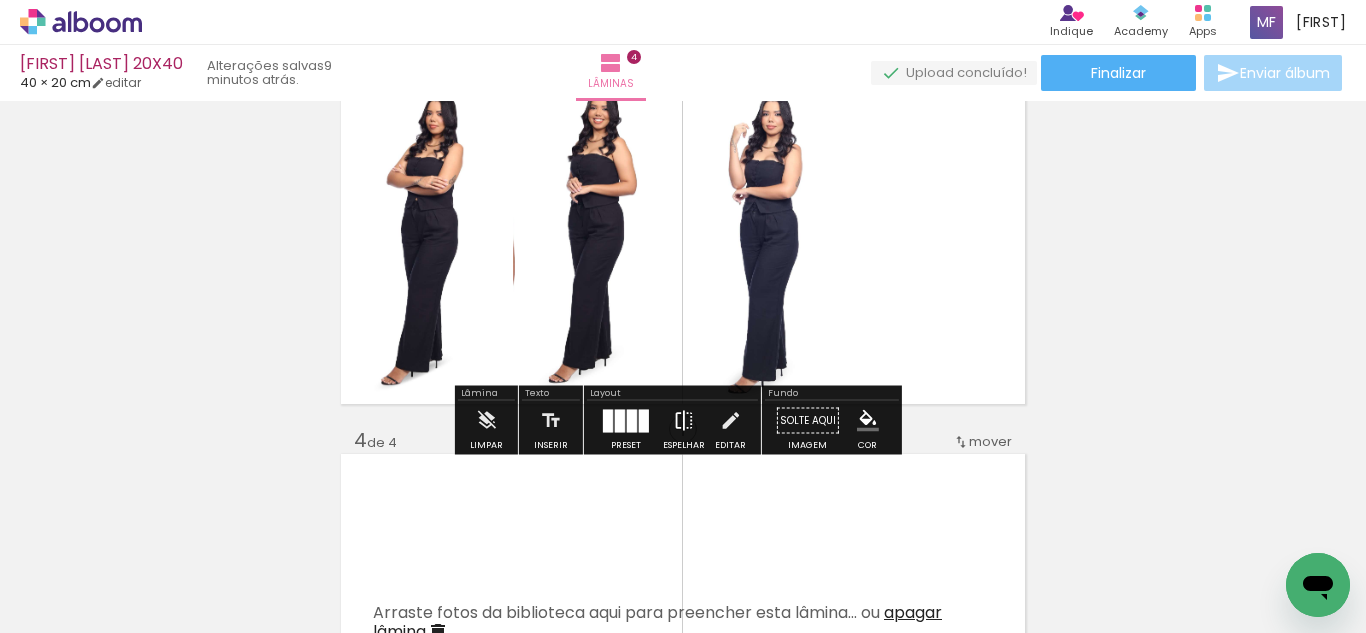 click at bounding box center (684, 421) 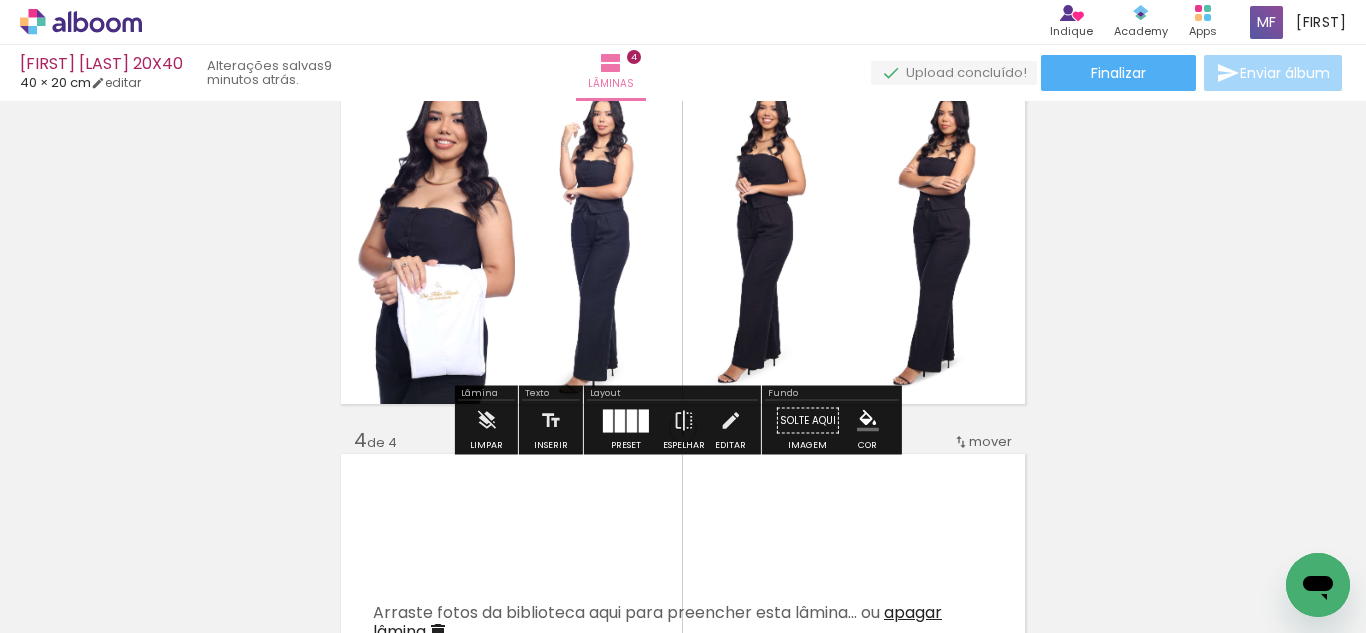 click at bounding box center [644, 420] 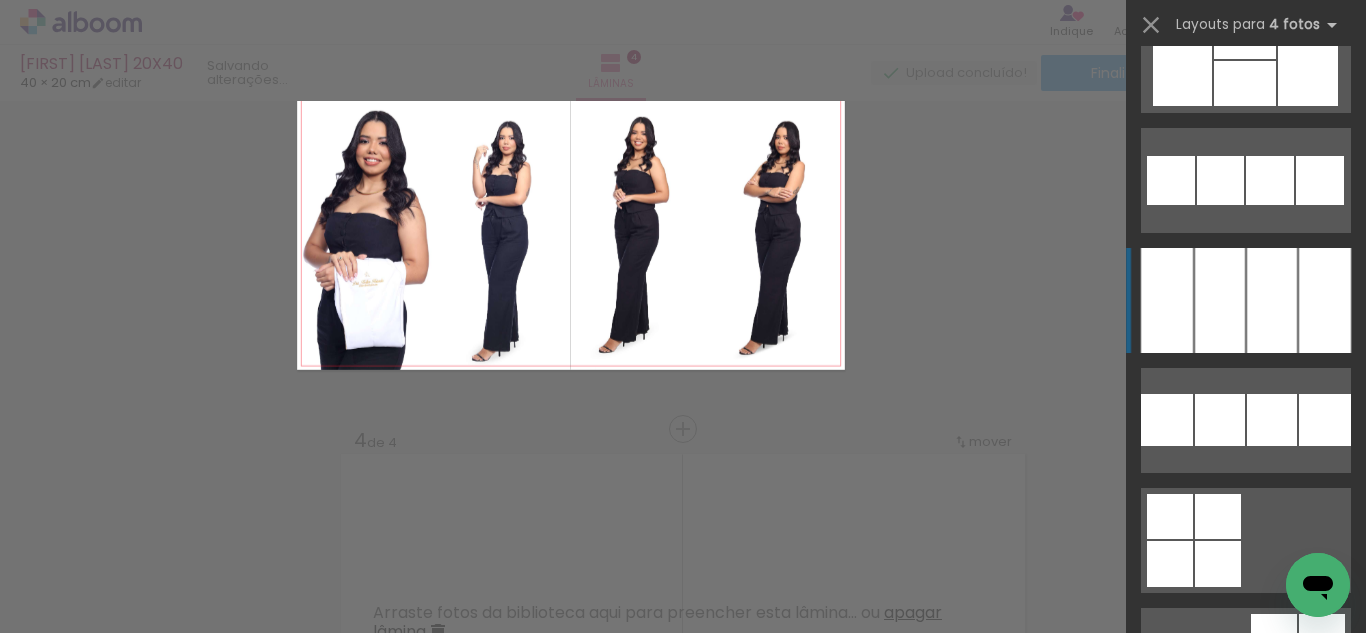scroll, scrollTop: 14640, scrollLeft: 0, axis: vertical 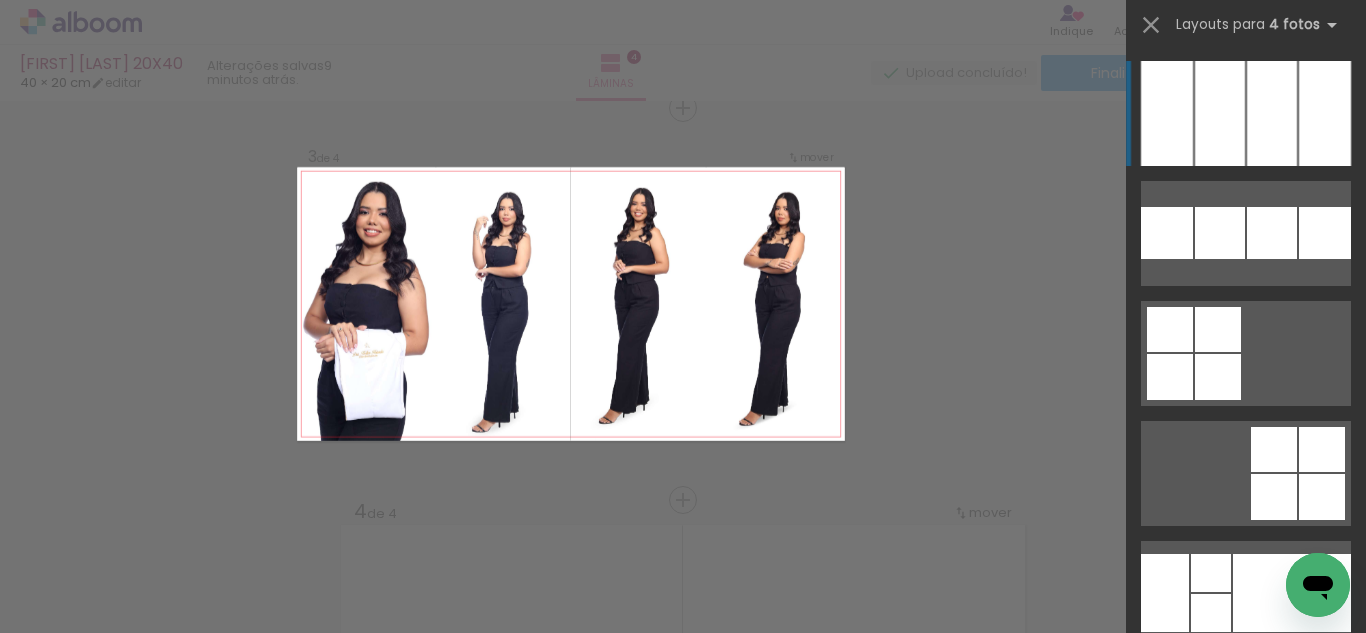 click at bounding box center (1220, 113) 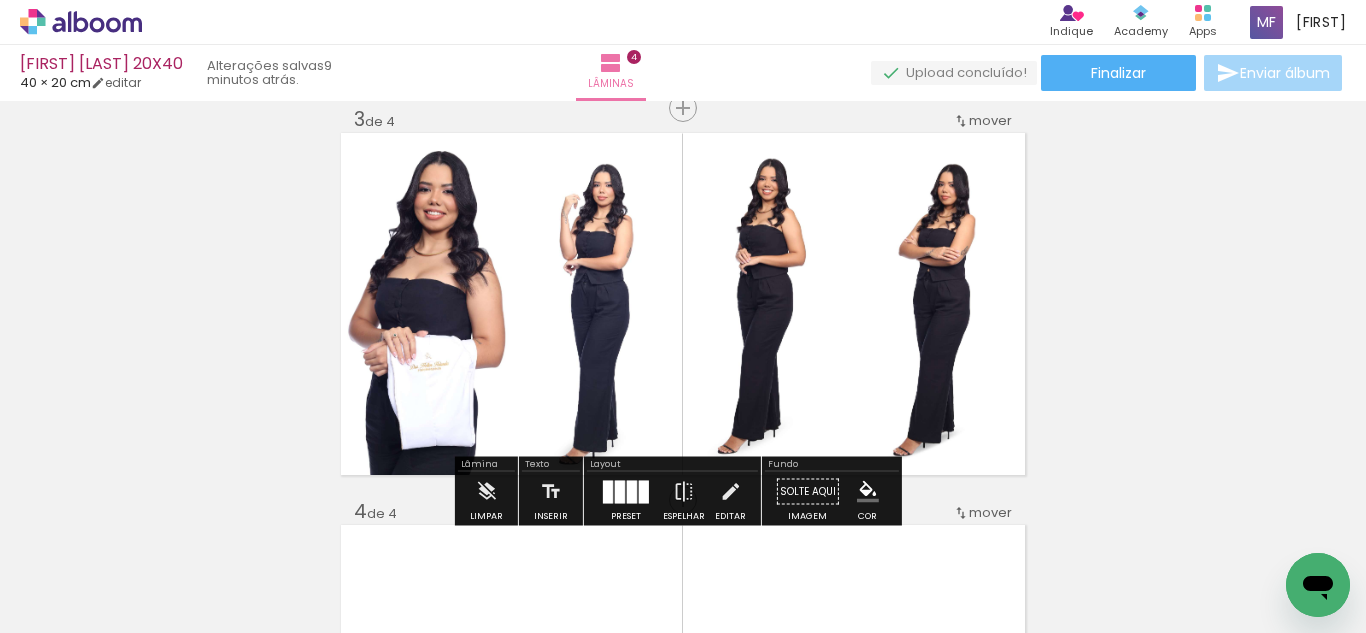 click on "Inserir lâmina 1  de 4  Inserir lâmina 2  de 4  Inserir lâmina 3  de 4  Inserir lâmina 4  de 4" at bounding box center (683, 278) 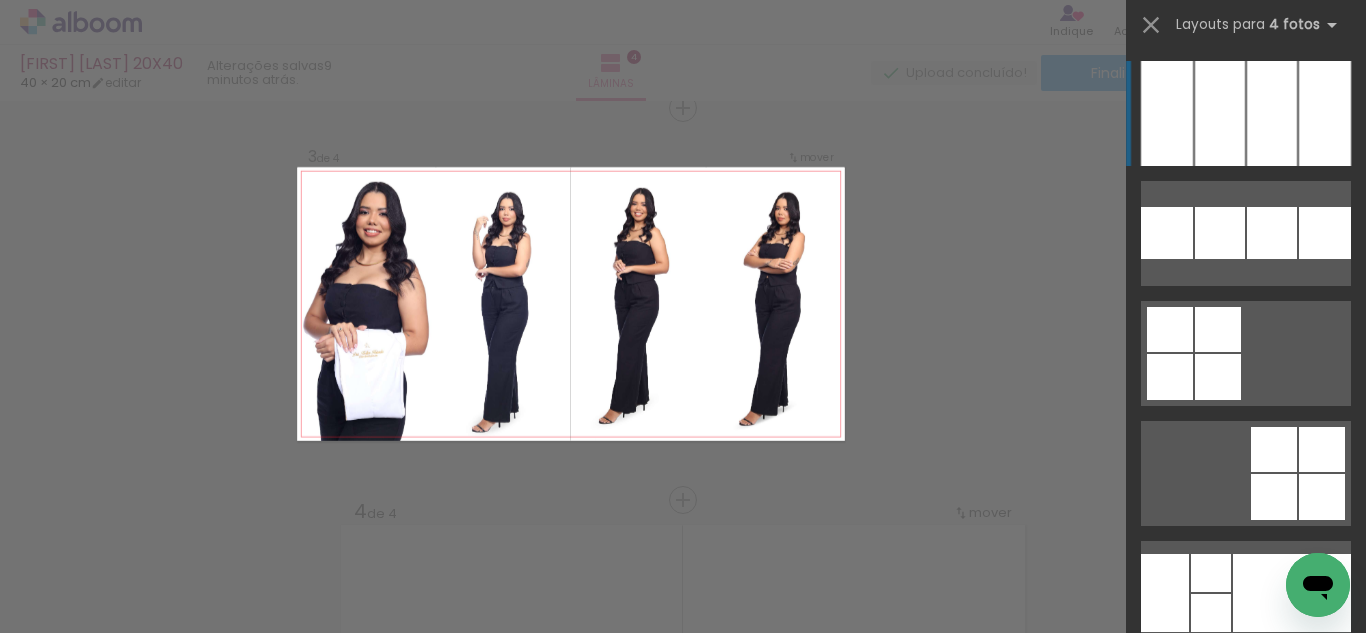 click on "Confirmar Cancelar" at bounding box center [683, 295] 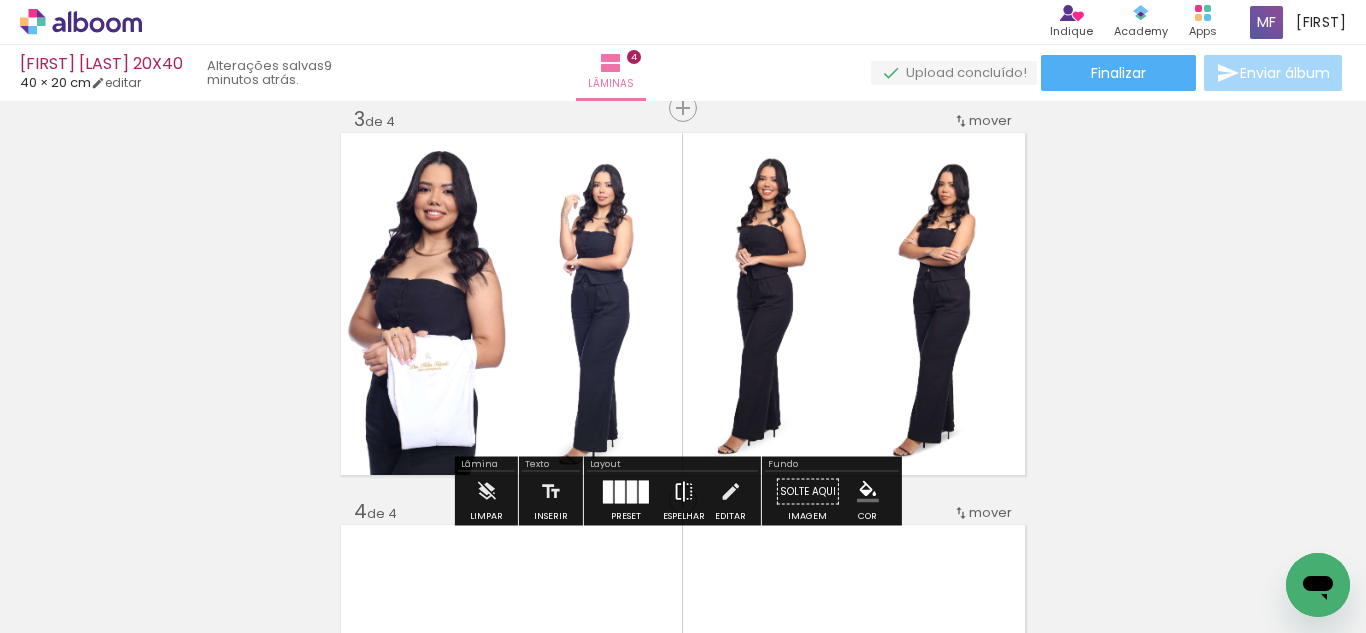click at bounding box center (684, 492) 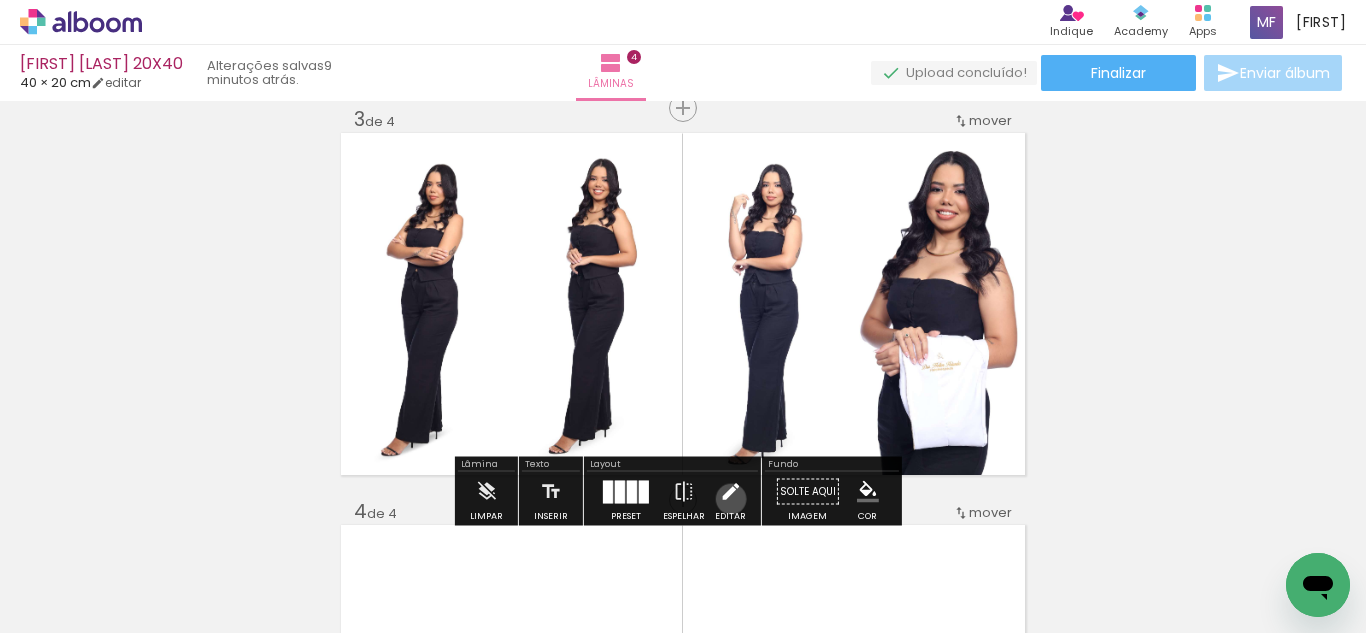 click at bounding box center [730, 492] 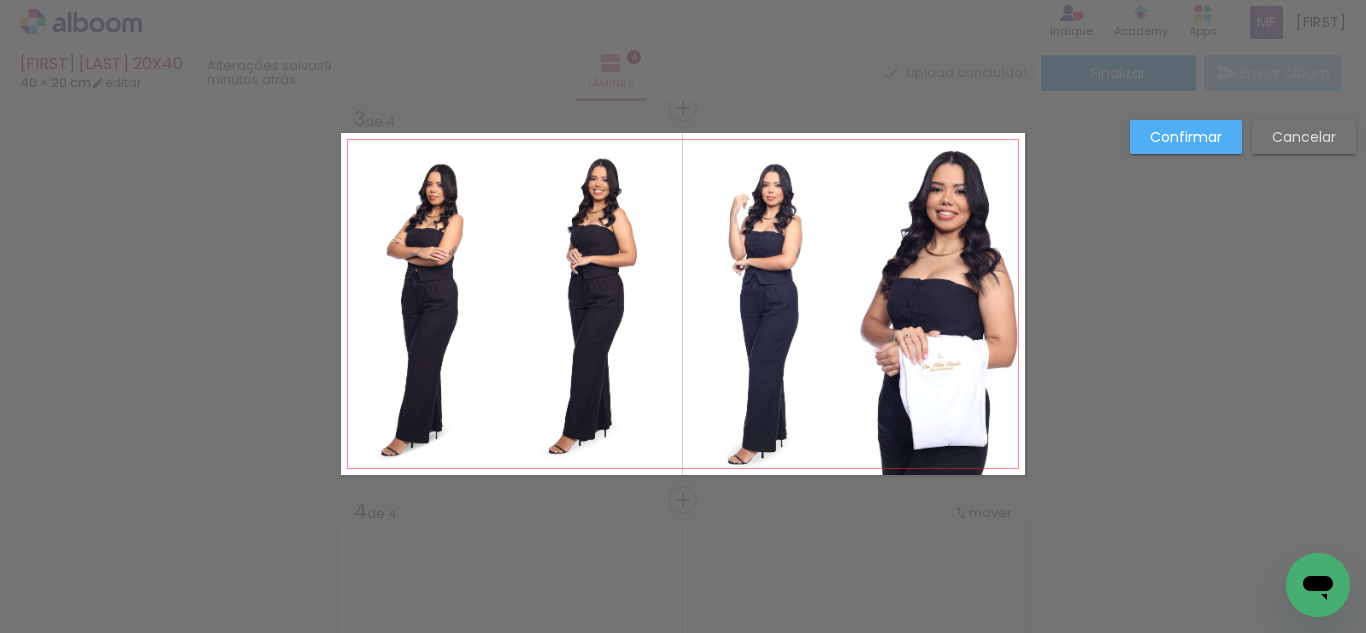 click 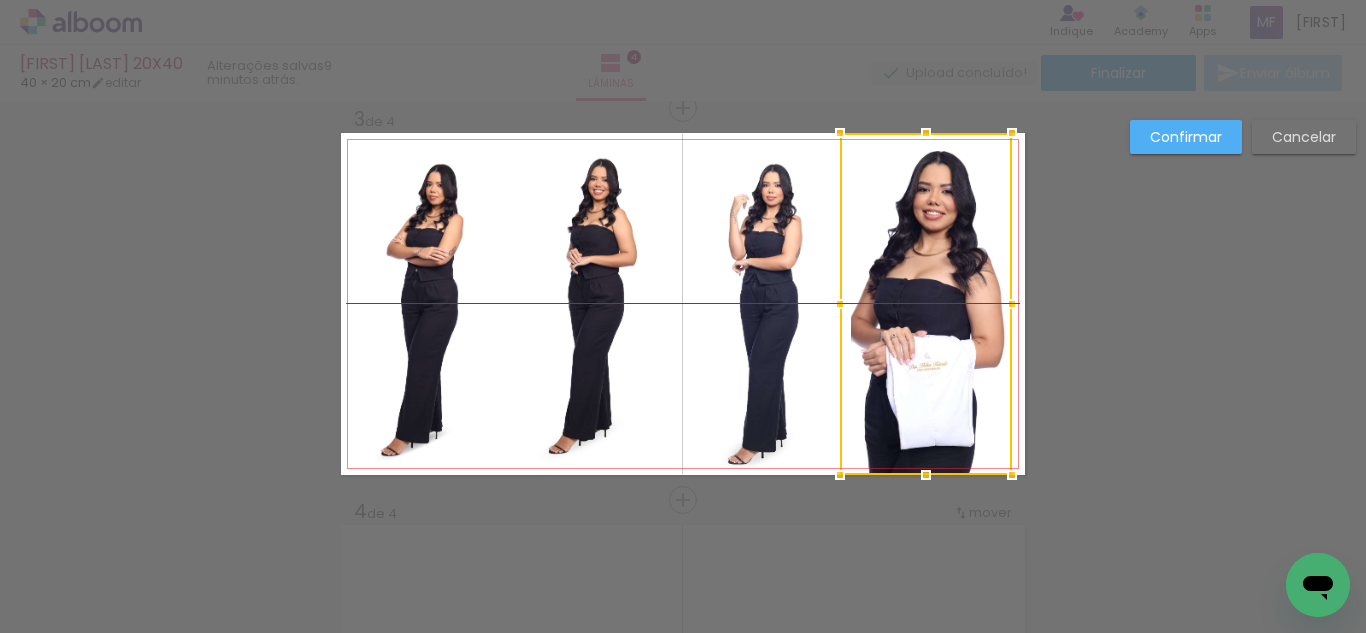 drag, startPoint x: 921, startPoint y: 338, endPoint x: 908, endPoint y: 339, distance: 13.038404 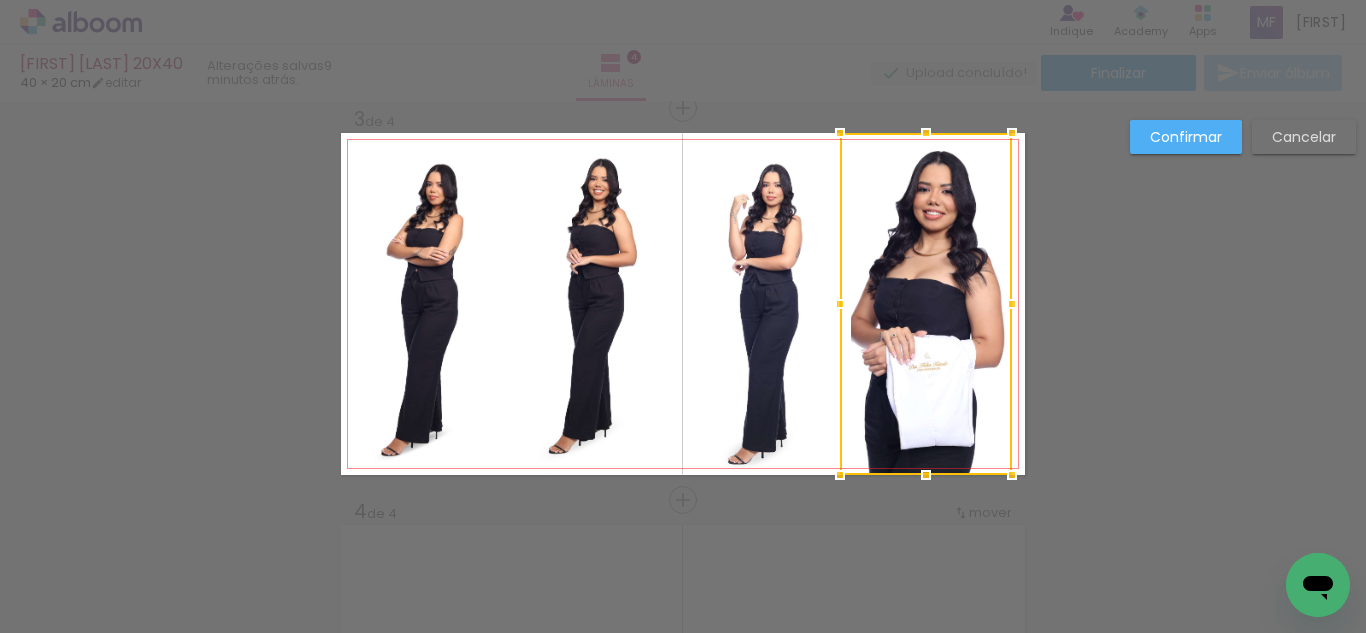 click 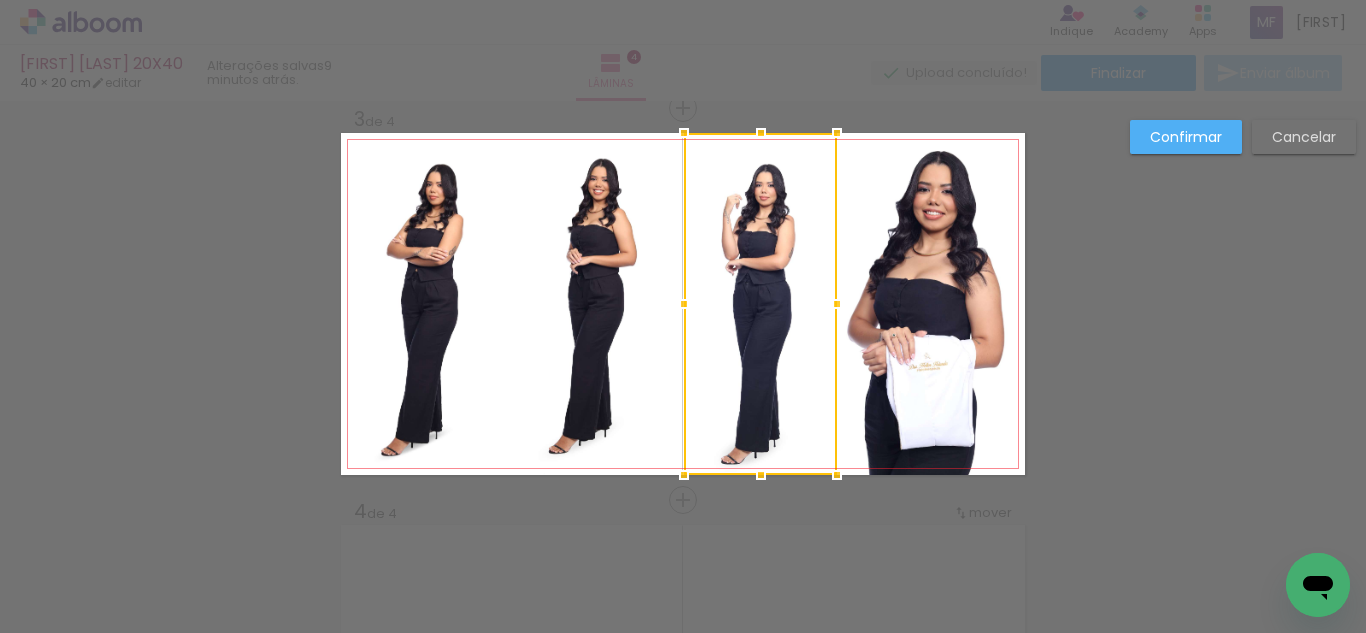 drag, startPoint x: 842, startPoint y: 304, endPoint x: 828, endPoint y: 309, distance: 14.866069 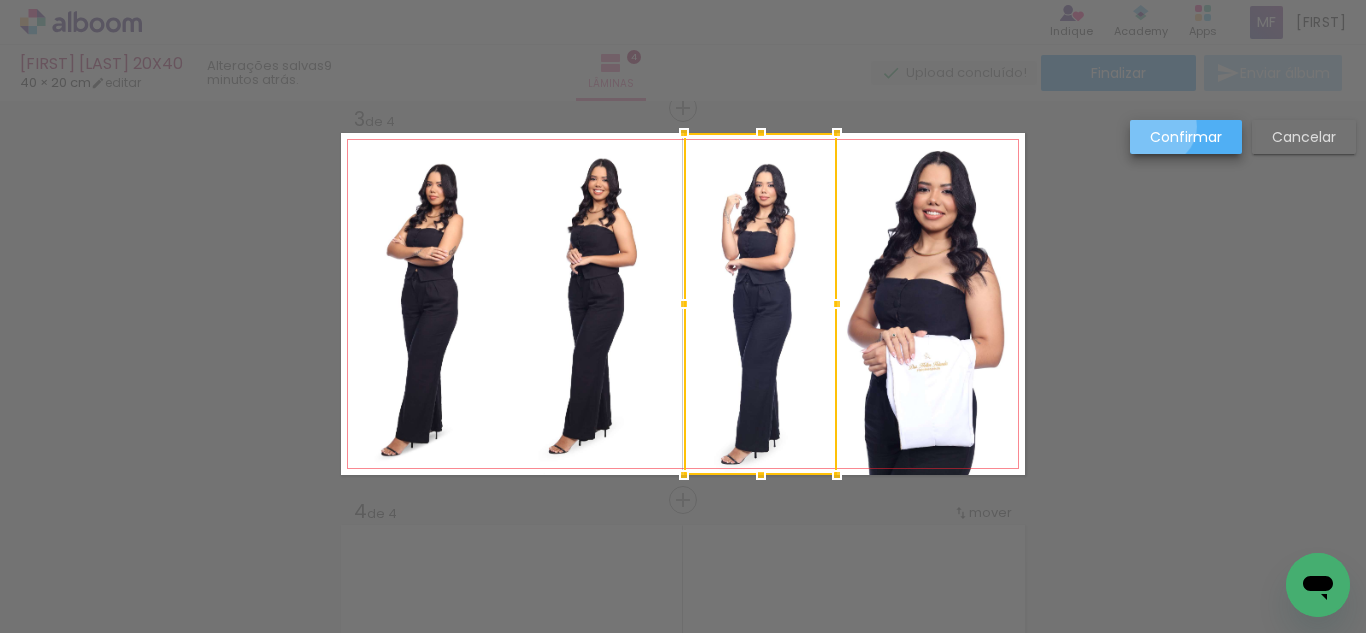 click on "Confirmar" at bounding box center [0, 0] 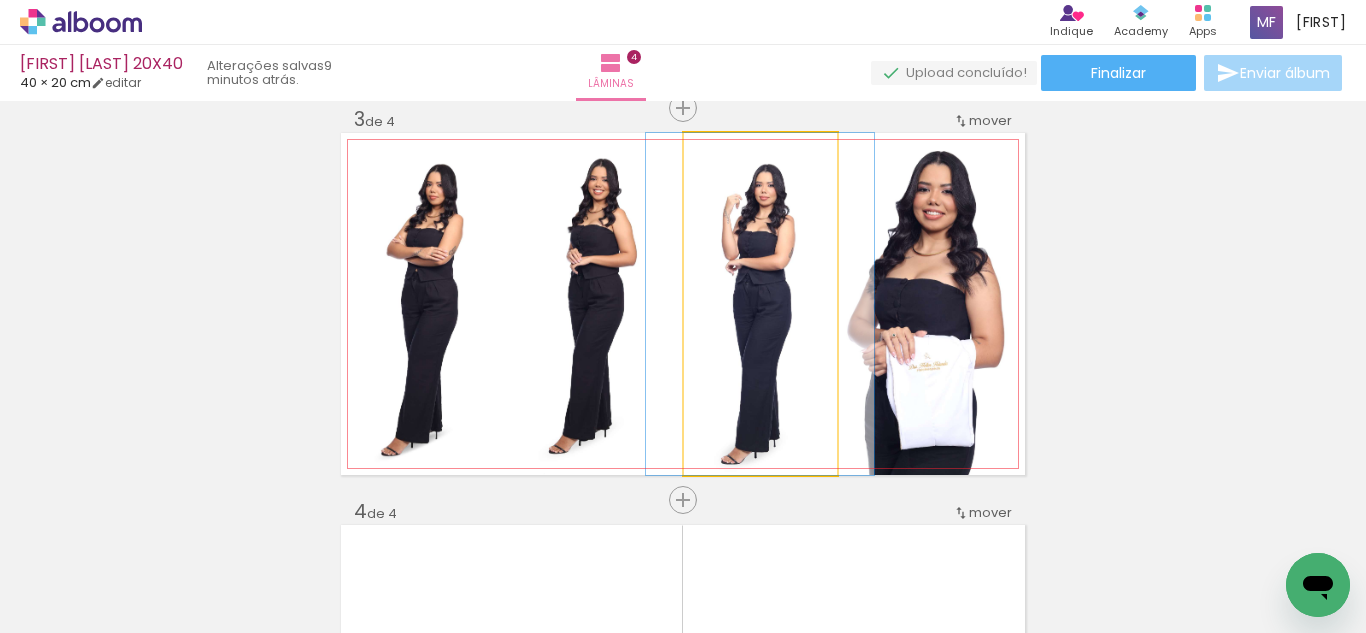 click 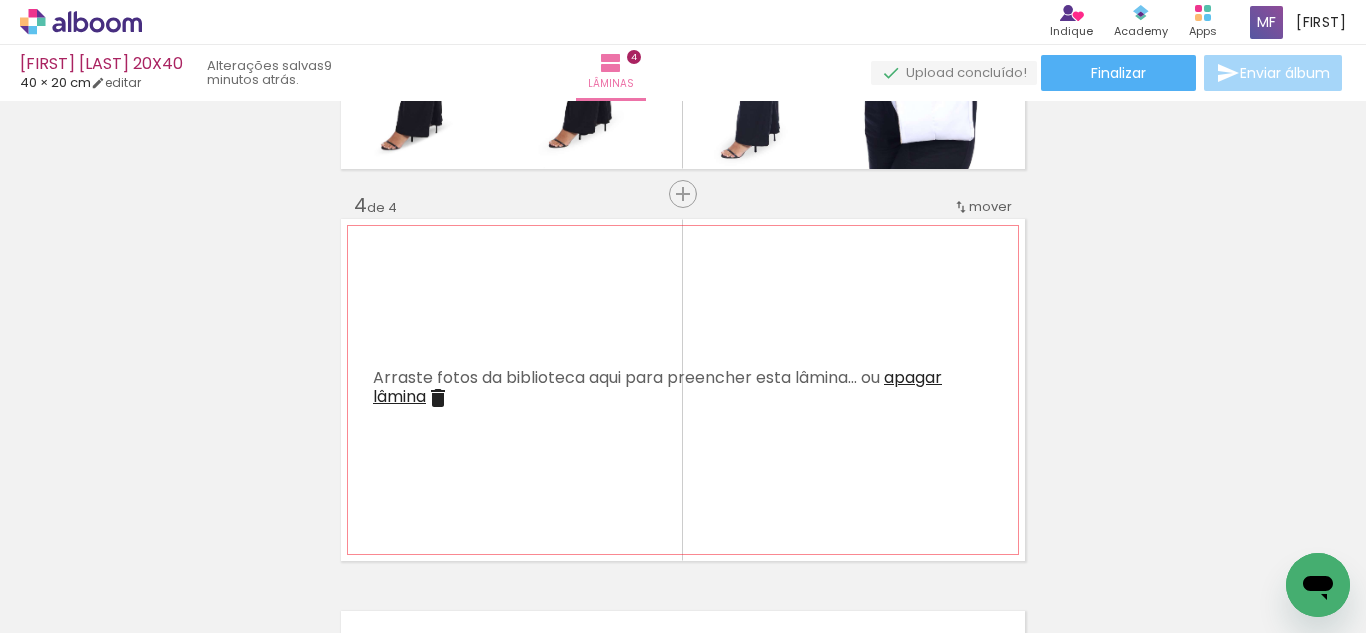 scroll, scrollTop: 1118, scrollLeft: 0, axis: vertical 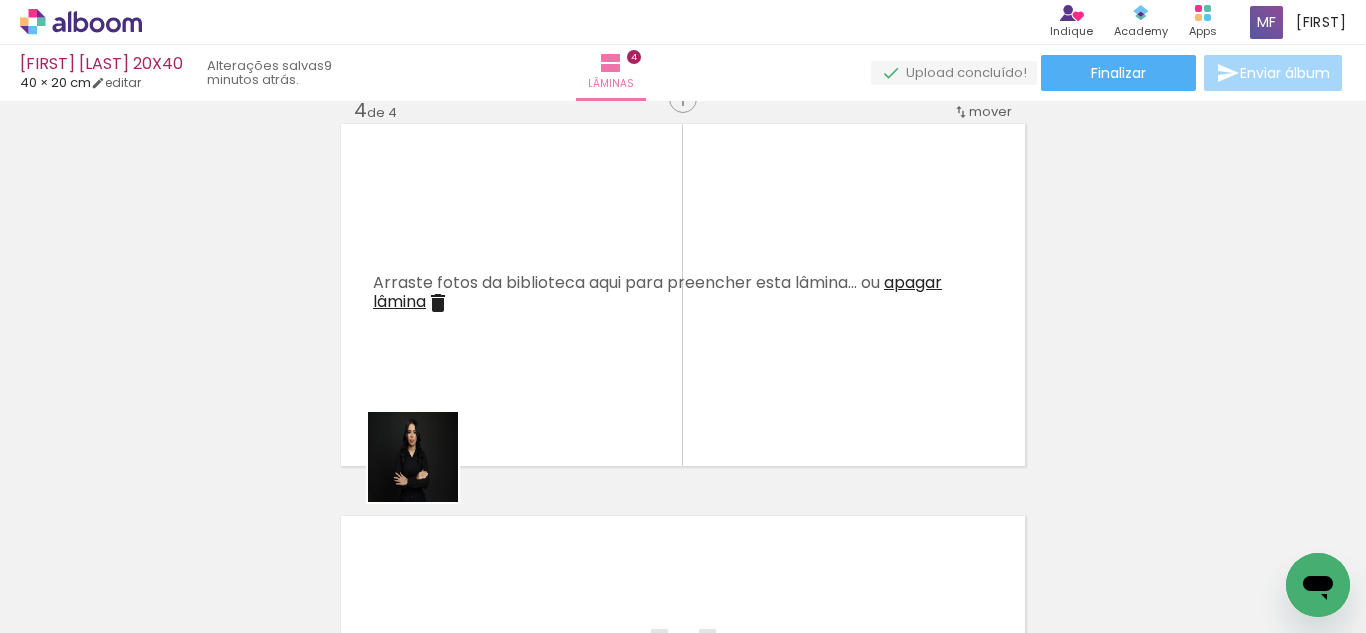 drag, startPoint x: 419, startPoint y: 568, endPoint x: 456, endPoint y: 384, distance: 187.68324 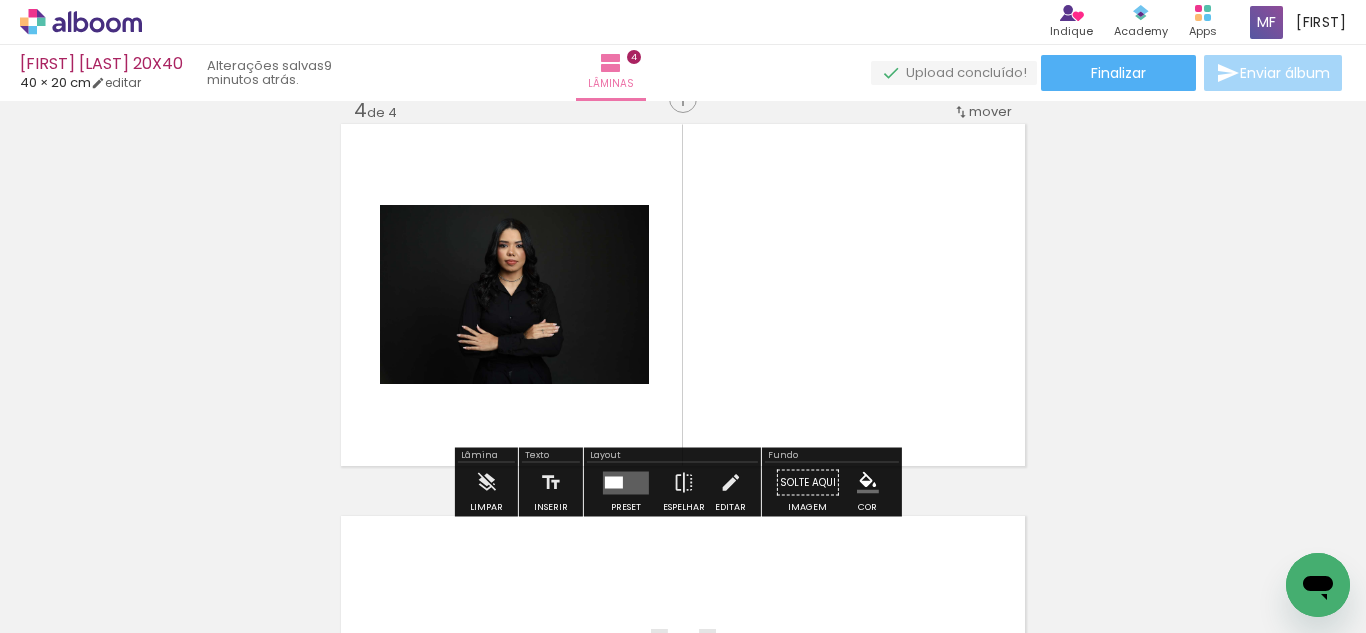 drag, startPoint x: 520, startPoint y: 588, endPoint x: 578, endPoint y: 366, distance: 229.45152 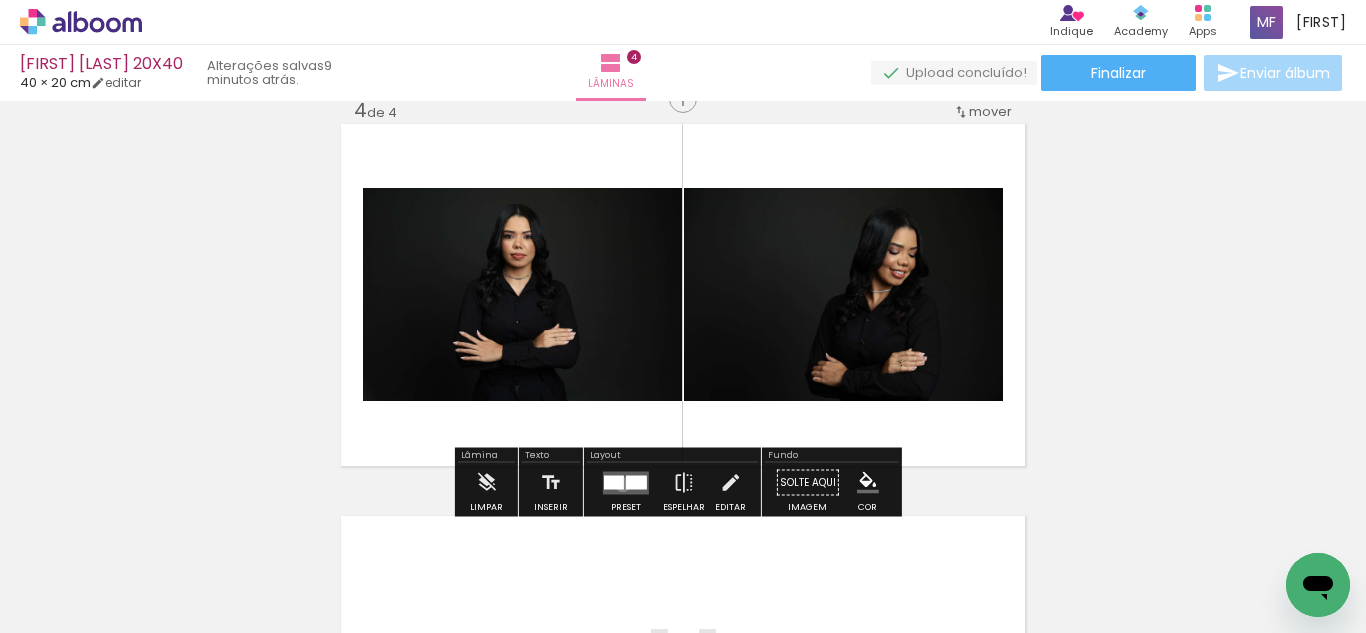click at bounding box center (614, 482) 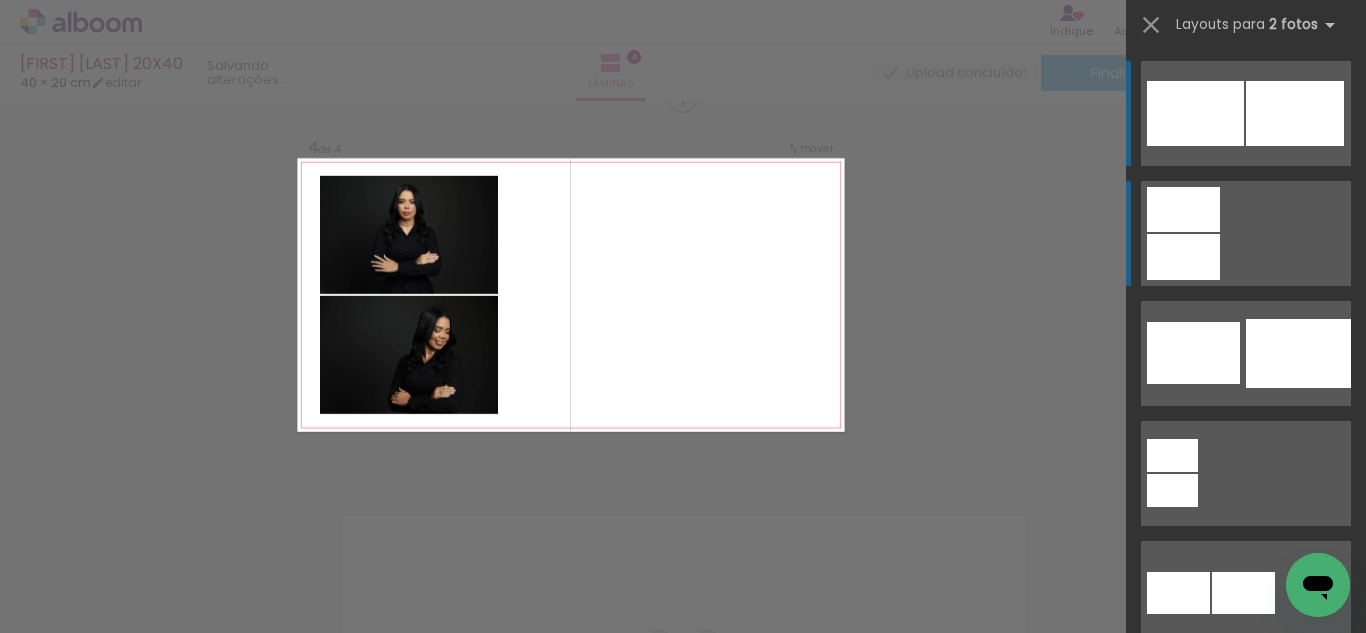 scroll, scrollTop: 1207, scrollLeft: 0, axis: vertical 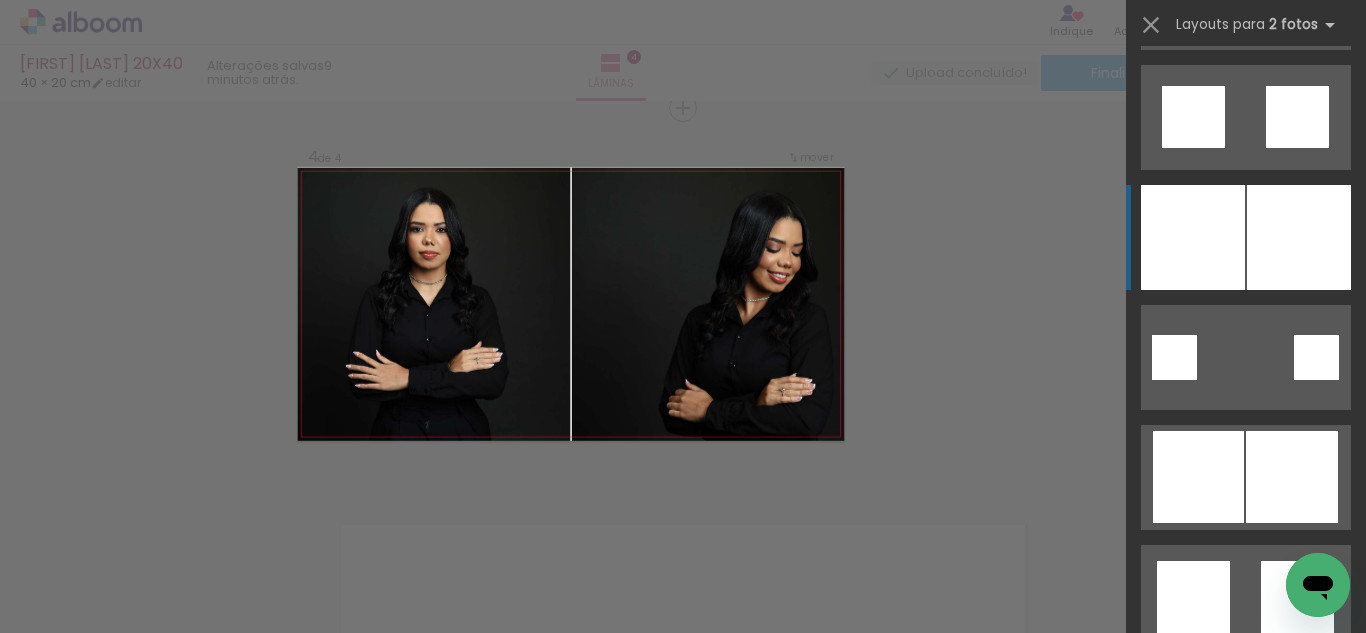 click at bounding box center (1298, -243) 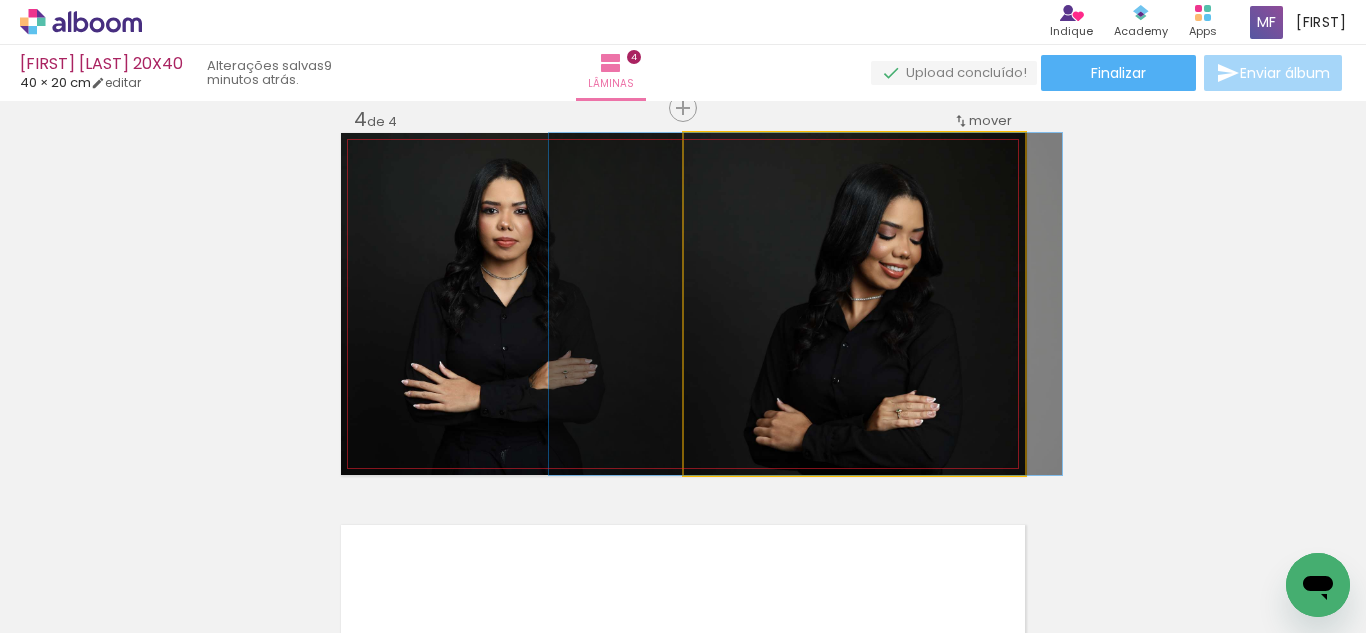 drag, startPoint x: 828, startPoint y: 300, endPoint x: 779, endPoint y: 309, distance: 49.819675 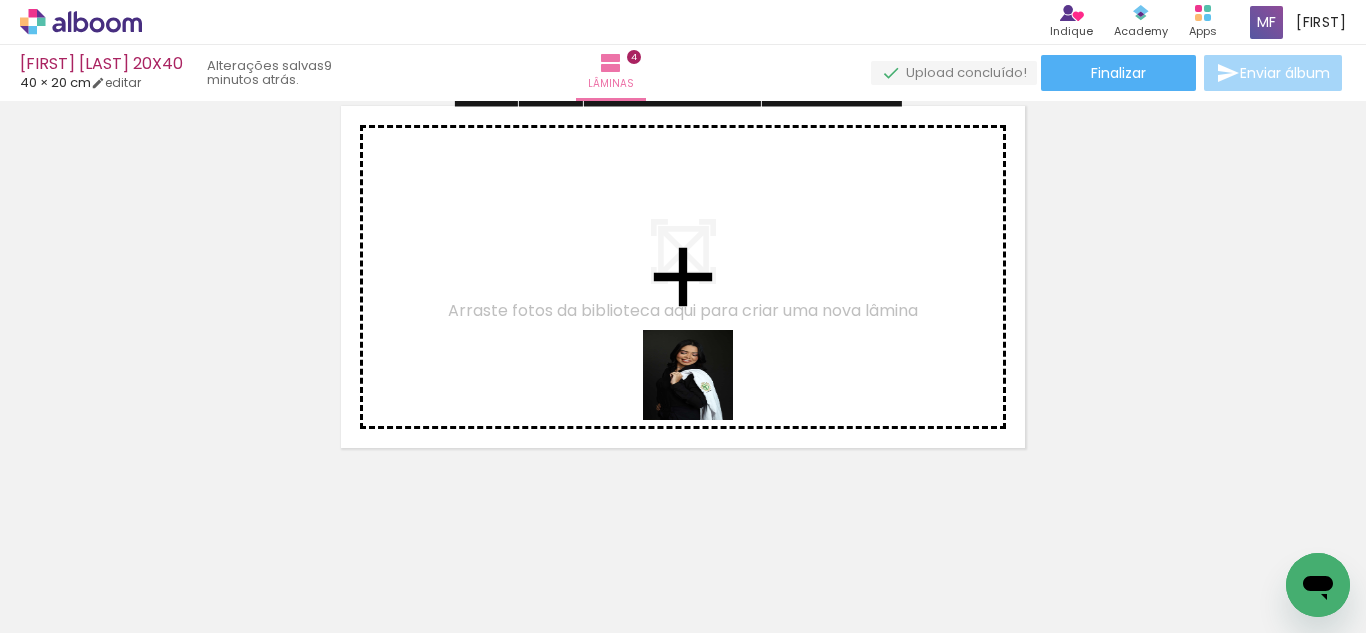 drag, startPoint x: 759, startPoint y: 571, endPoint x: 700, endPoint y: 378, distance: 201.81674 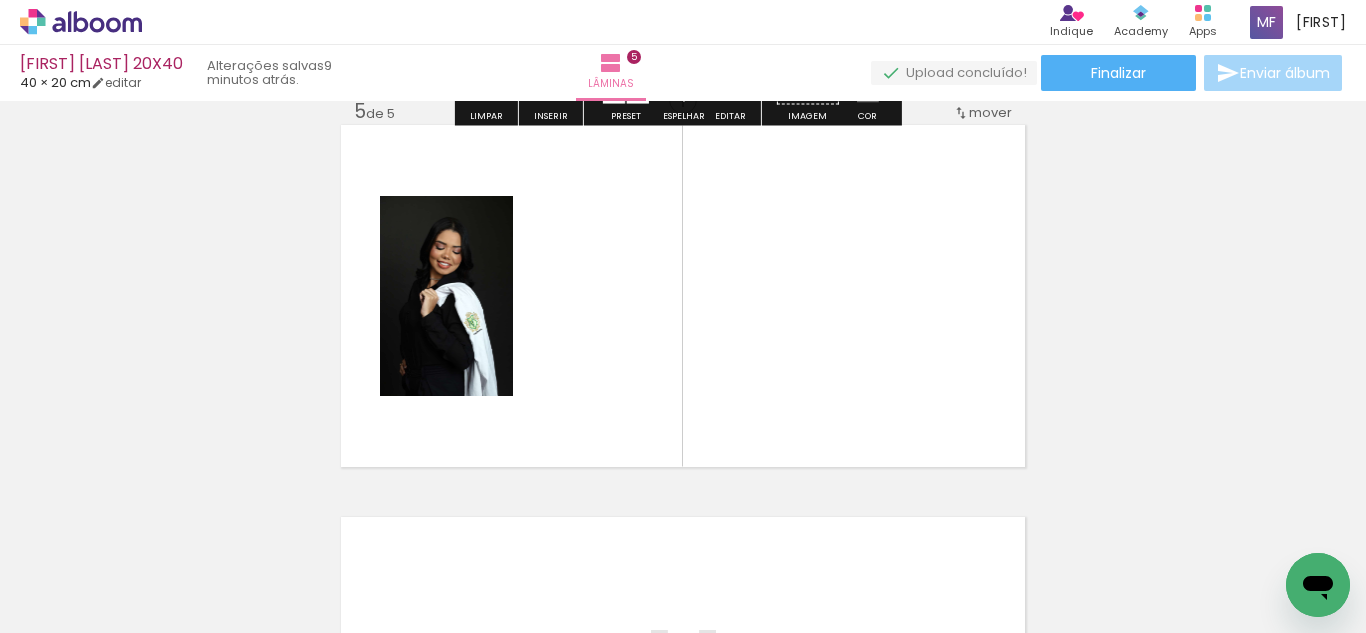 scroll, scrollTop: 1594, scrollLeft: 0, axis: vertical 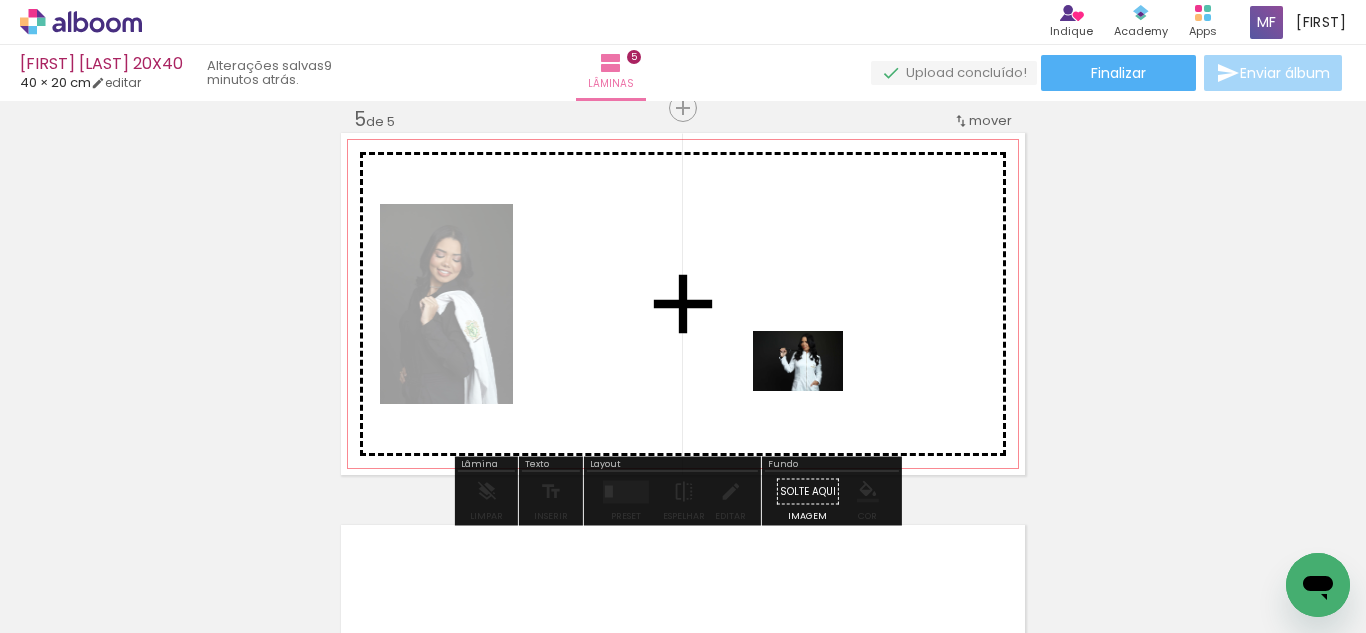drag, startPoint x: 828, startPoint y: 585, endPoint x: 814, endPoint y: 388, distance: 197.49684 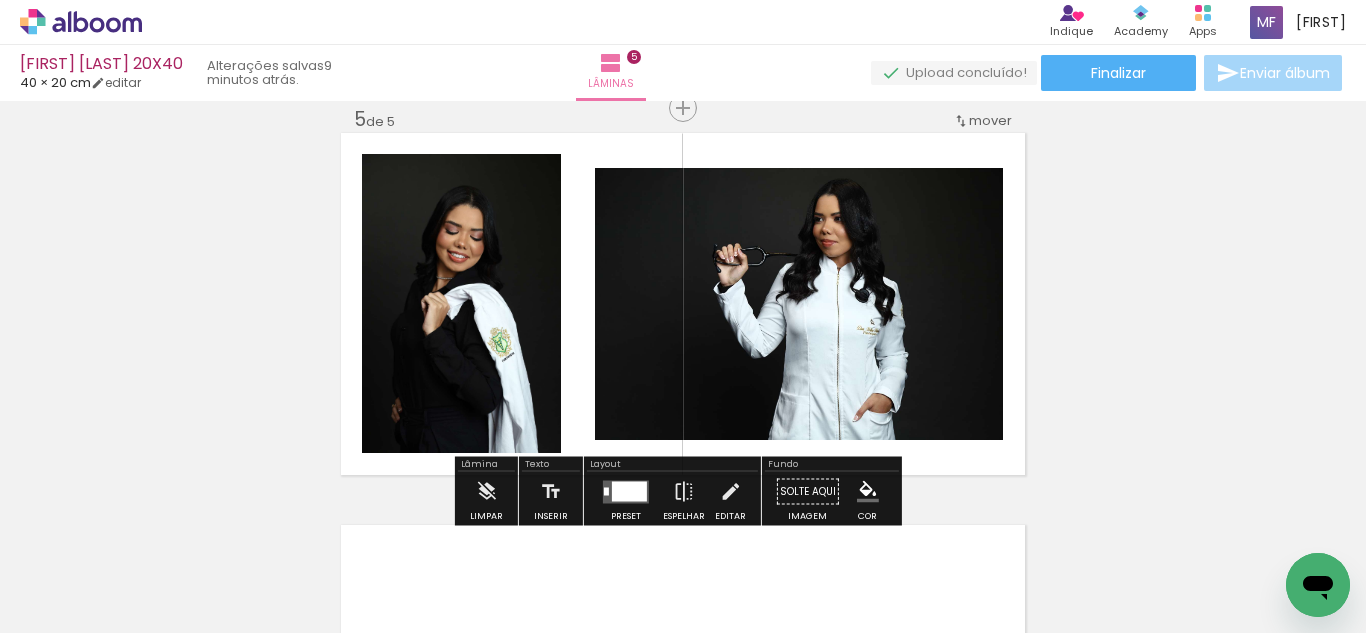 click at bounding box center (629, 491) 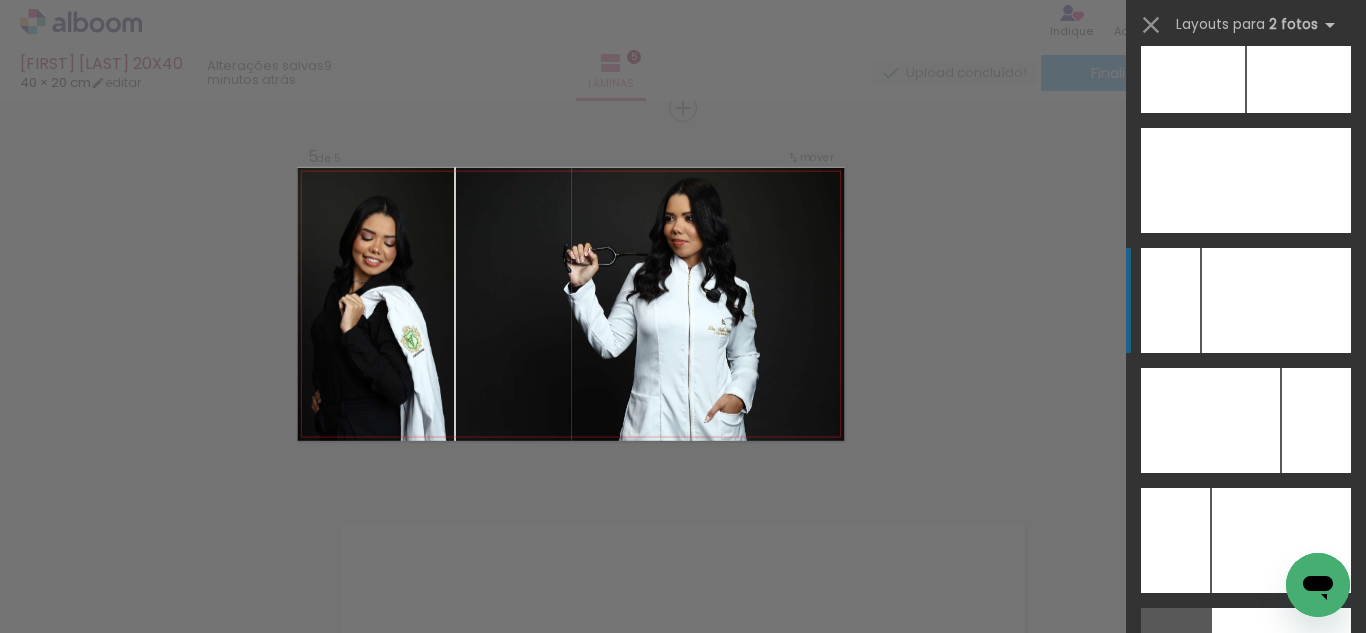 scroll, scrollTop: 9174, scrollLeft: 0, axis: vertical 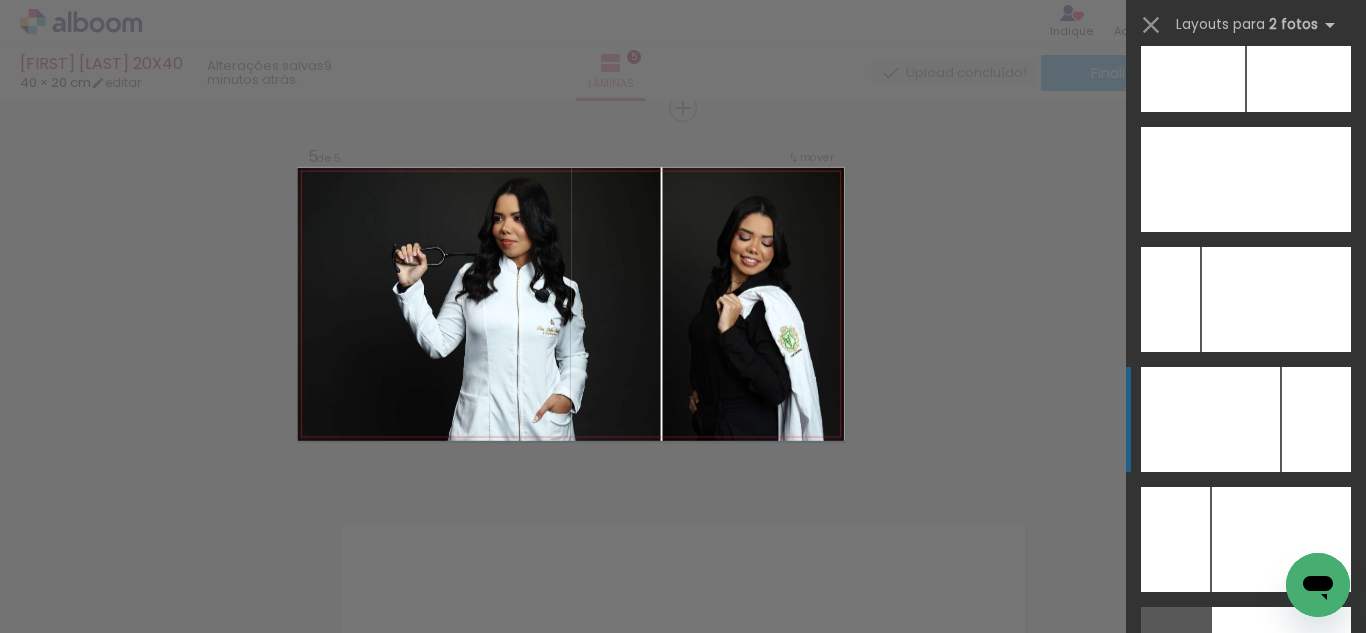 click at bounding box center [1210, 419] 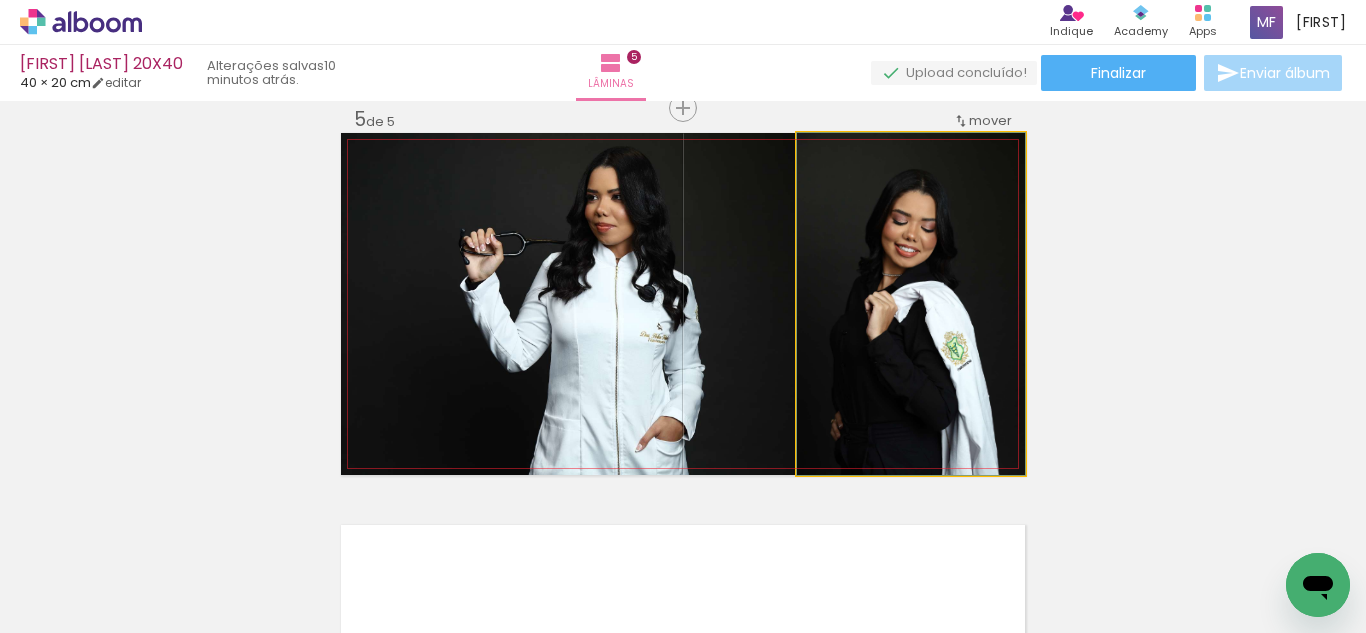 click 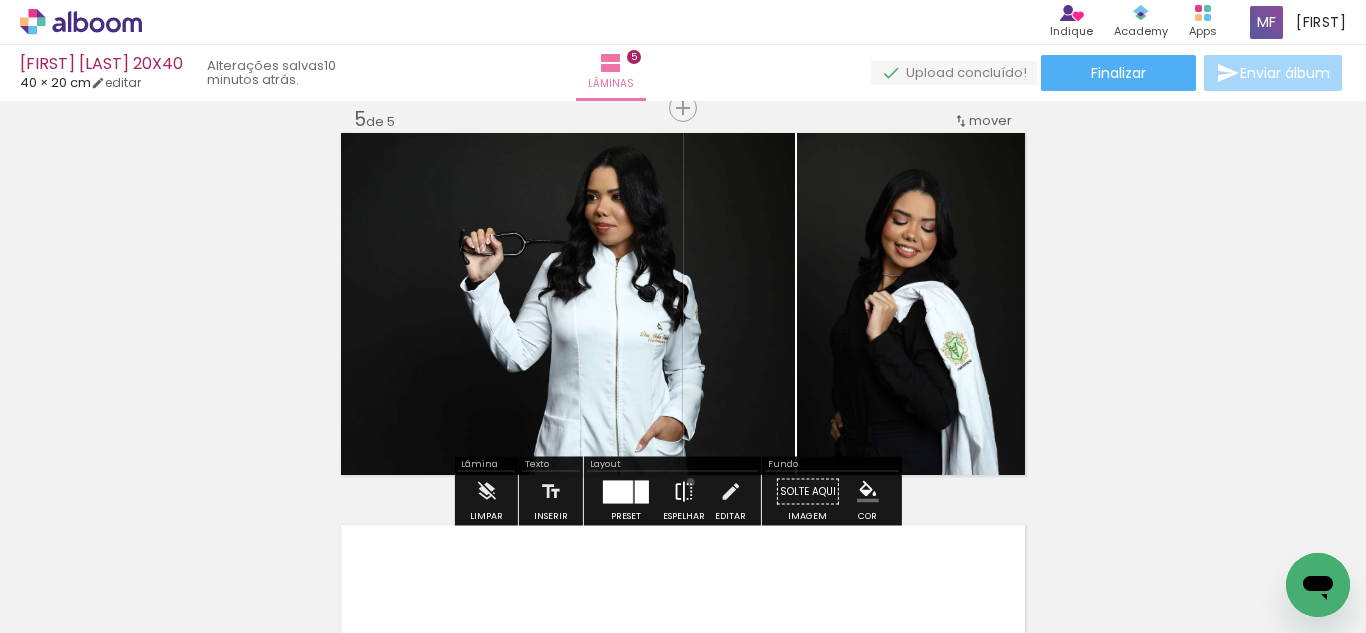 click at bounding box center [684, 492] 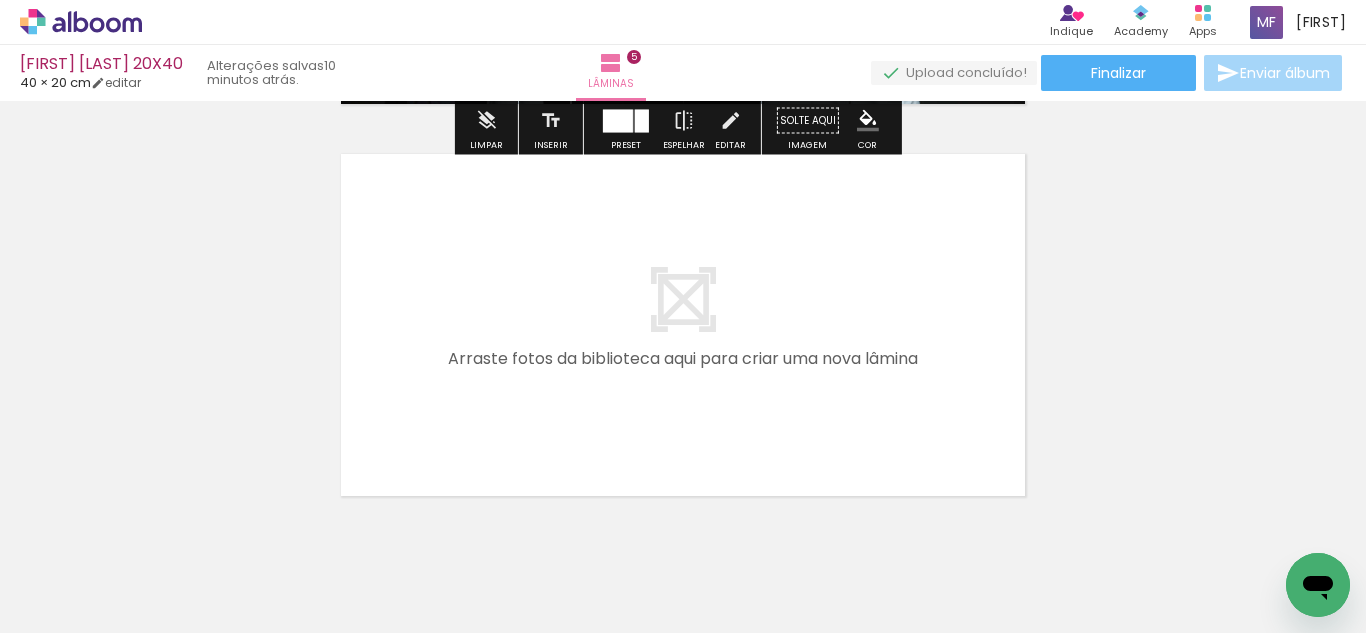 drag, startPoint x: 707, startPoint y: 389, endPoint x: 911, endPoint y: 543, distance: 255.60126 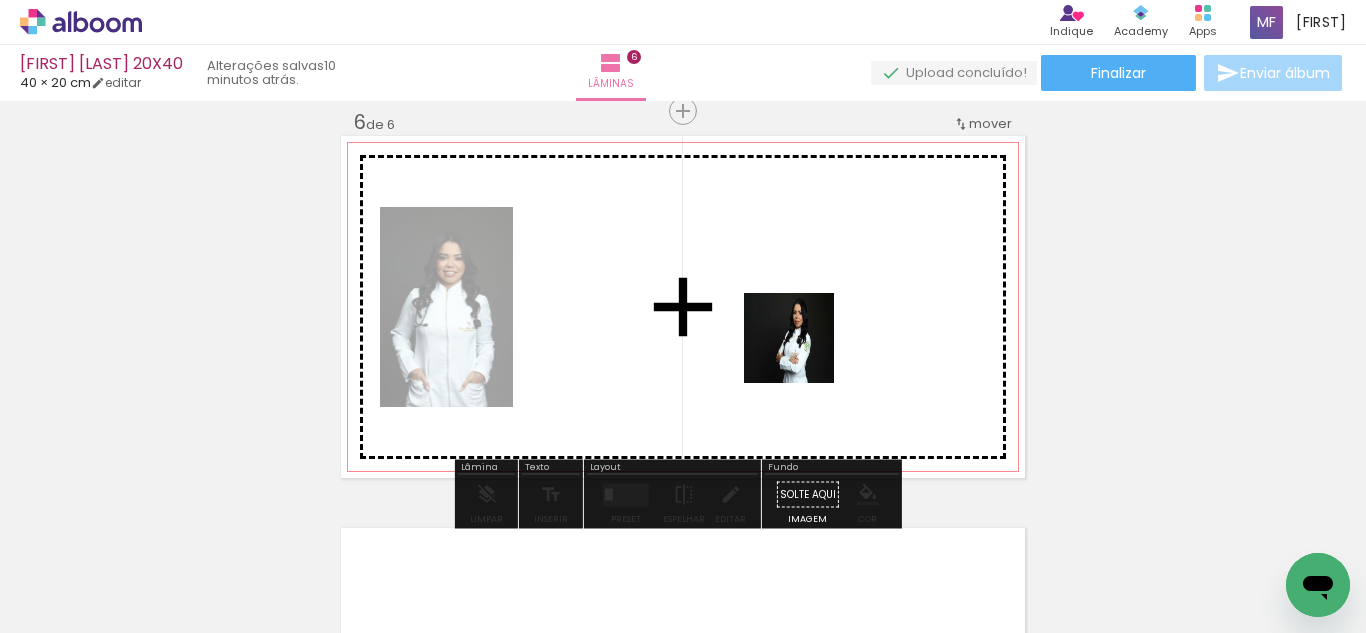 scroll, scrollTop: 1986, scrollLeft: 0, axis: vertical 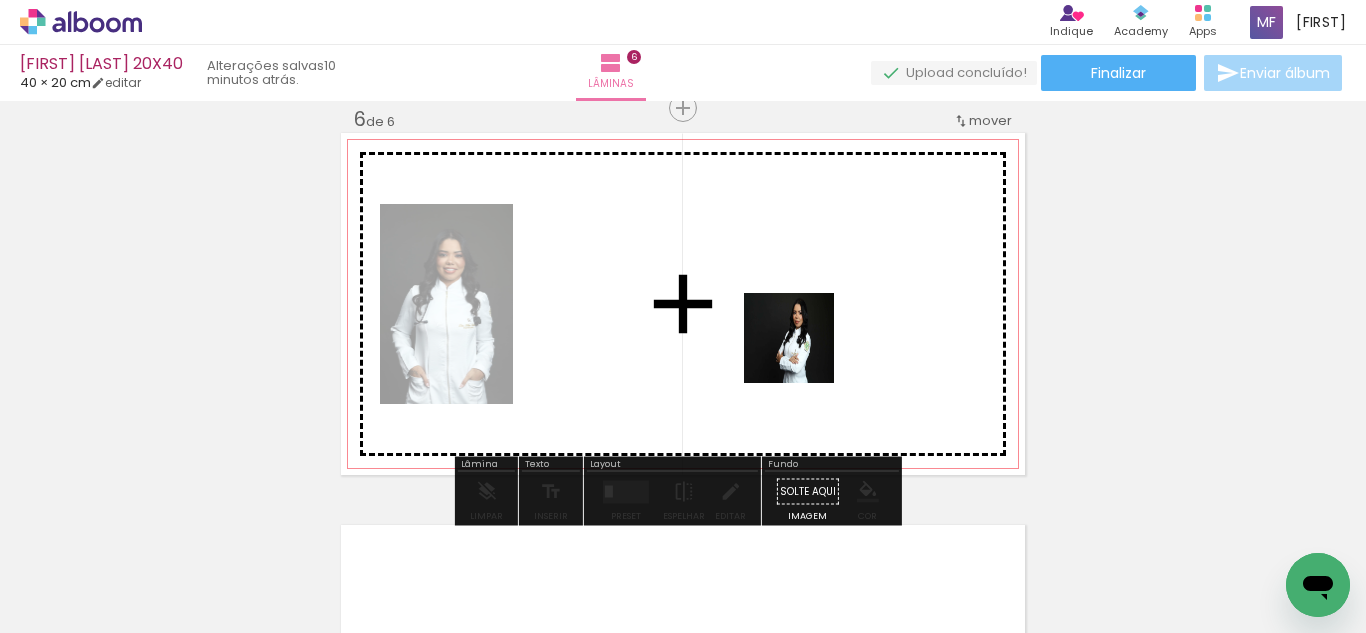 drag, startPoint x: 931, startPoint y: 564, endPoint x: 1042, endPoint y: 518, distance: 120.15407 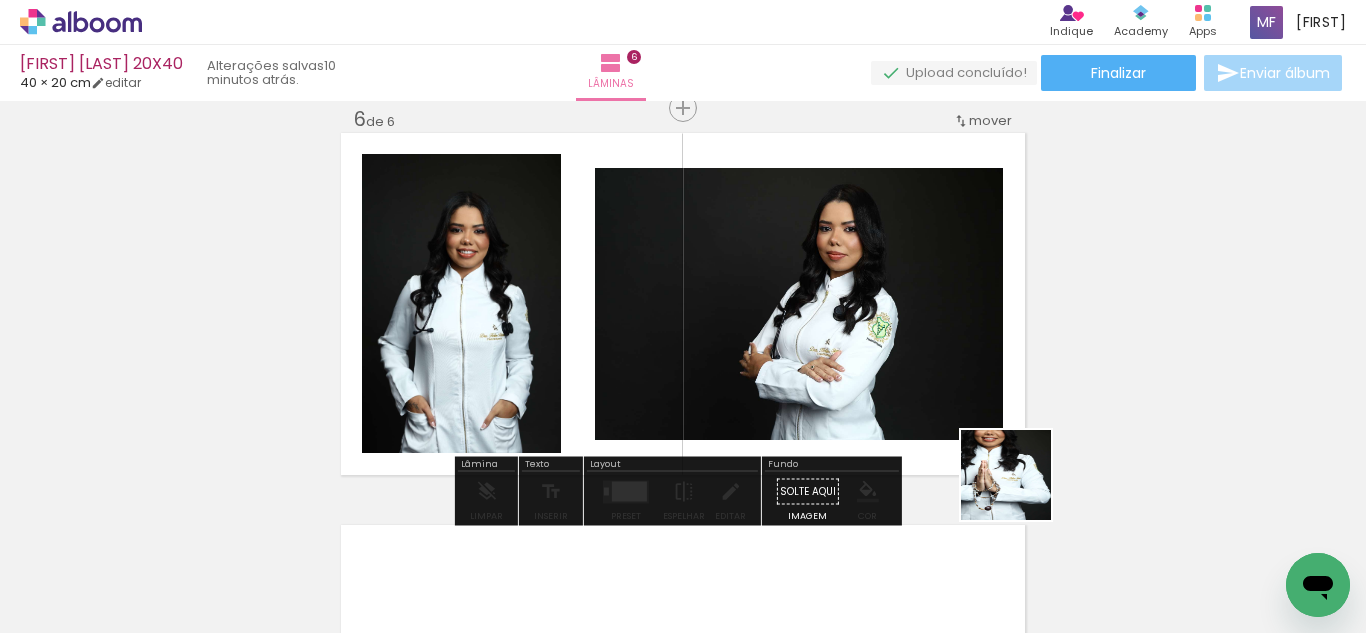 drag, startPoint x: 1048, startPoint y: 529, endPoint x: 824, endPoint y: 426, distance: 246.54614 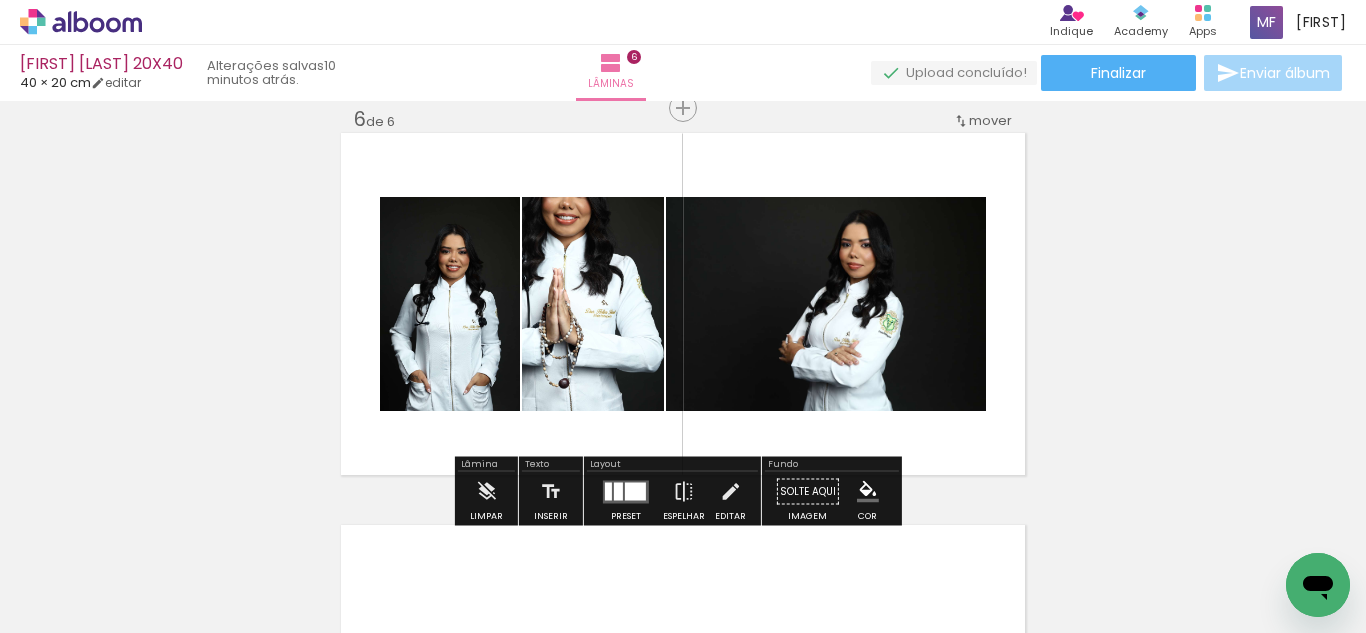 drag, startPoint x: 623, startPoint y: 475, endPoint x: 662, endPoint y: 469, distance: 39.45884 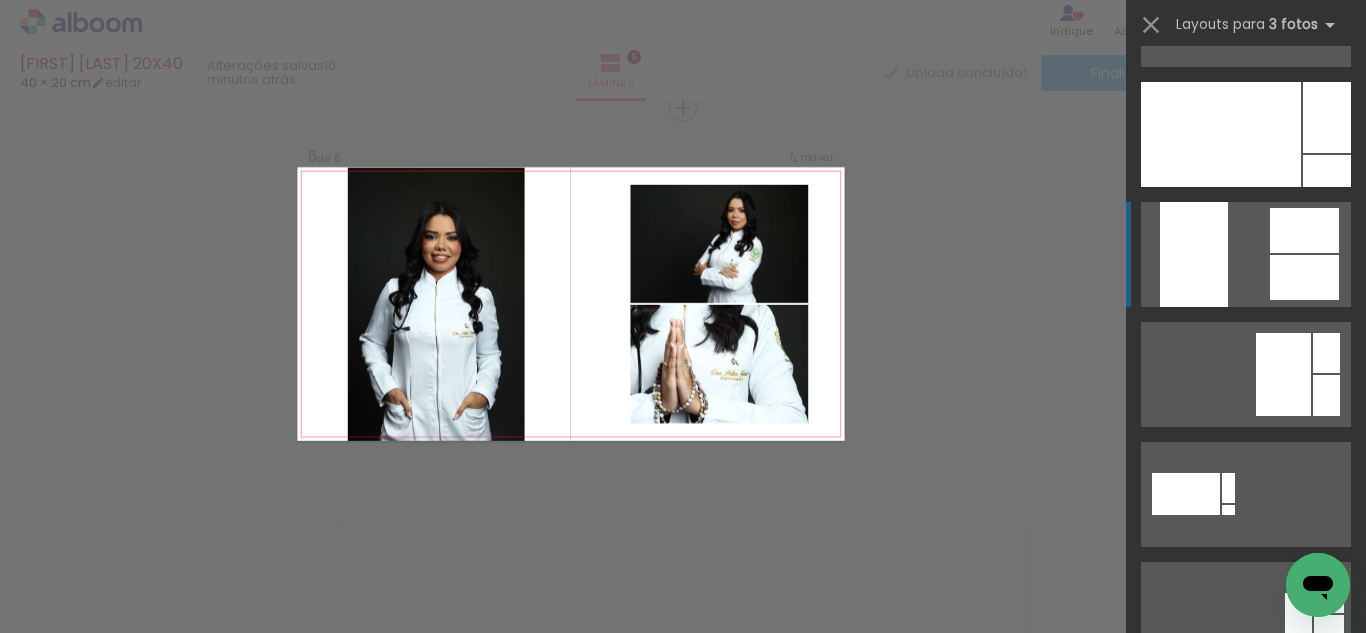 scroll, scrollTop: 8020, scrollLeft: 0, axis: vertical 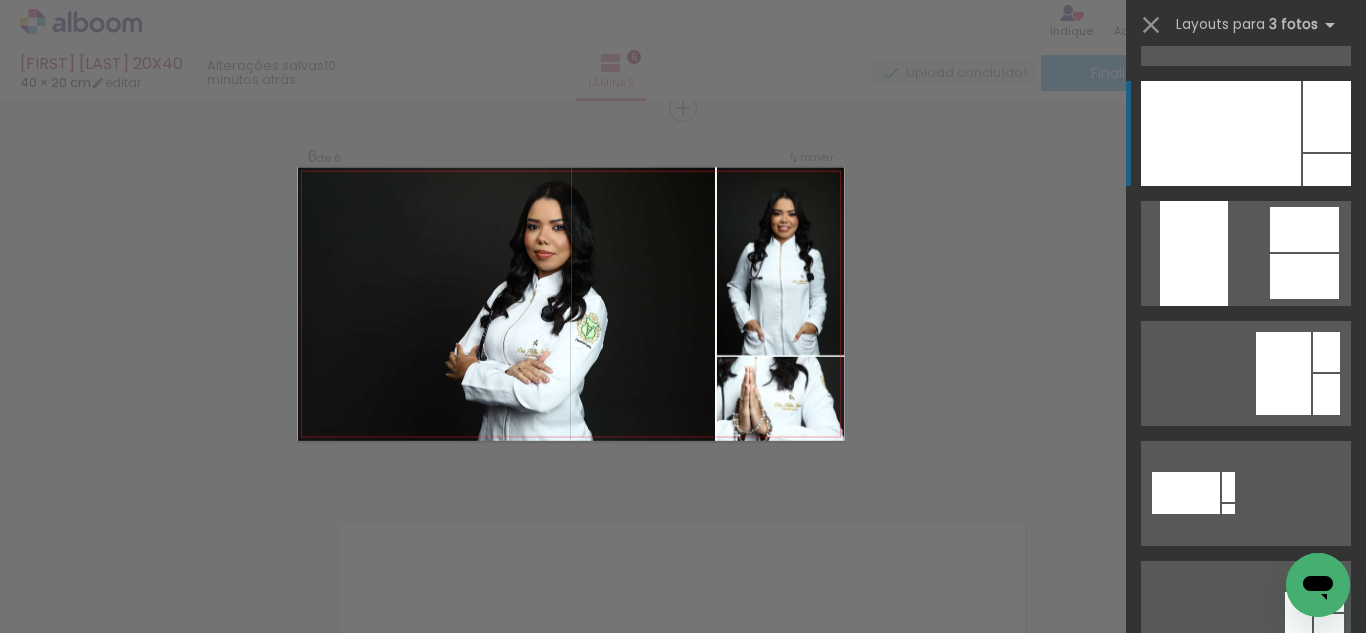 click at bounding box center [1221, 133] 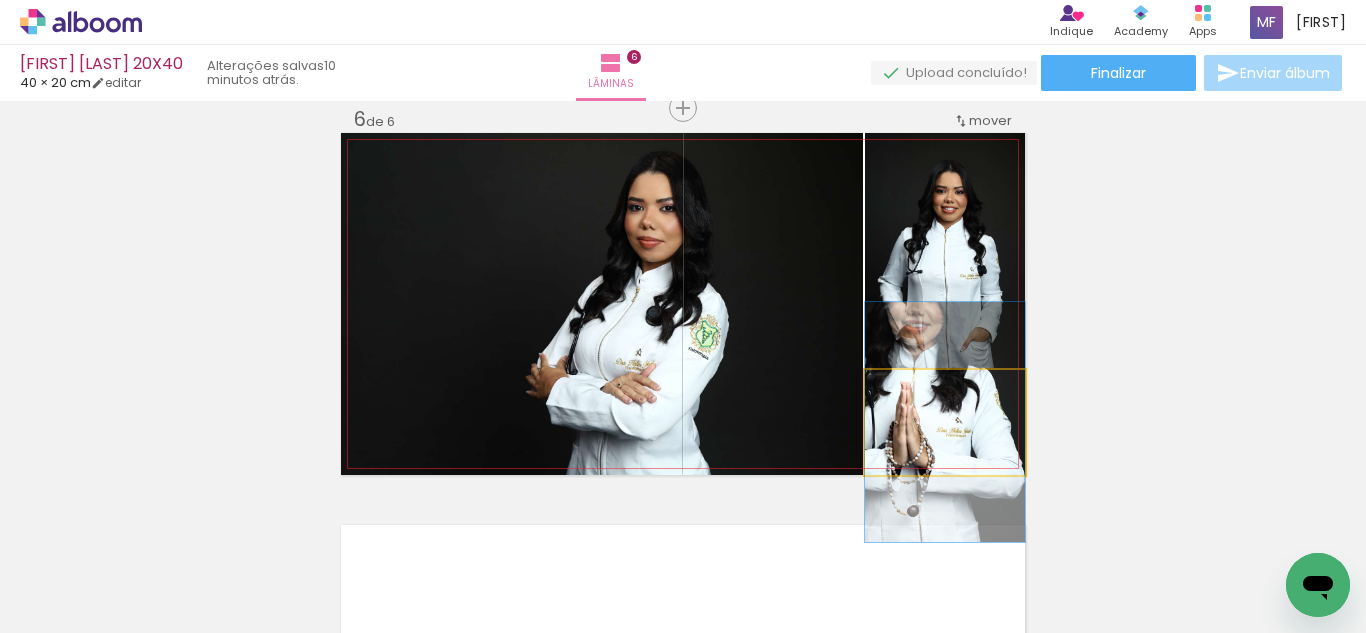 click 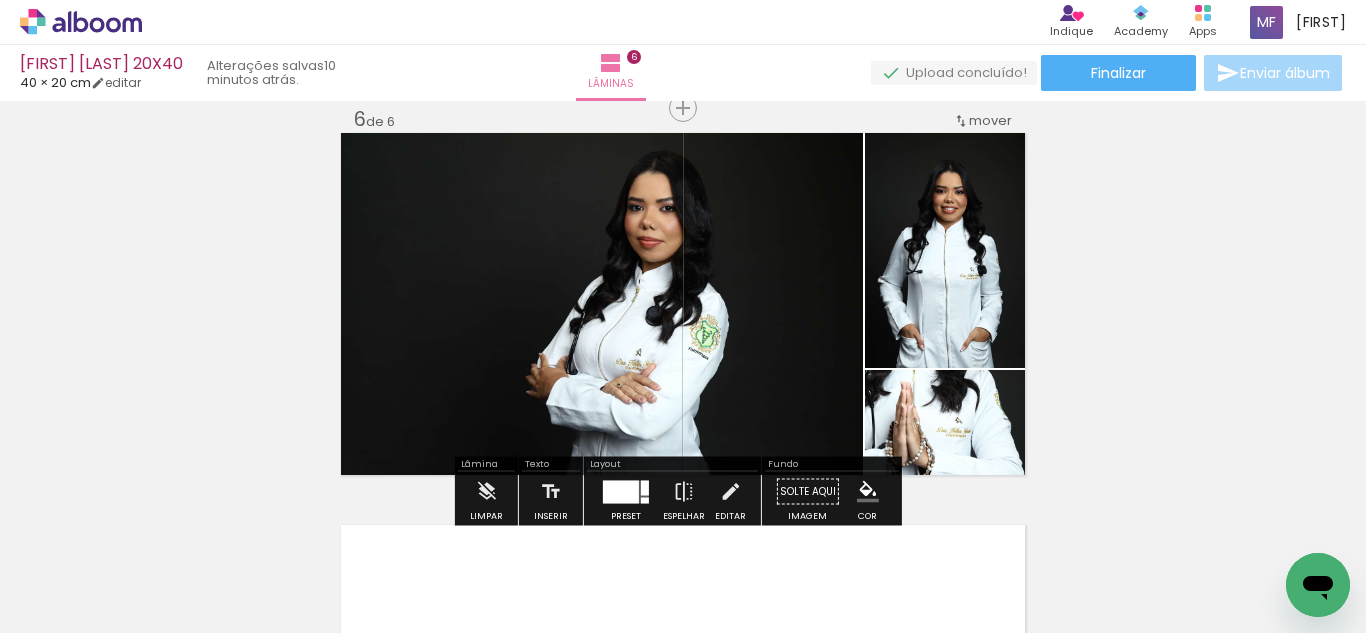 click at bounding box center (621, 491) 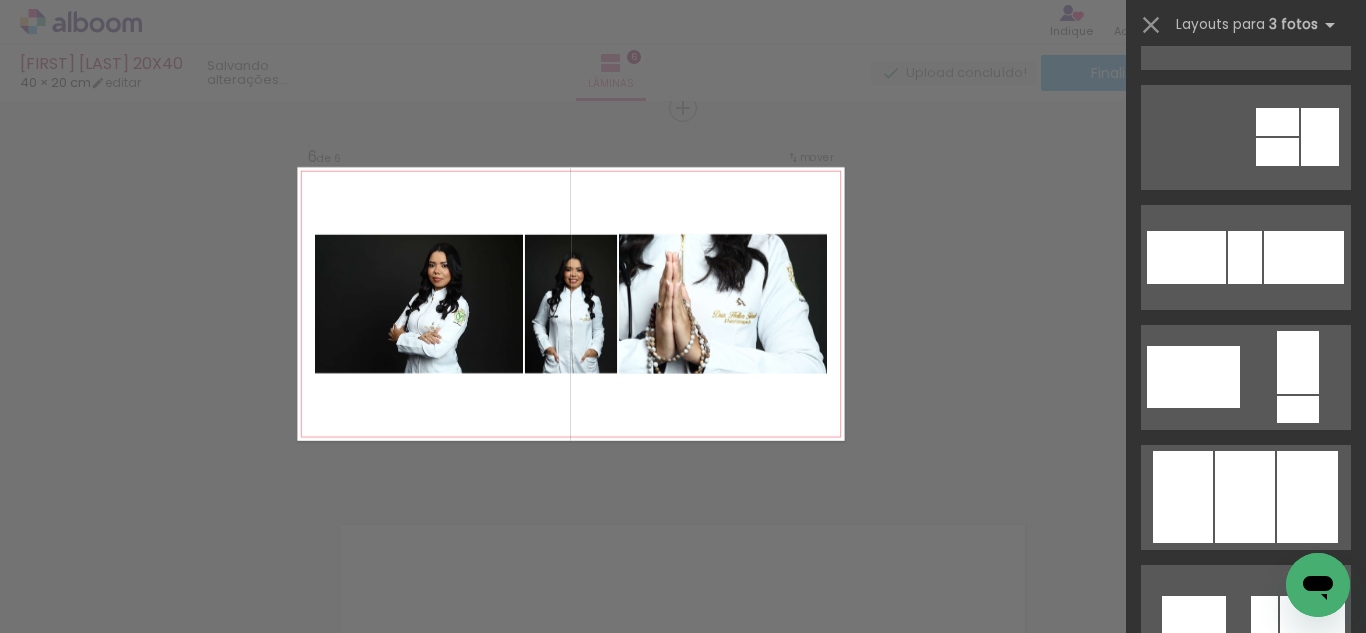 scroll, scrollTop: 9456, scrollLeft: 0, axis: vertical 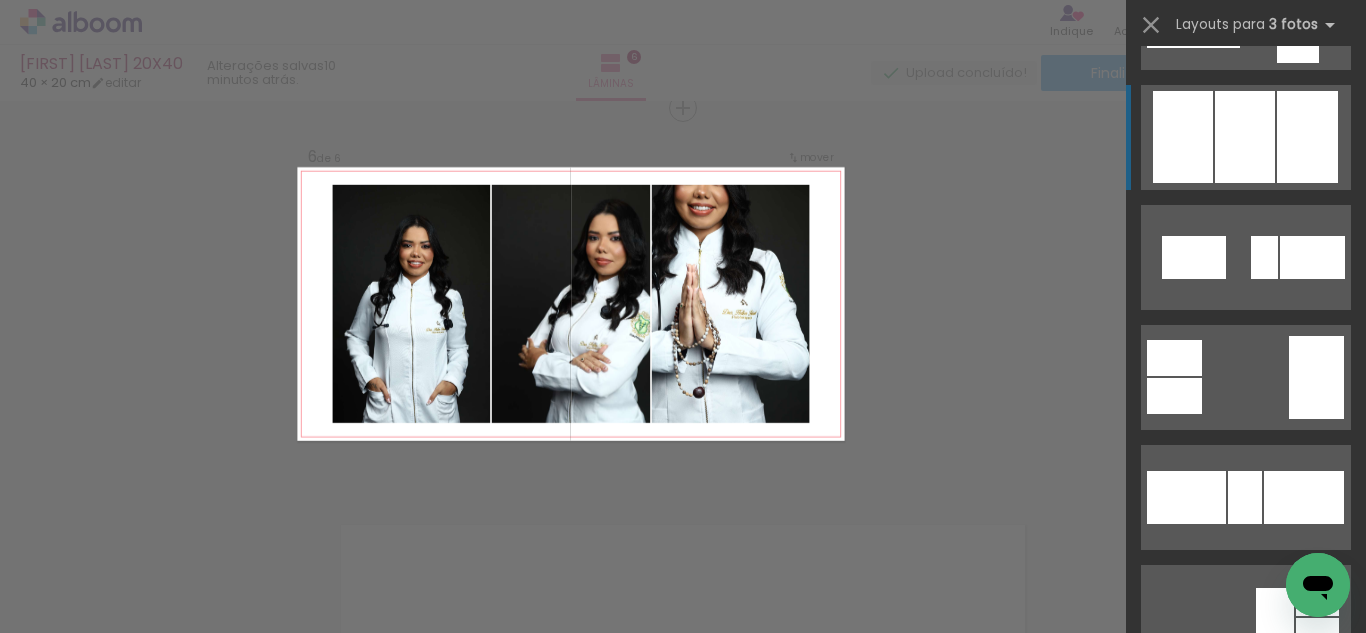 click at bounding box center (1267, 857) 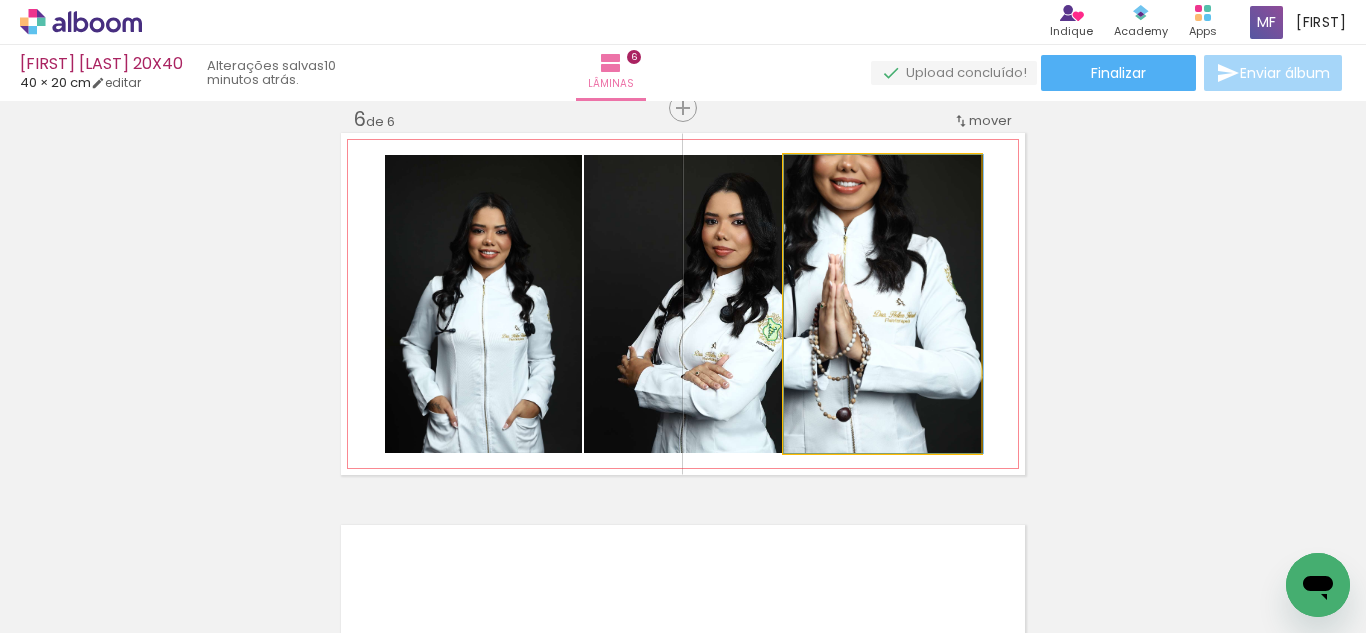 drag, startPoint x: 882, startPoint y: 264, endPoint x: 910, endPoint y: 264, distance: 28 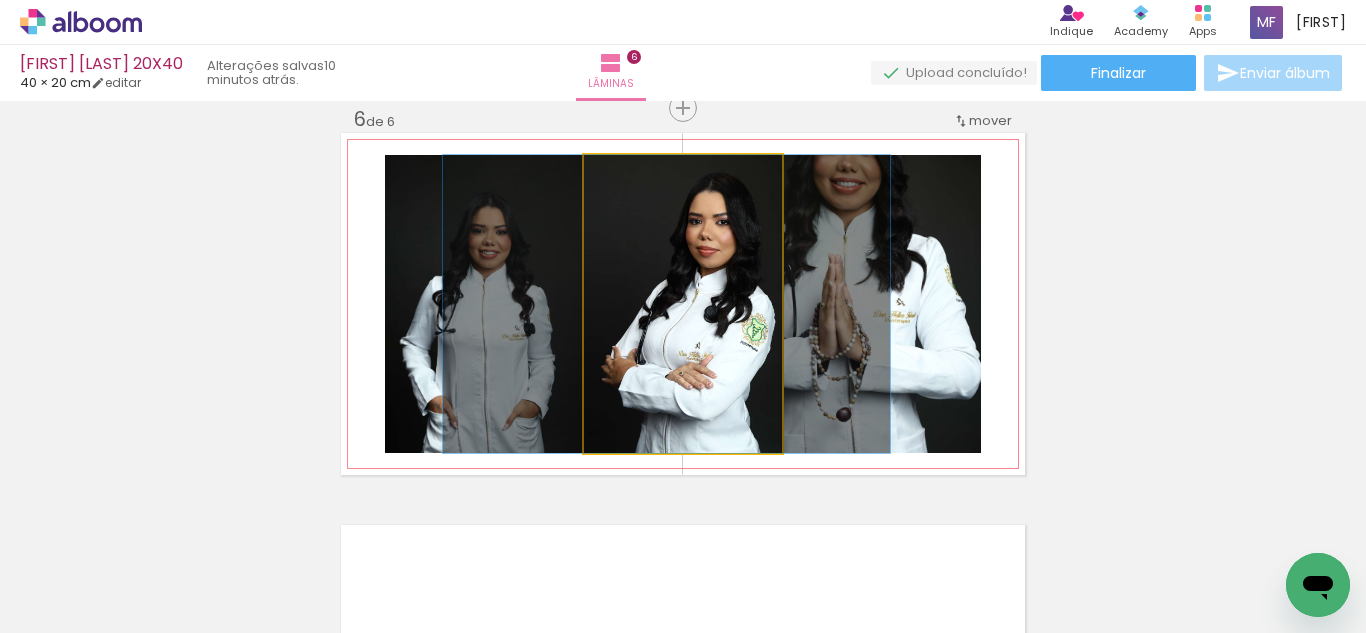 drag, startPoint x: 704, startPoint y: 266, endPoint x: 688, endPoint y: 268, distance: 16.124516 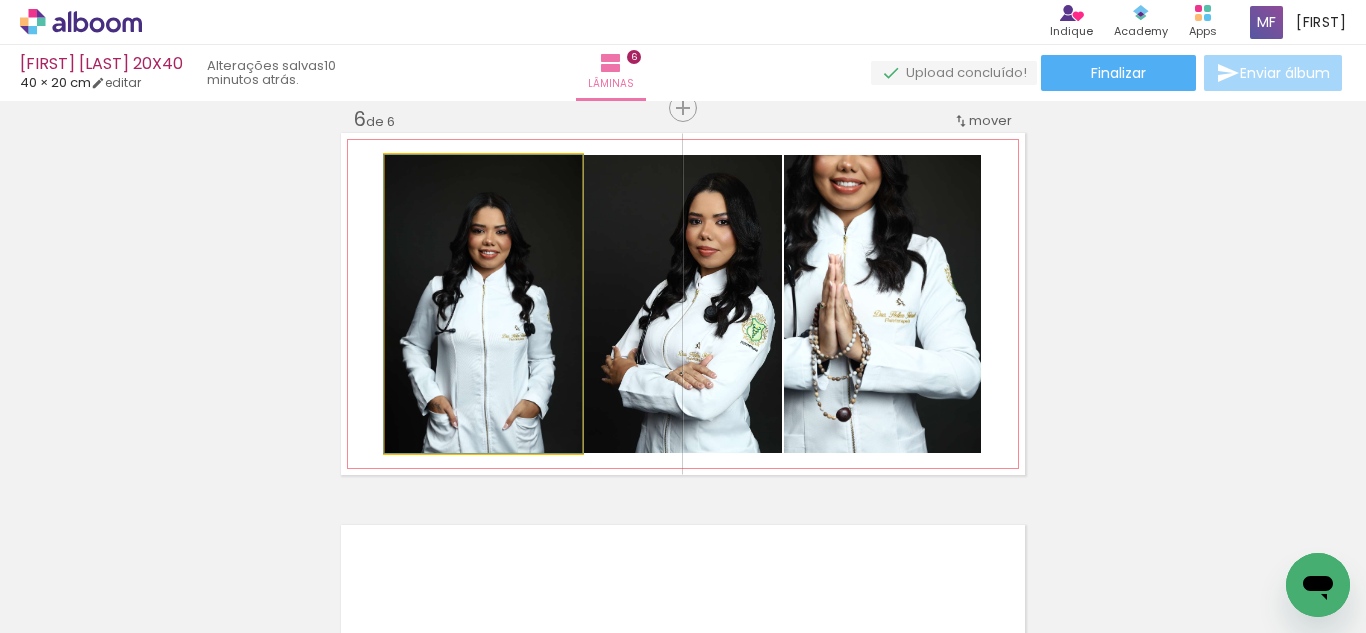 click 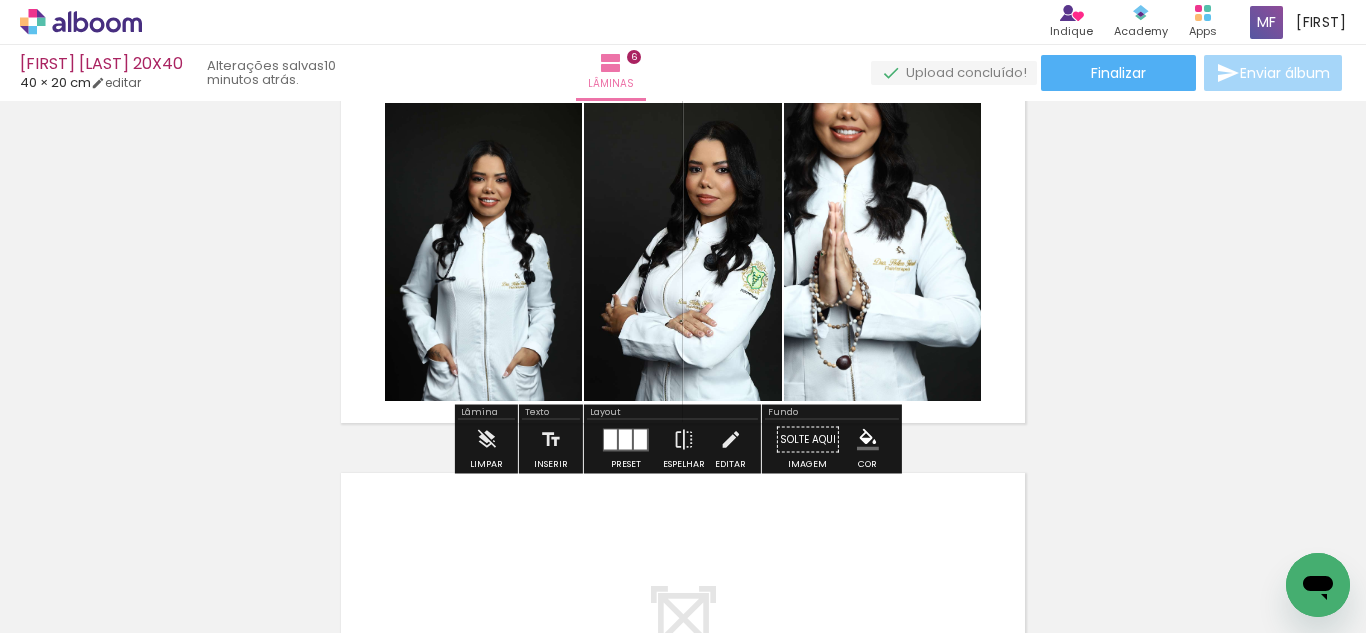 scroll, scrollTop: 2039, scrollLeft: 0, axis: vertical 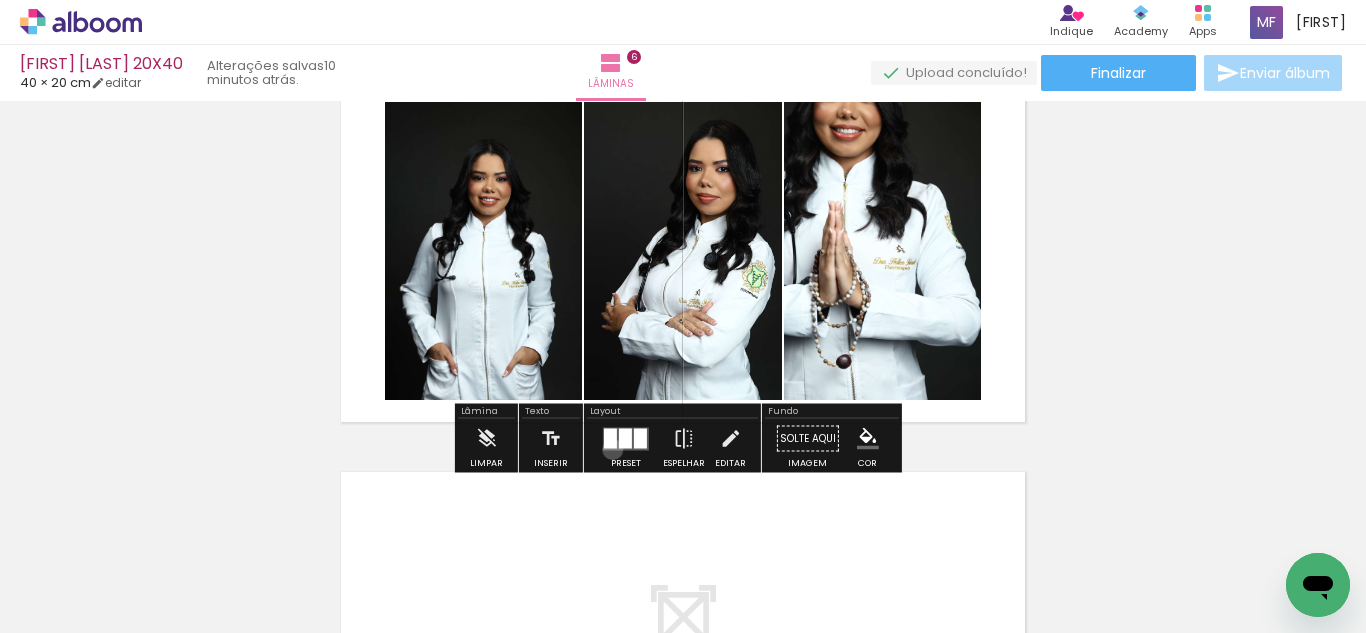 click at bounding box center (626, 438) 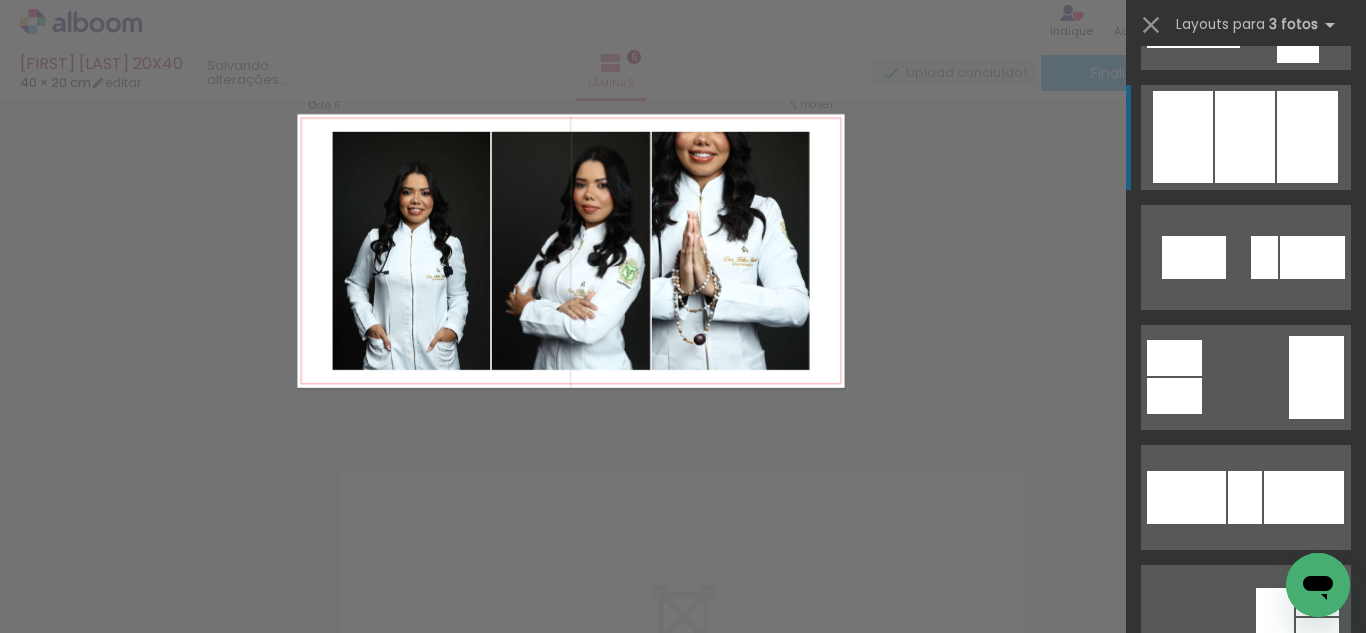 scroll, scrollTop: 9480, scrollLeft: 0, axis: vertical 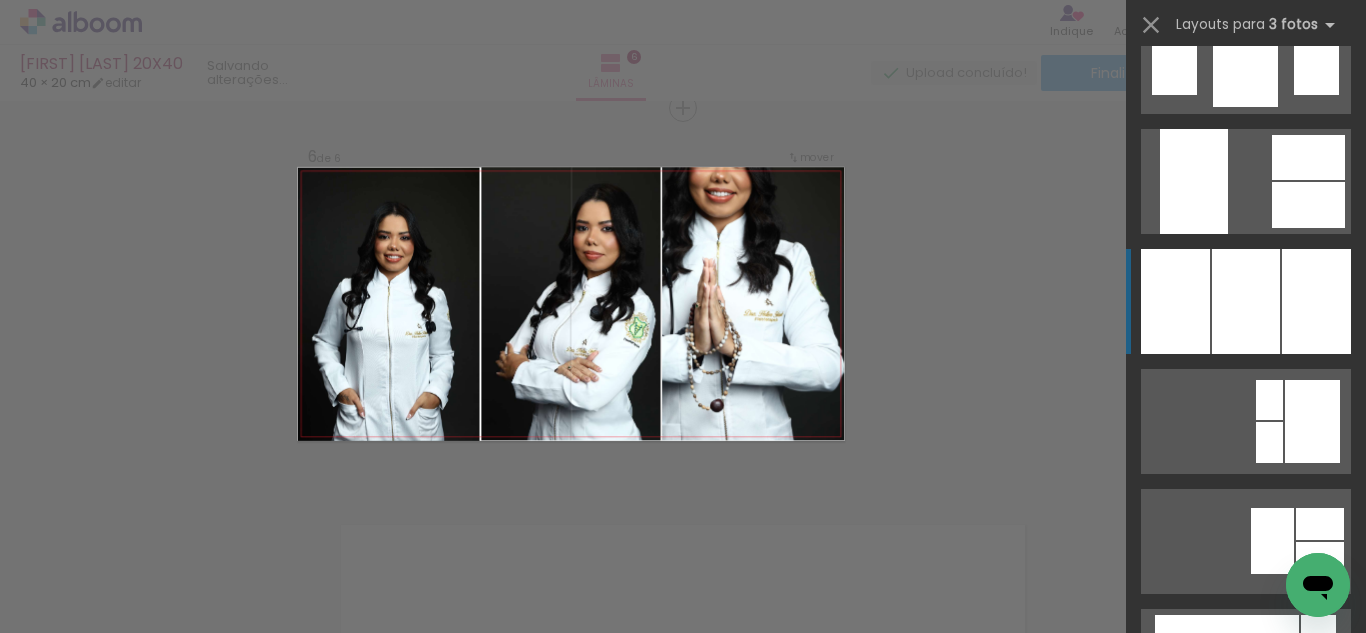 click at bounding box center (1246, 301) 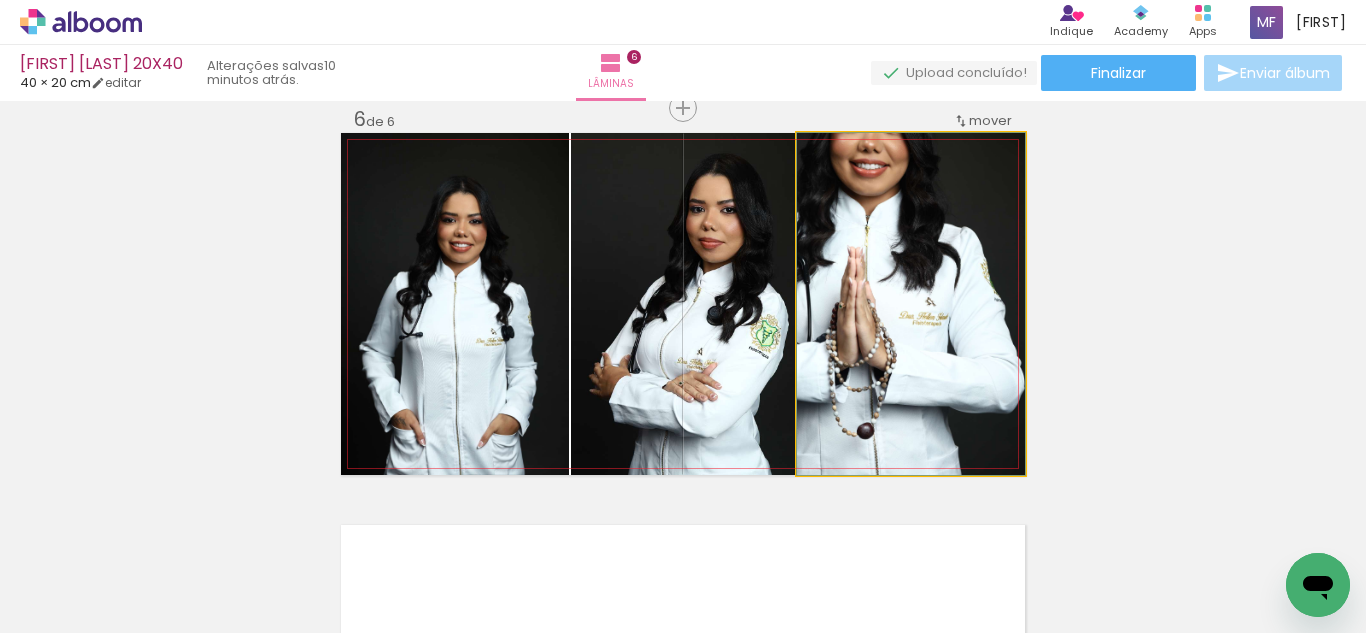 click 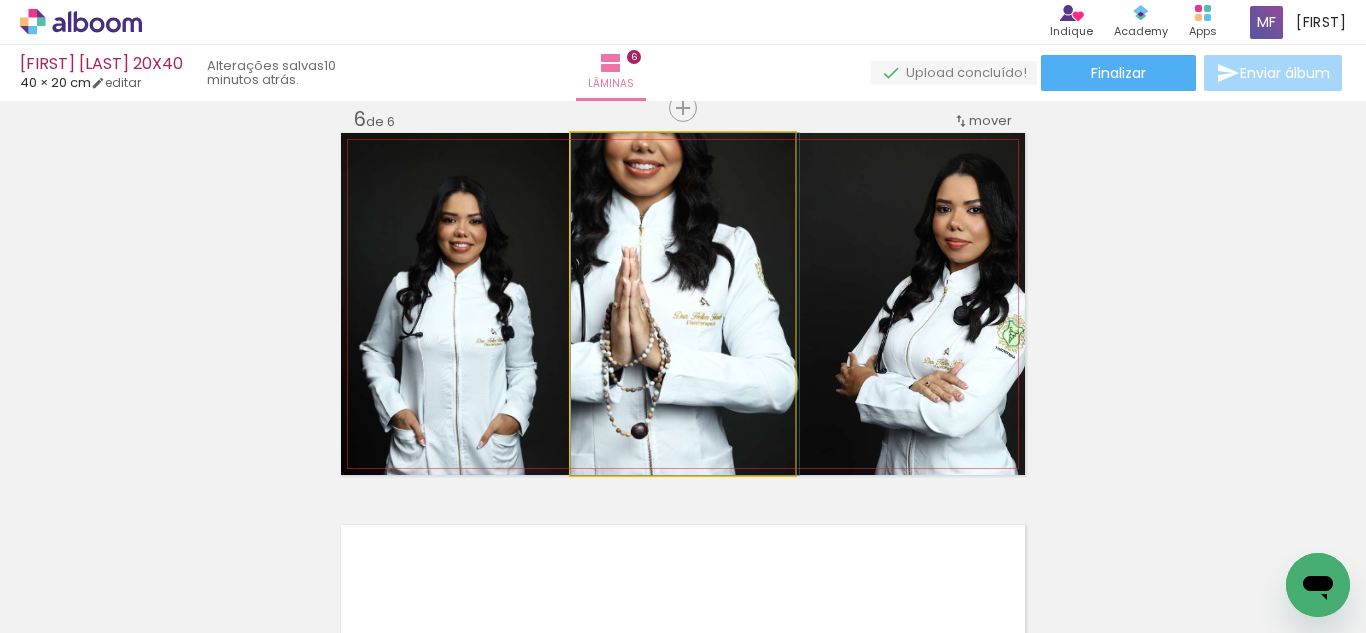 drag, startPoint x: 715, startPoint y: 297, endPoint x: 517, endPoint y: 262, distance: 201.06964 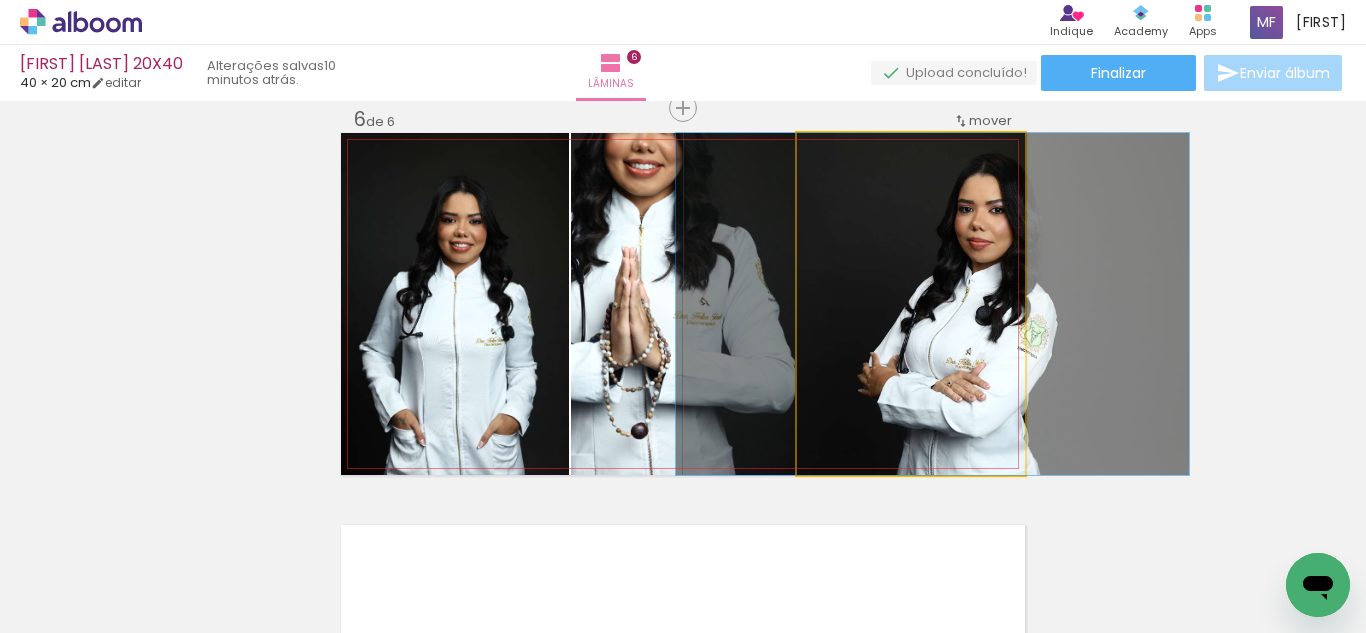 drag, startPoint x: 802, startPoint y: 284, endPoint x: 824, endPoint y: 287, distance: 22.203604 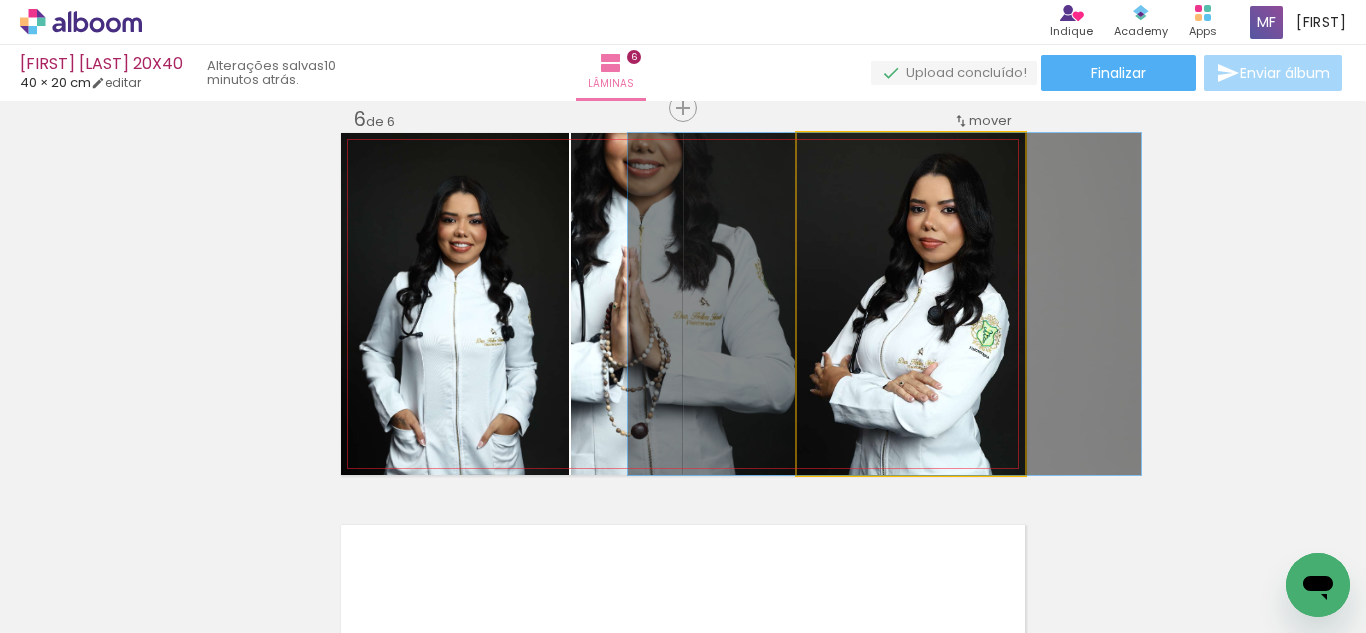 drag, startPoint x: 919, startPoint y: 280, endPoint x: 871, endPoint y: 285, distance: 48.259712 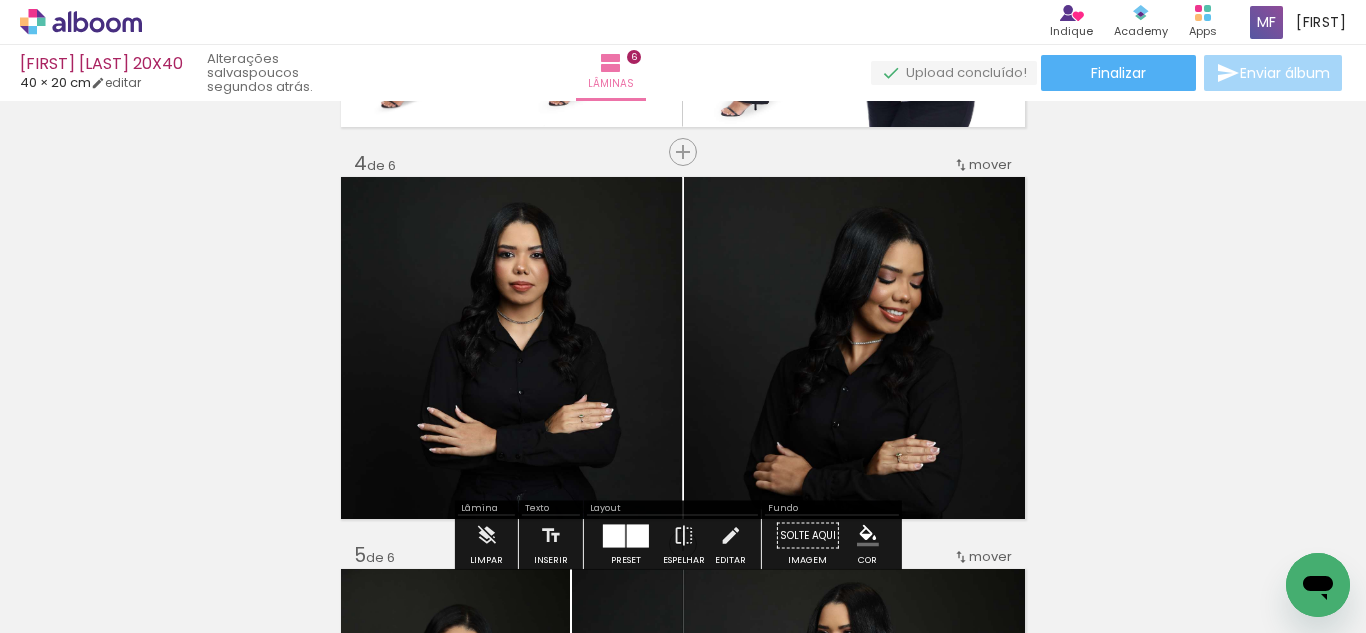 scroll, scrollTop: 1147, scrollLeft: 0, axis: vertical 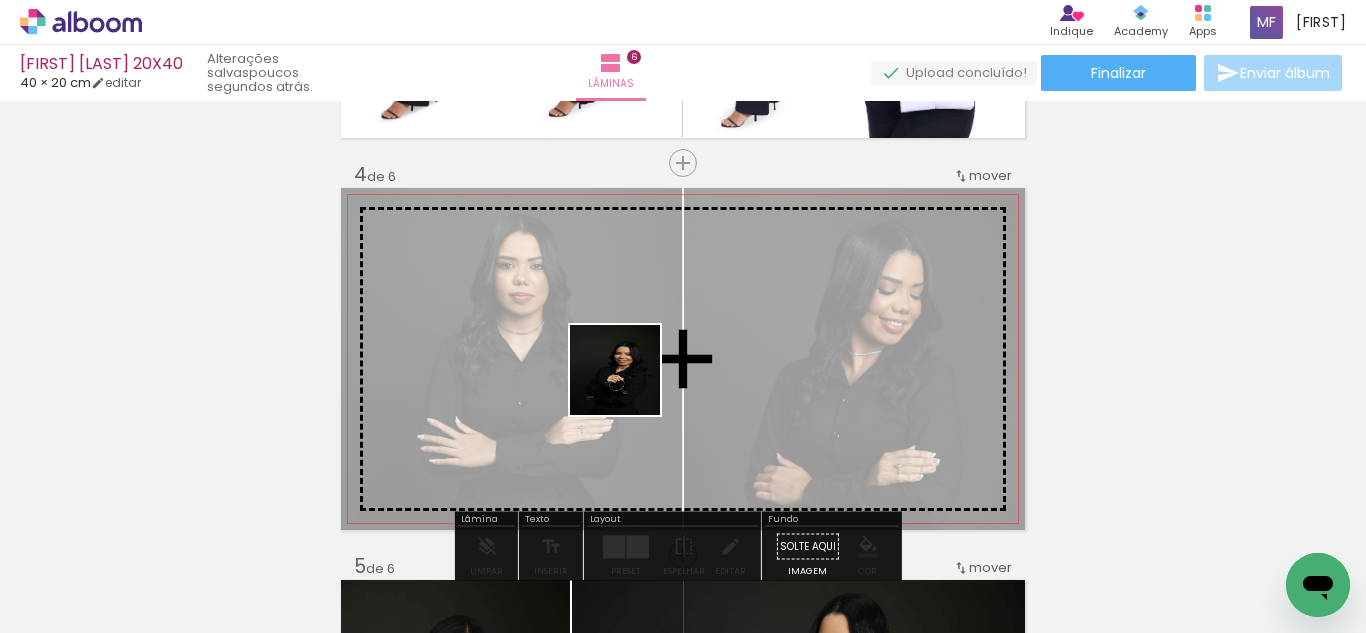 drag, startPoint x: 472, startPoint y: 582, endPoint x: 666, endPoint y: 361, distance: 294.06973 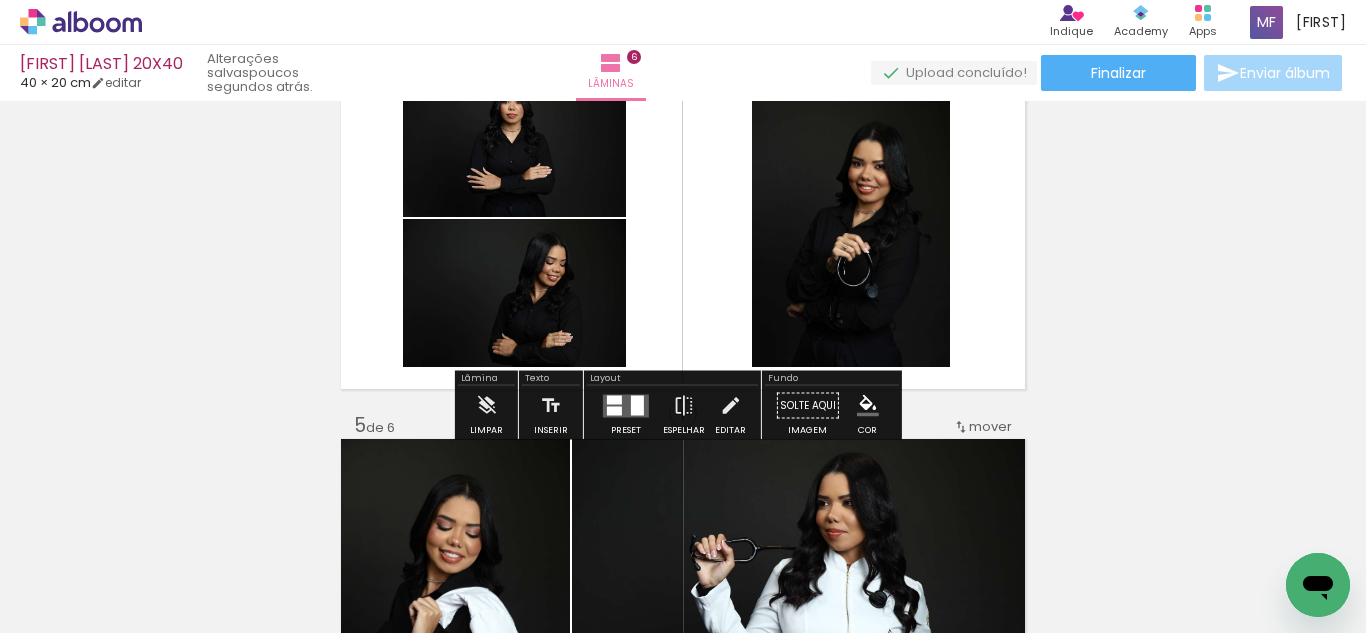 scroll, scrollTop: 1285, scrollLeft: 0, axis: vertical 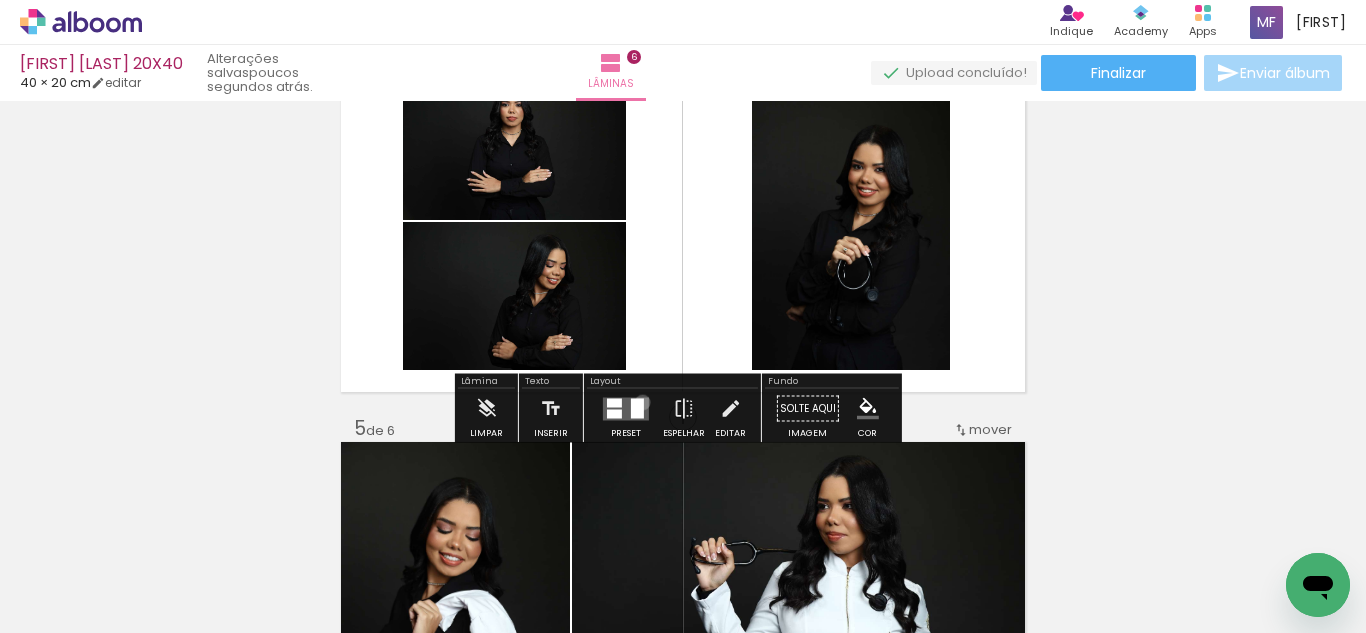 drag, startPoint x: 638, startPoint y: 402, endPoint x: 652, endPoint y: 393, distance: 16.643316 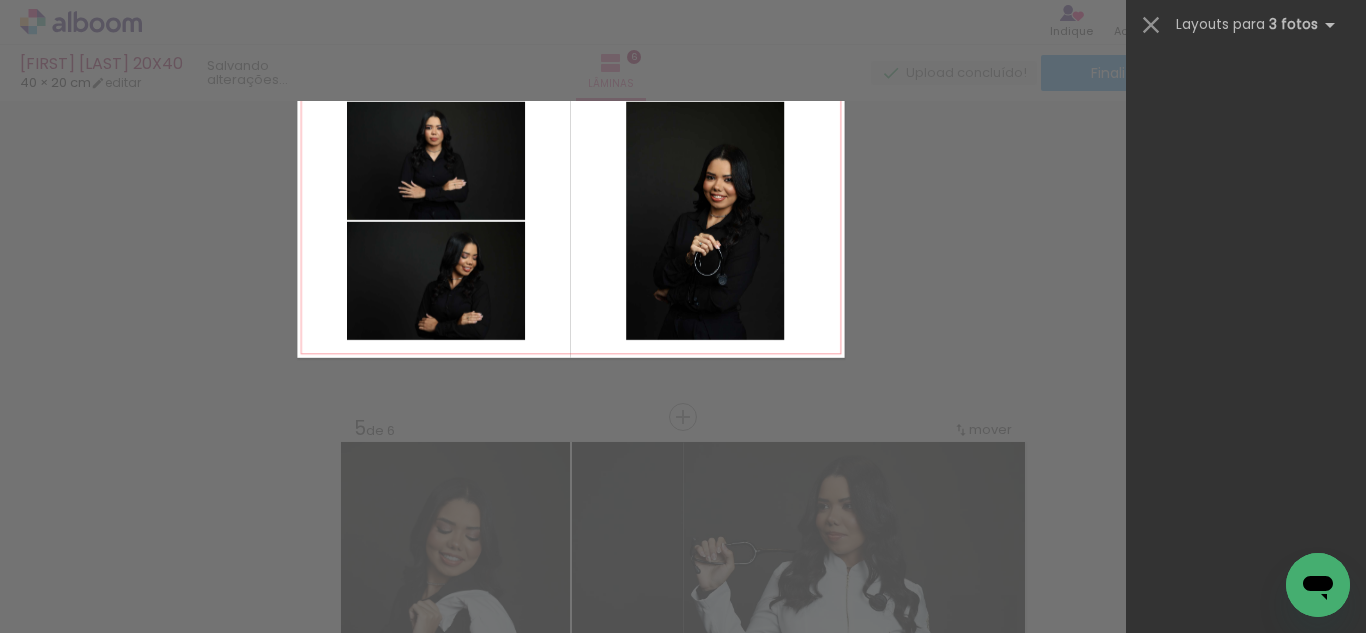 scroll, scrollTop: 0, scrollLeft: 0, axis: both 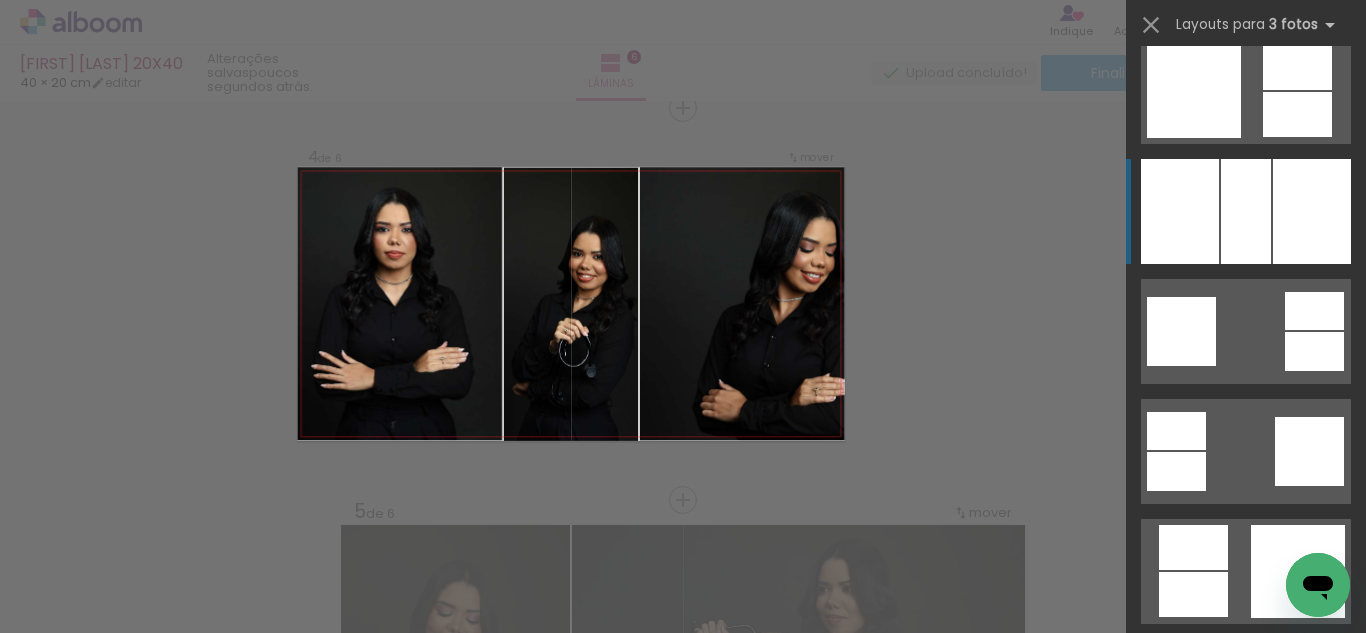 click at bounding box center (1246, -29) 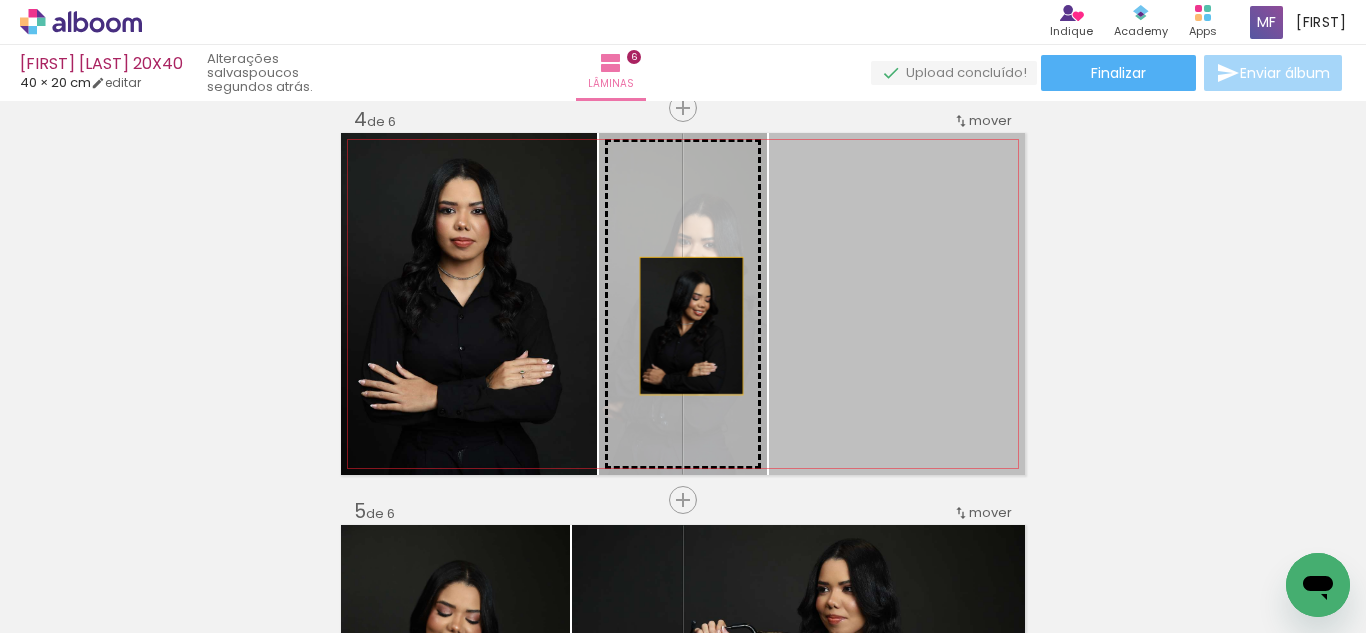 drag, startPoint x: 844, startPoint y: 316, endPoint x: 684, endPoint y: 326, distance: 160.3122 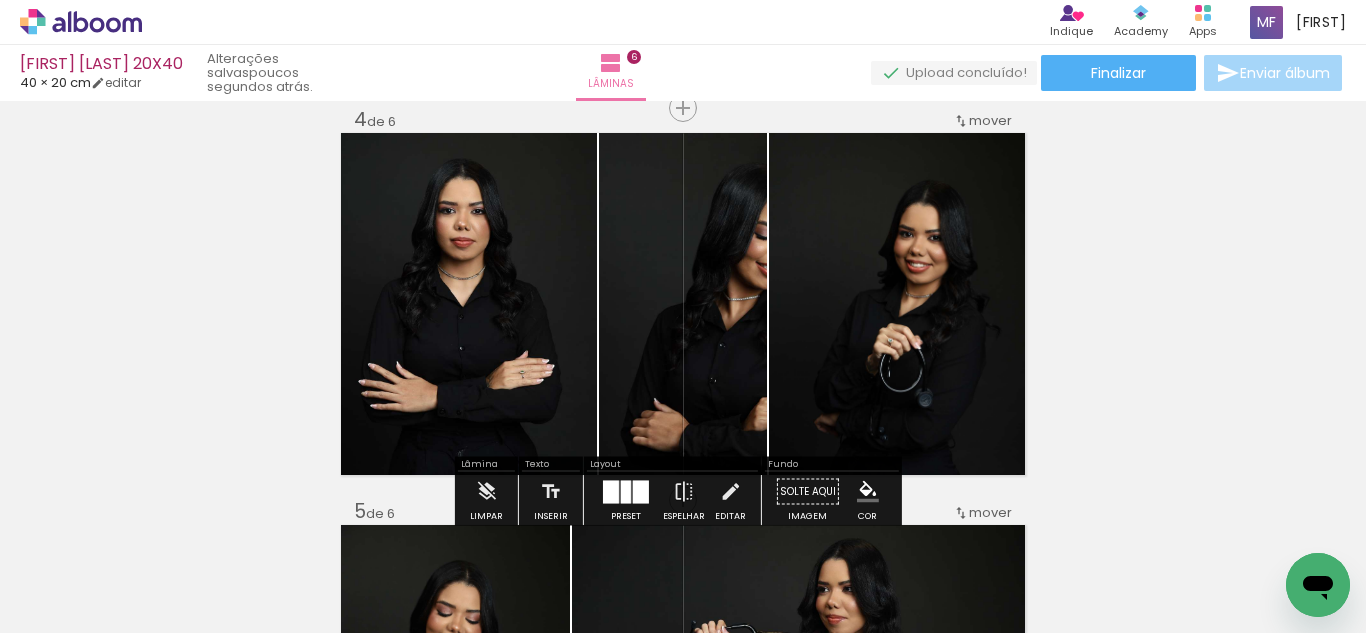 click at bounding box center [641, 491] 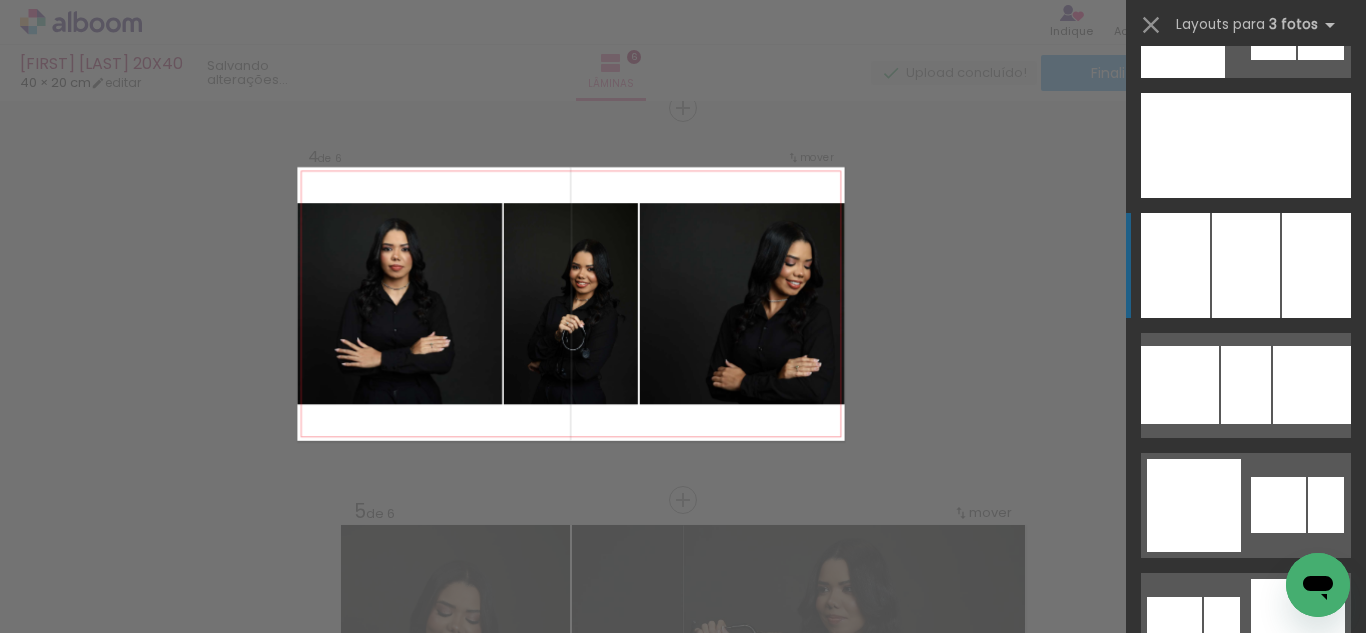 scroll, scrollTop: 15449, scrollLeft: 0, axis: vertical 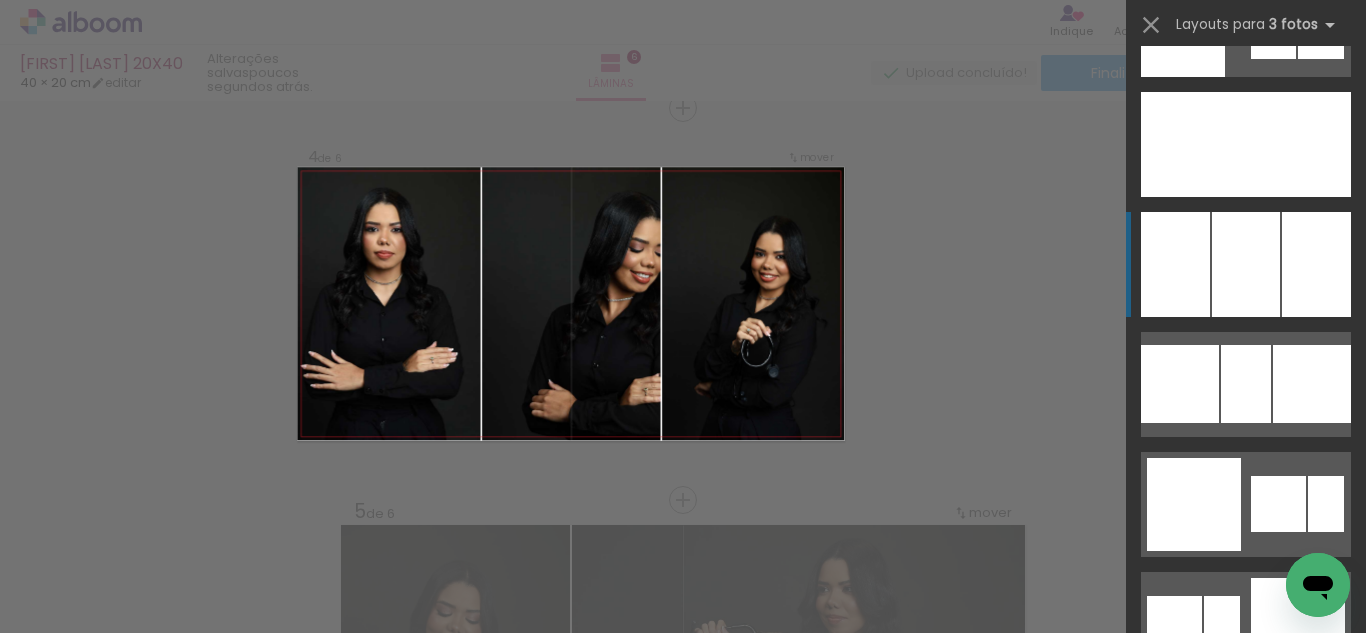 click at bounding box center [1246, 744] 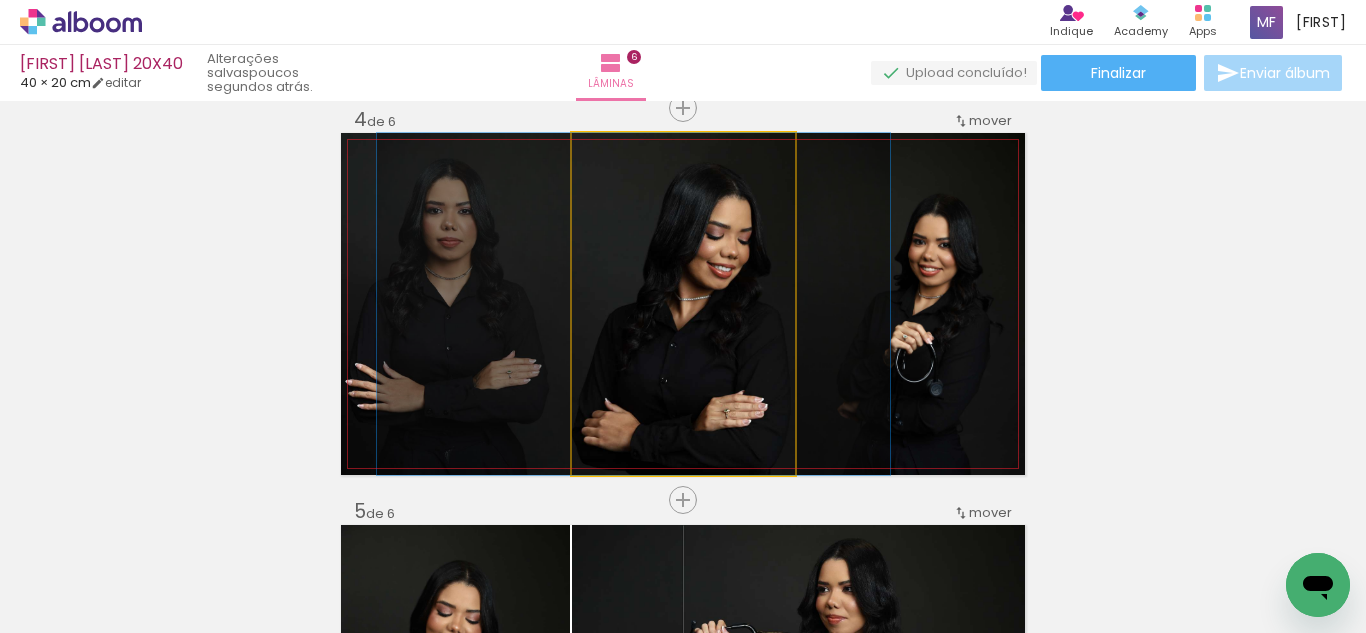 drag, startPoint x: 686, startPoint y: 292, endPoint x: 638, endPoint y: 299, distance: 48.507732 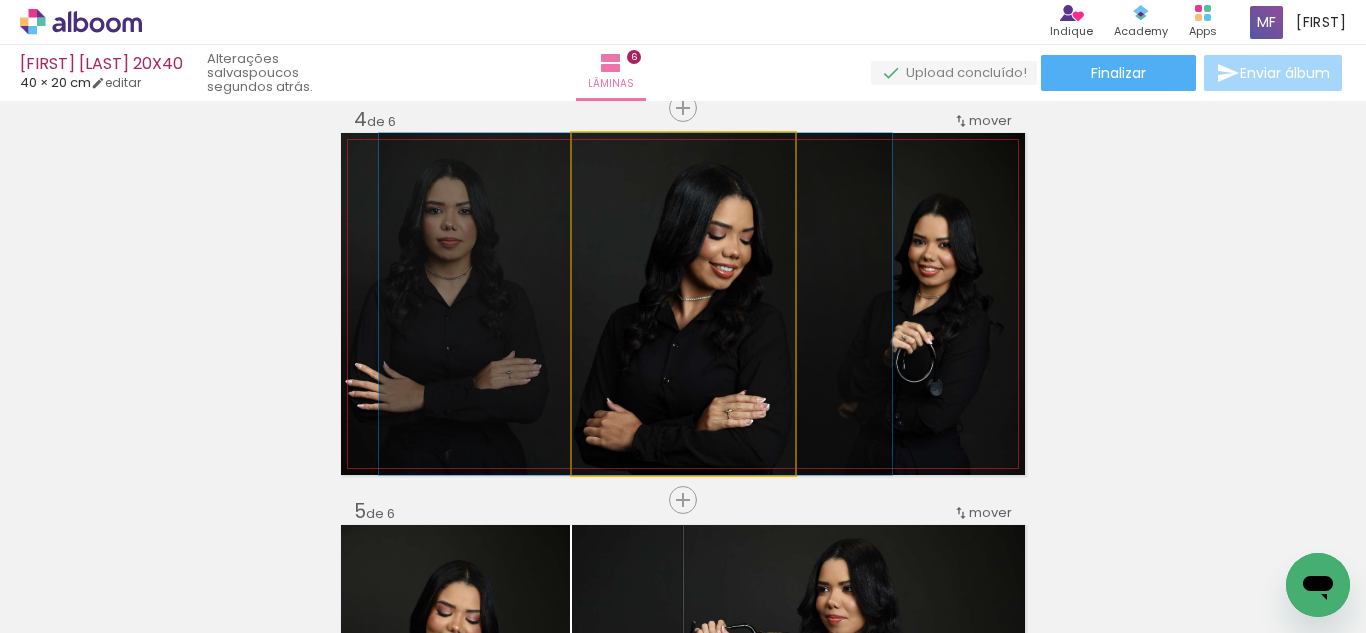 click 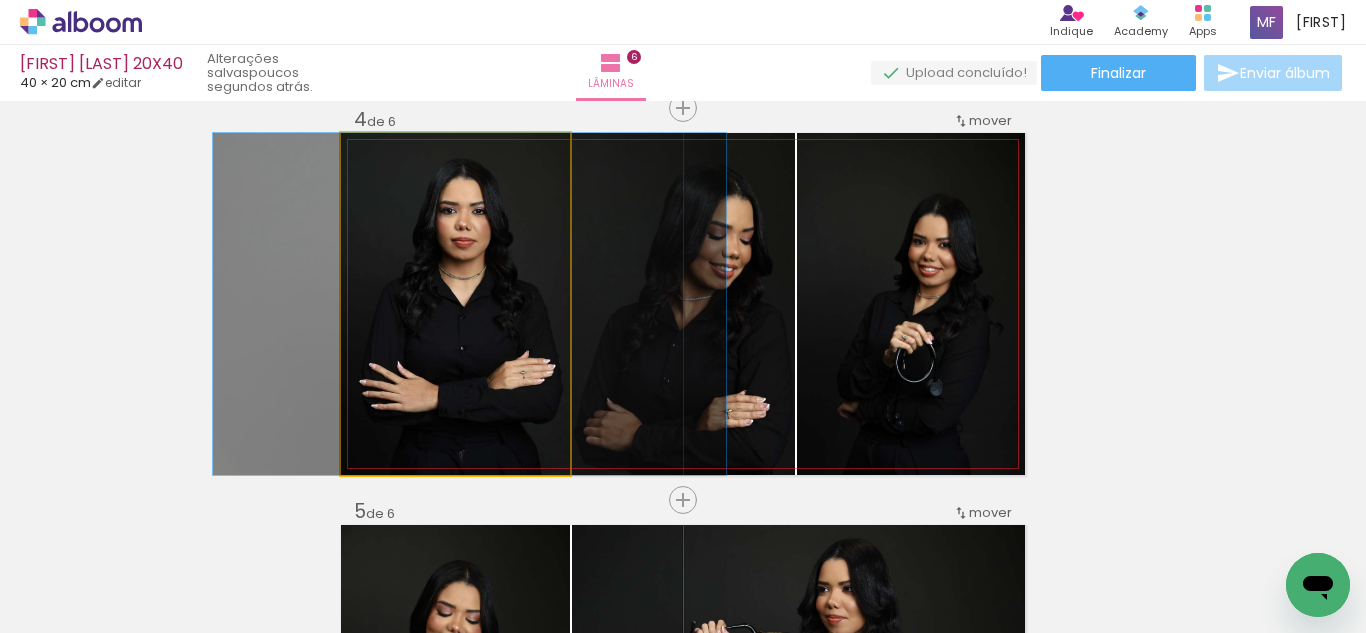 drag, startPoint x: 493, startPoint y: 275, endPoint x: 507, endPoint y: 276, distance: 14.035668 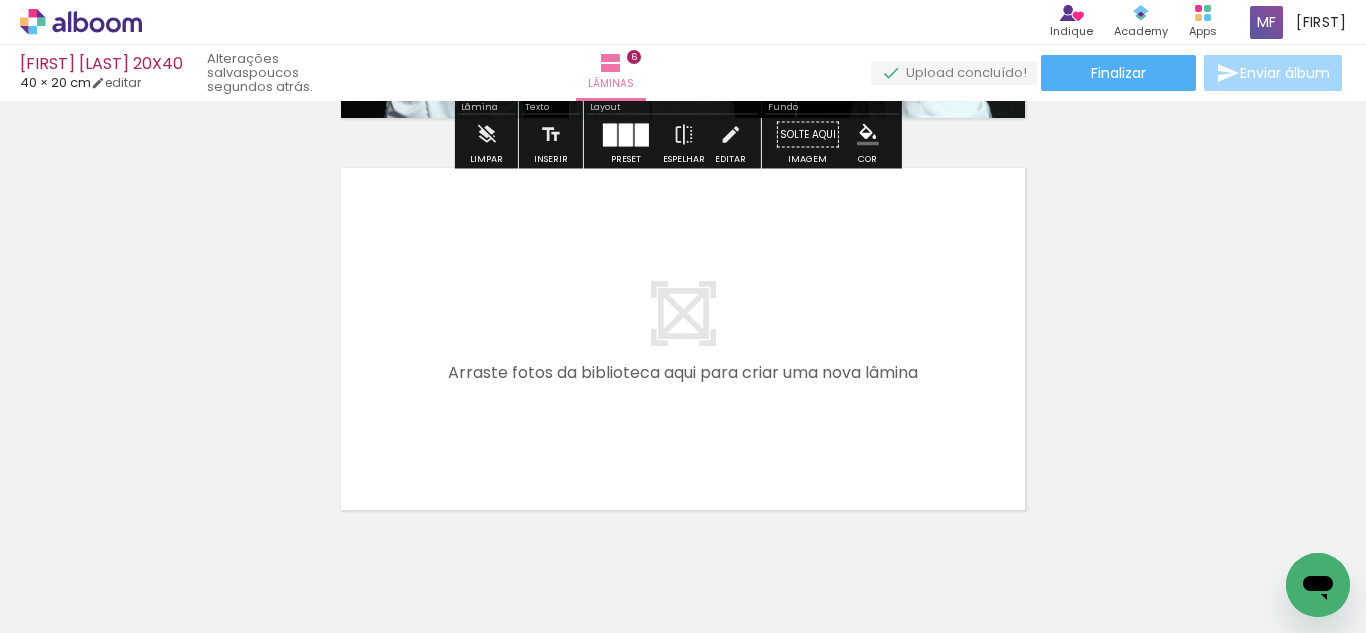 scroll, scrollTop: 2415, scrollLeft: 0, axis: vertical 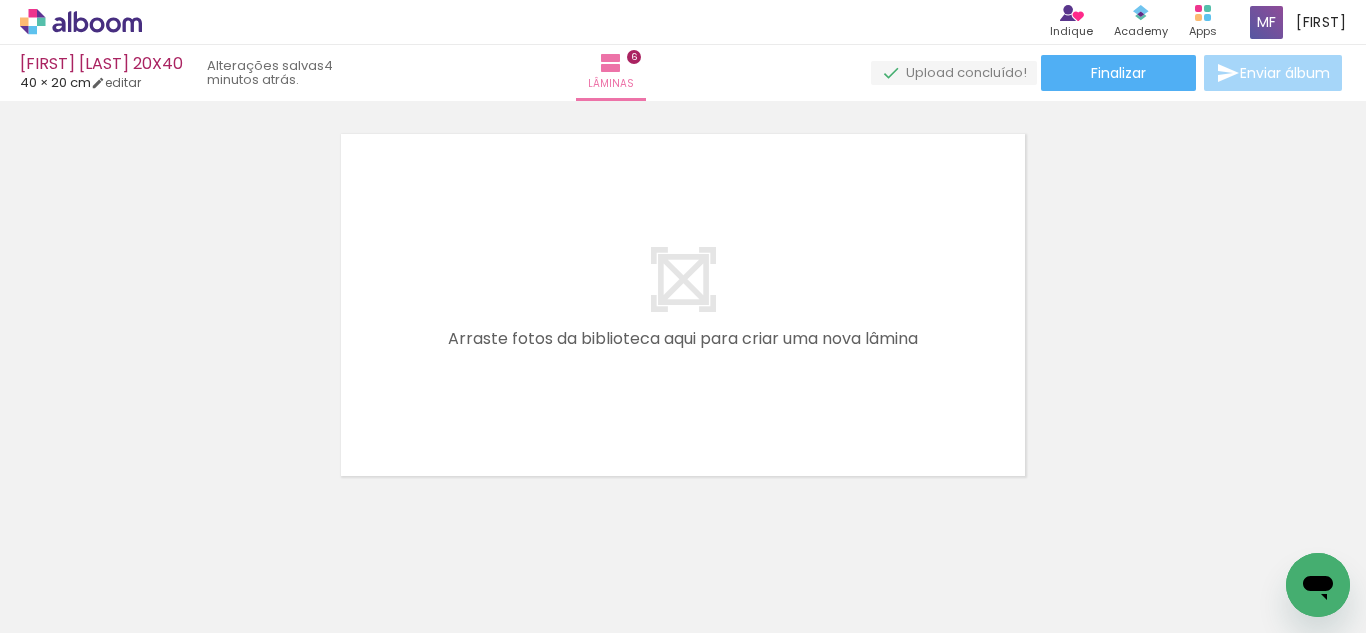 drag, startPoint x: 252, startPoint y: 519, endPoint x: 399, endPoint y: 496, distance: 148.78844 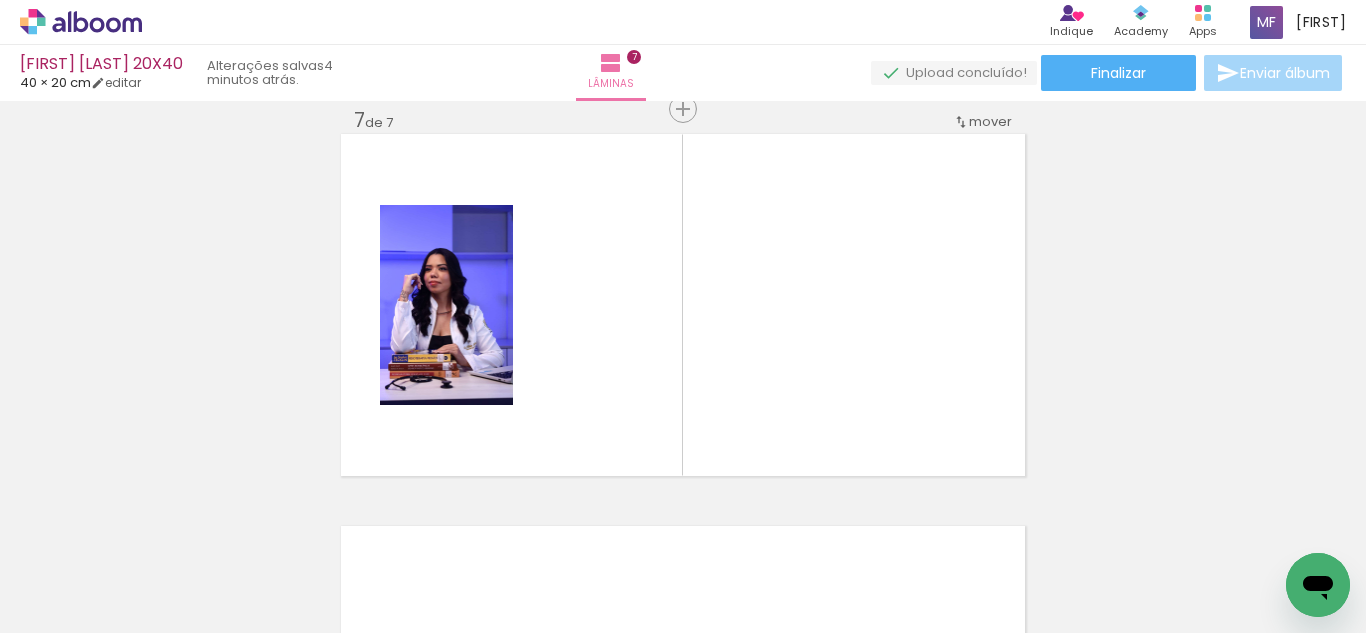 scroll, scrollTop: 2378, scrollLeft: 0, axis: vertical 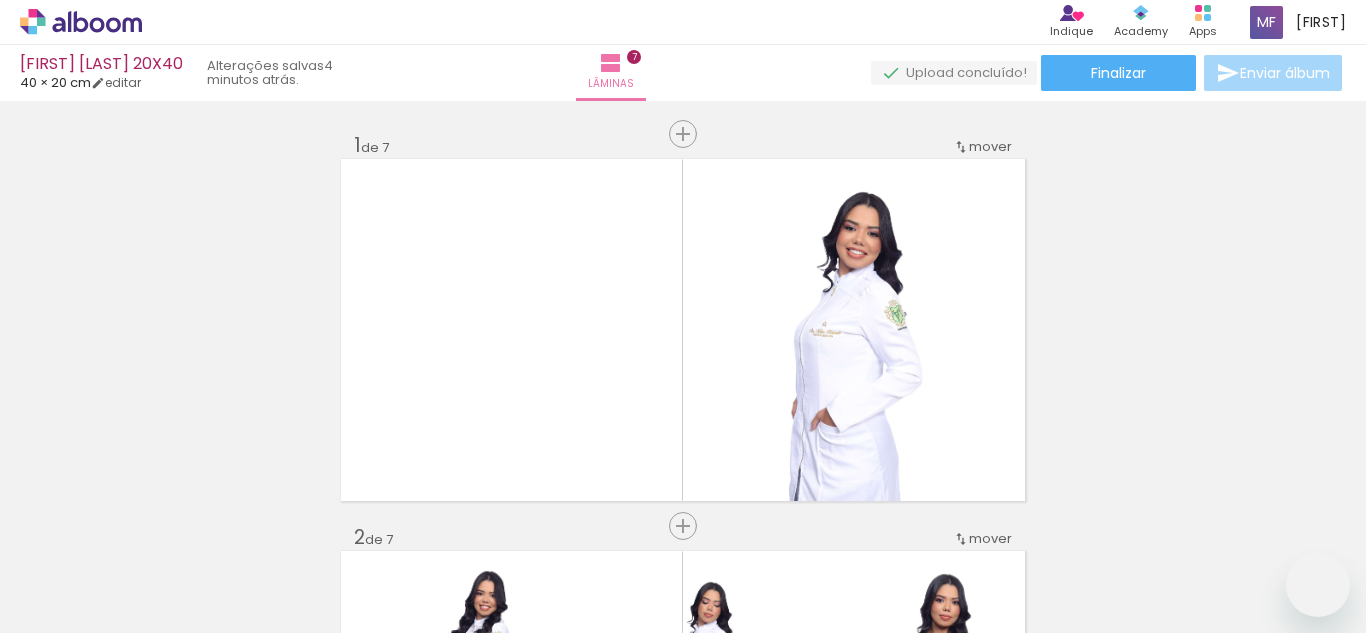 click at bounding box center (683, 316) 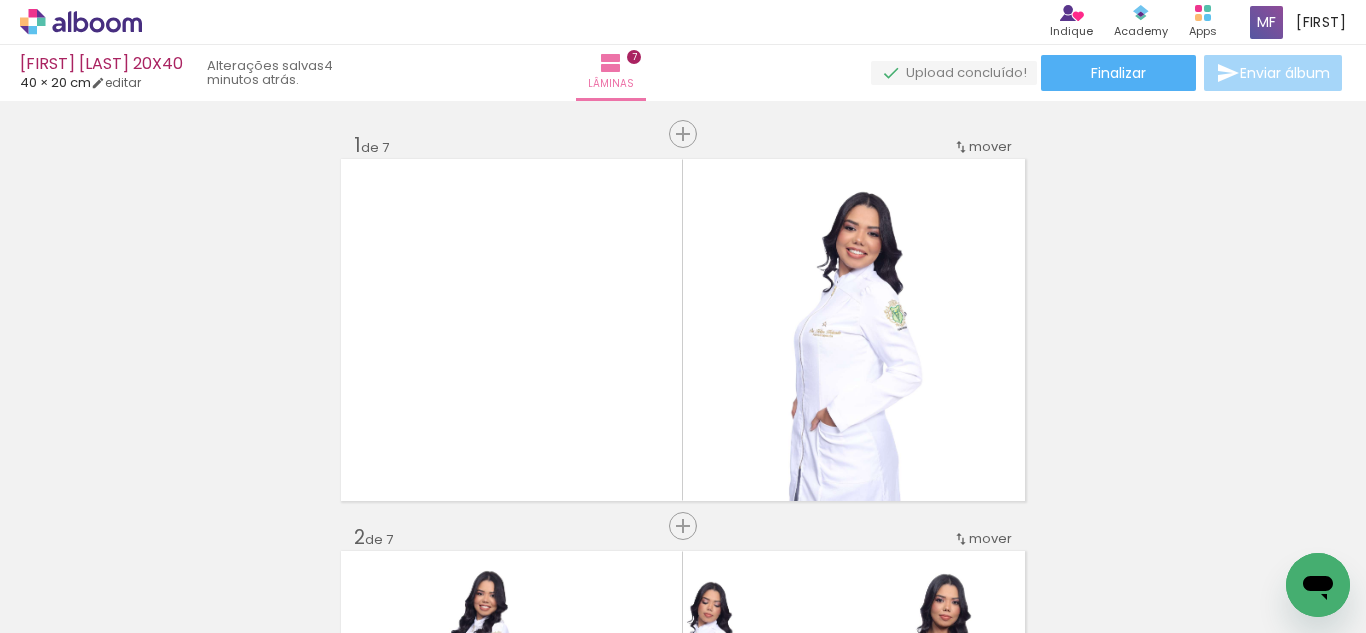 scroll, scrollTop: 2378, scrollLeft: 0, axis: vertical 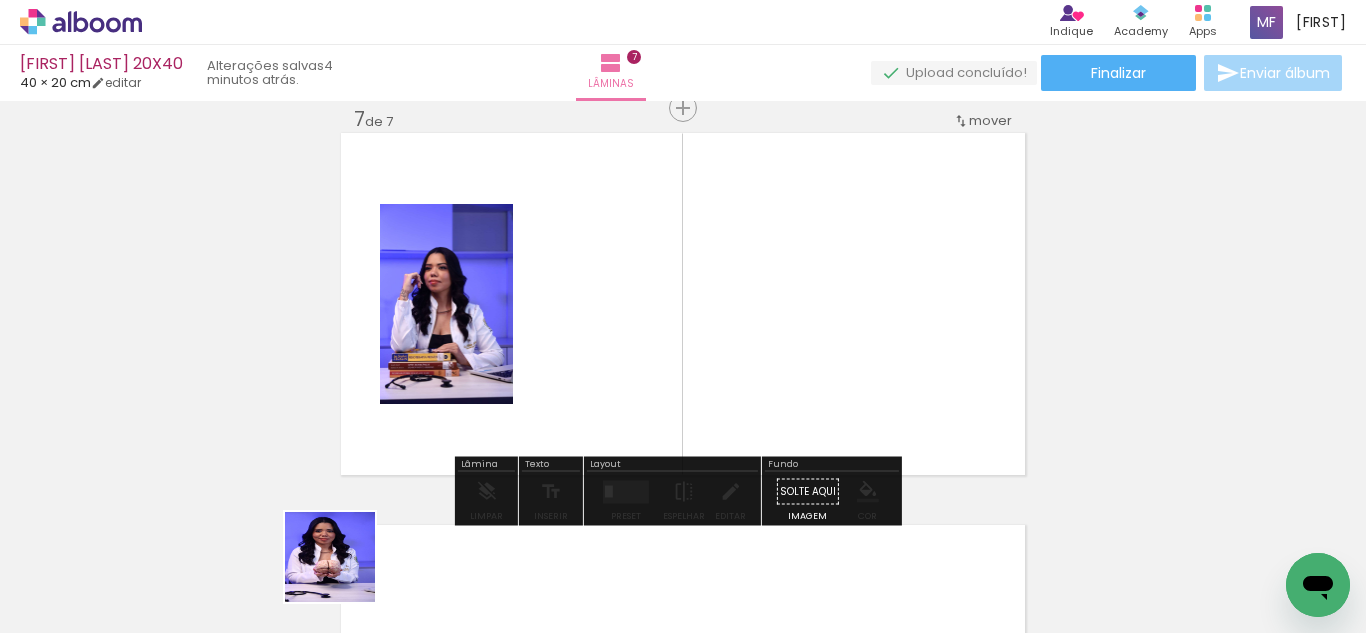 drag, startPoint x: 345, startPoint y: 572, endPoint x: 539, endPoint y: 317, distance: 320.40756 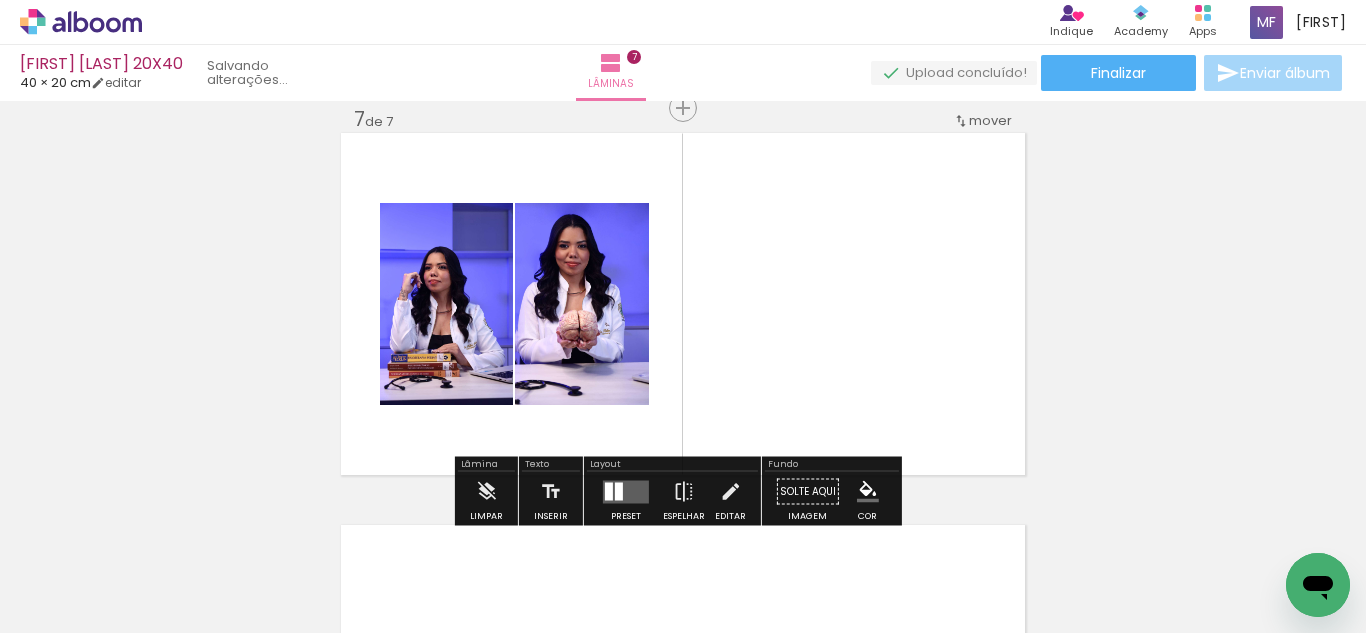 drag, startPoint x: 439, startPoint y: 577, endPoint x: 568, endPoint y: 485, distance: 158.44557 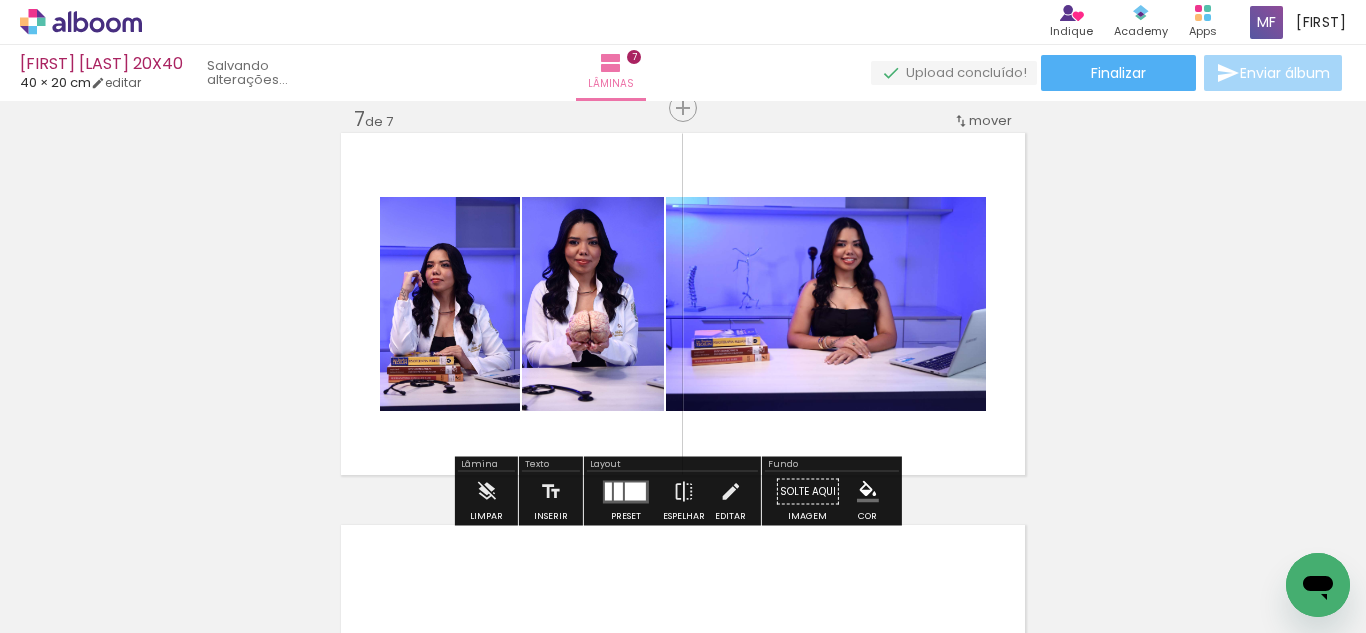 drag, startPoint x: 628, startPoint y: 312, endPoint x: 630, endPoint y: 368, distance: 56.0357 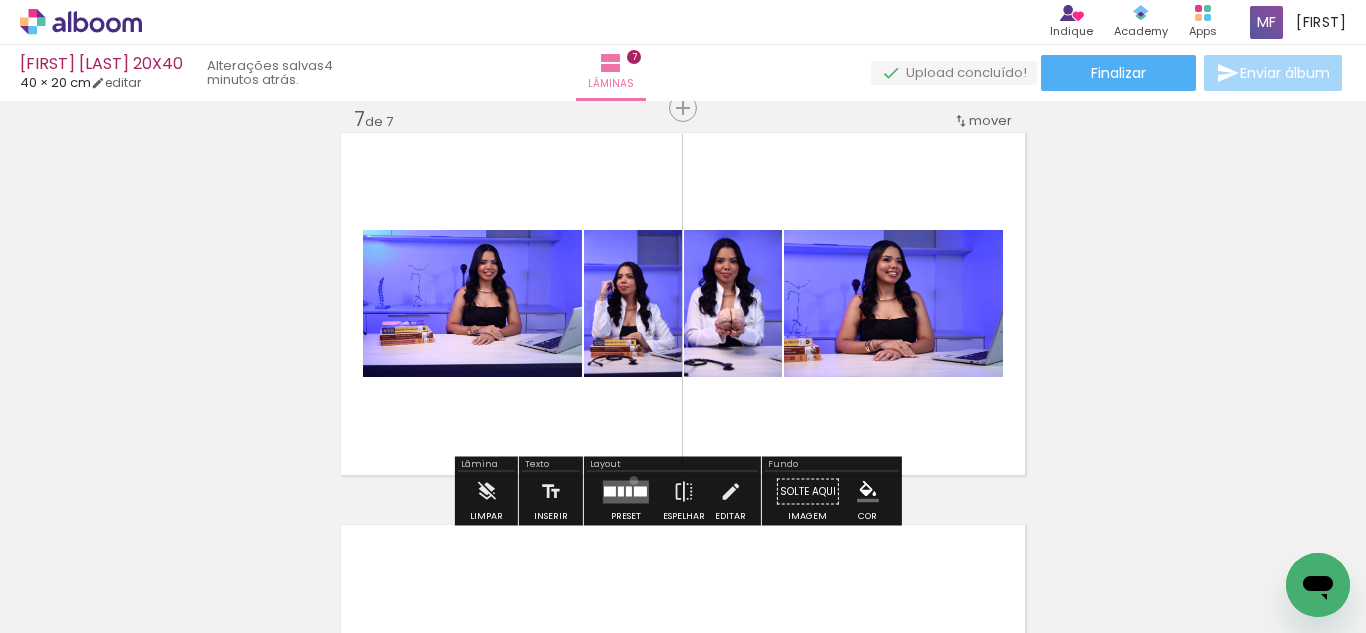 click at bounding box center (626, 491) 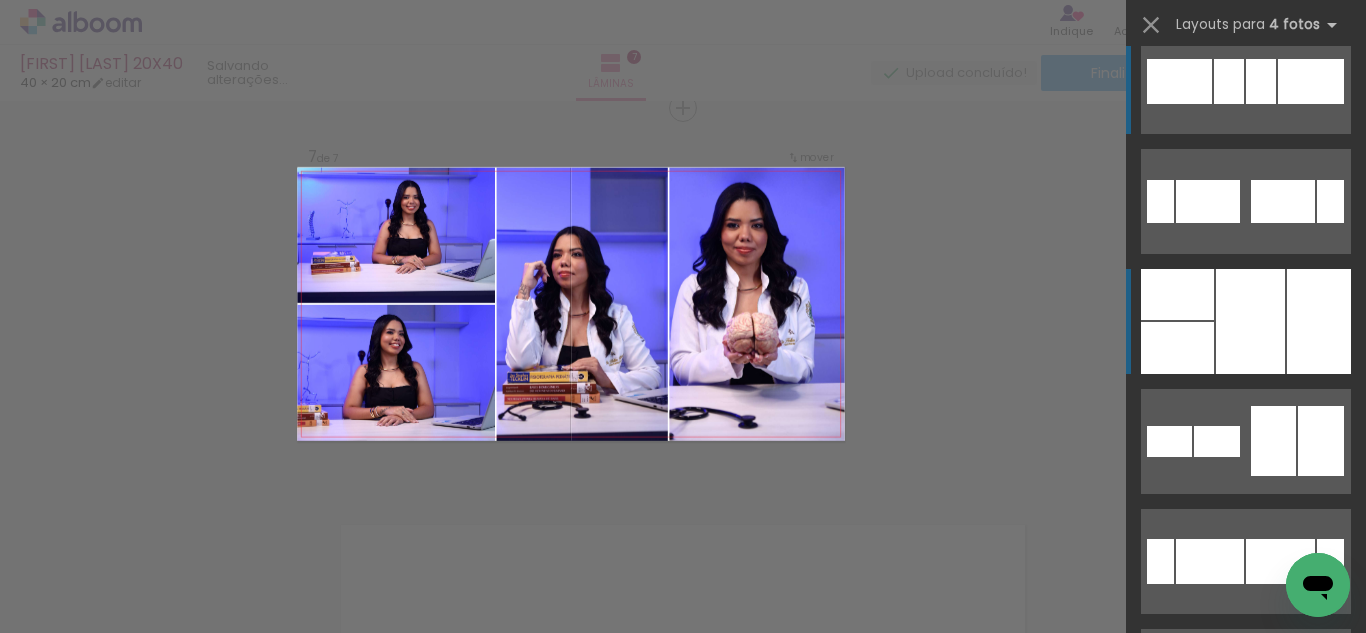 scroll, scrollTop: 36, scrollLeft: 0, axis: vertical 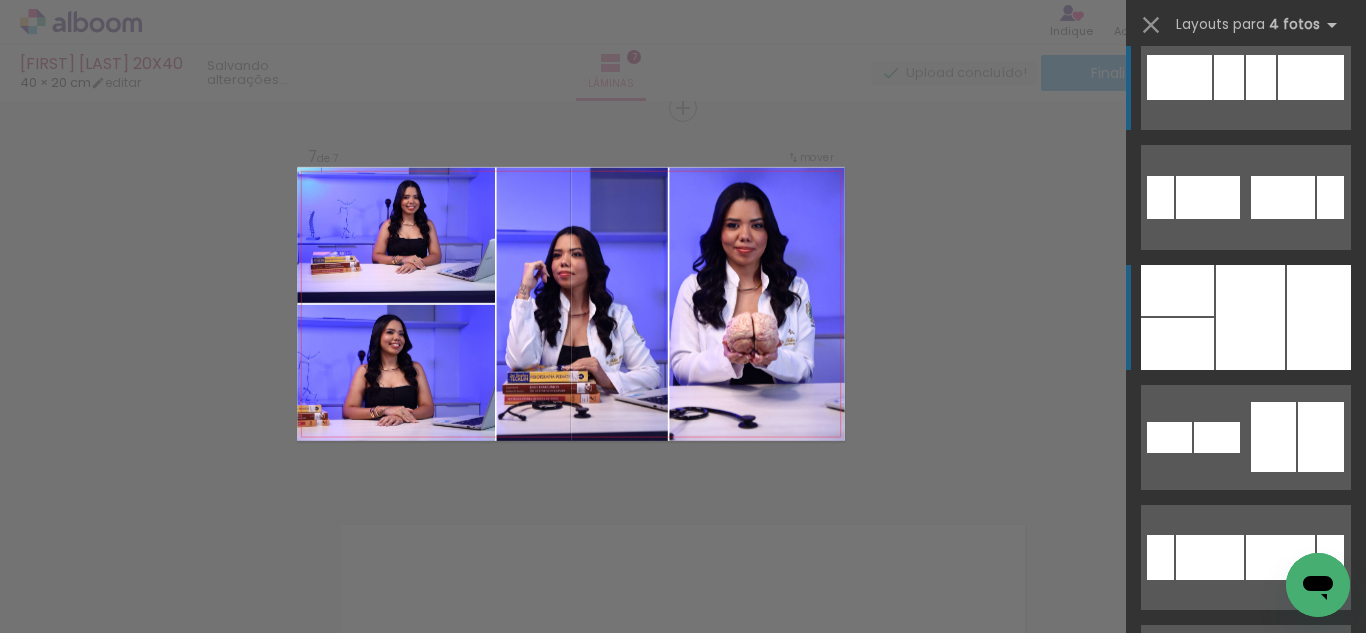 click at bounding box center (1250, 317) 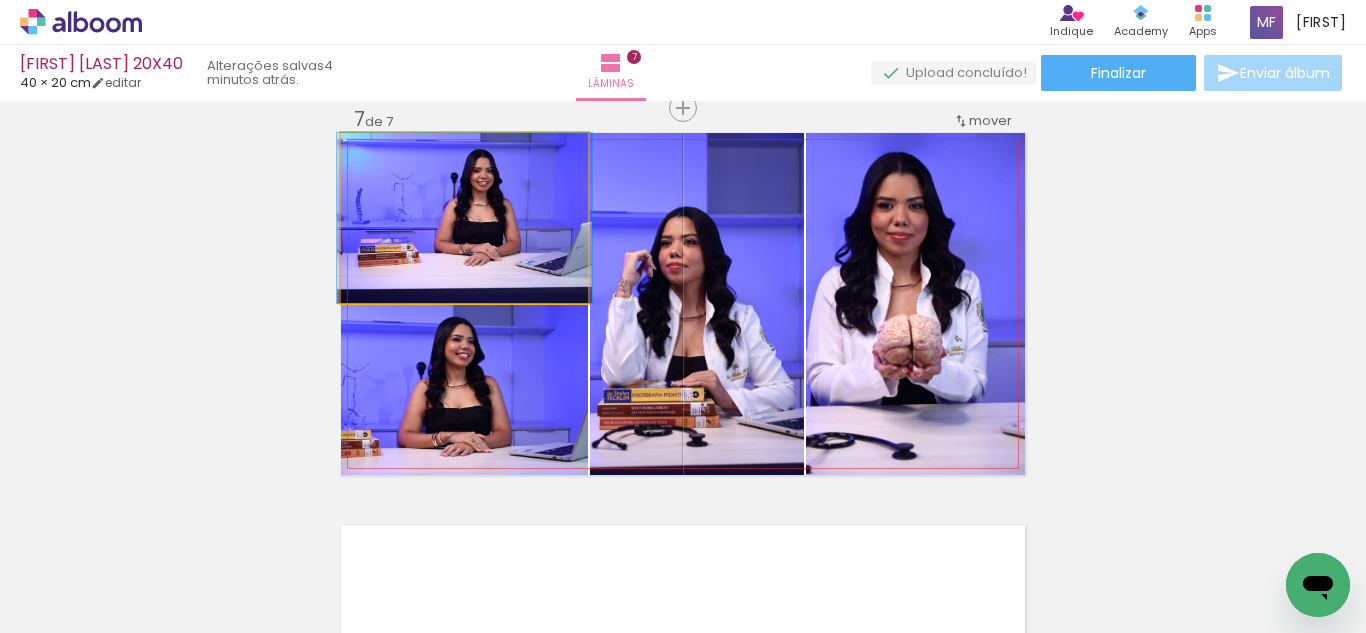 click 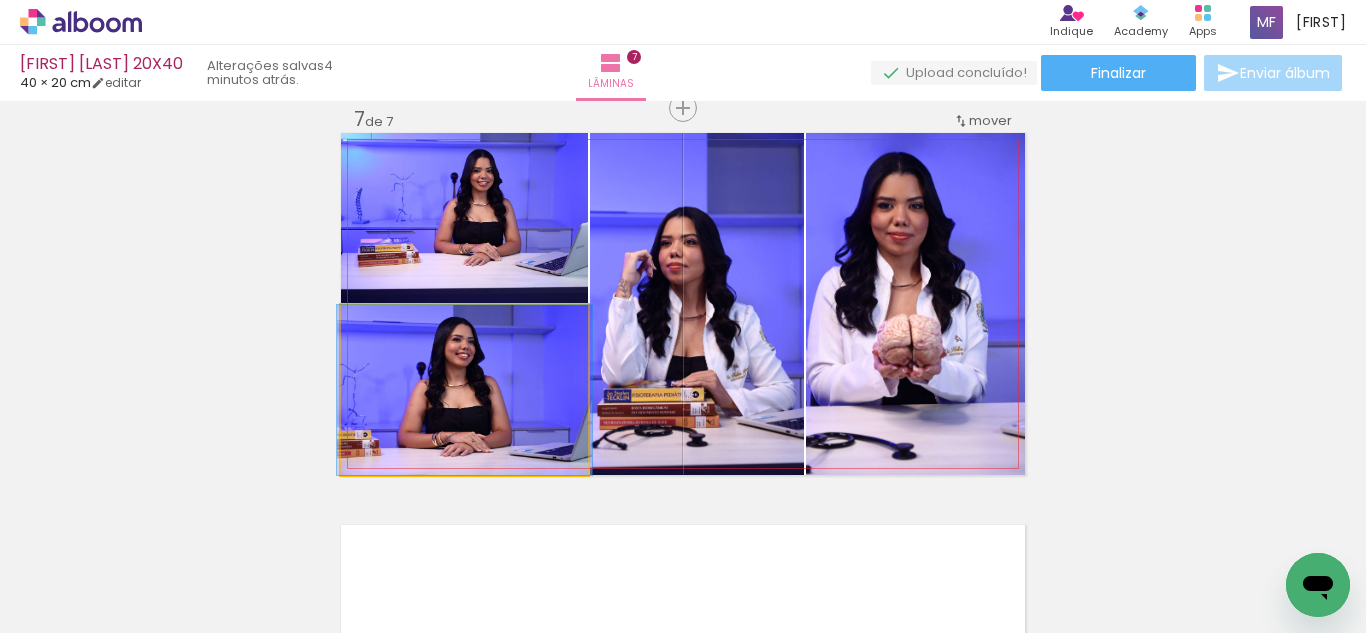 click 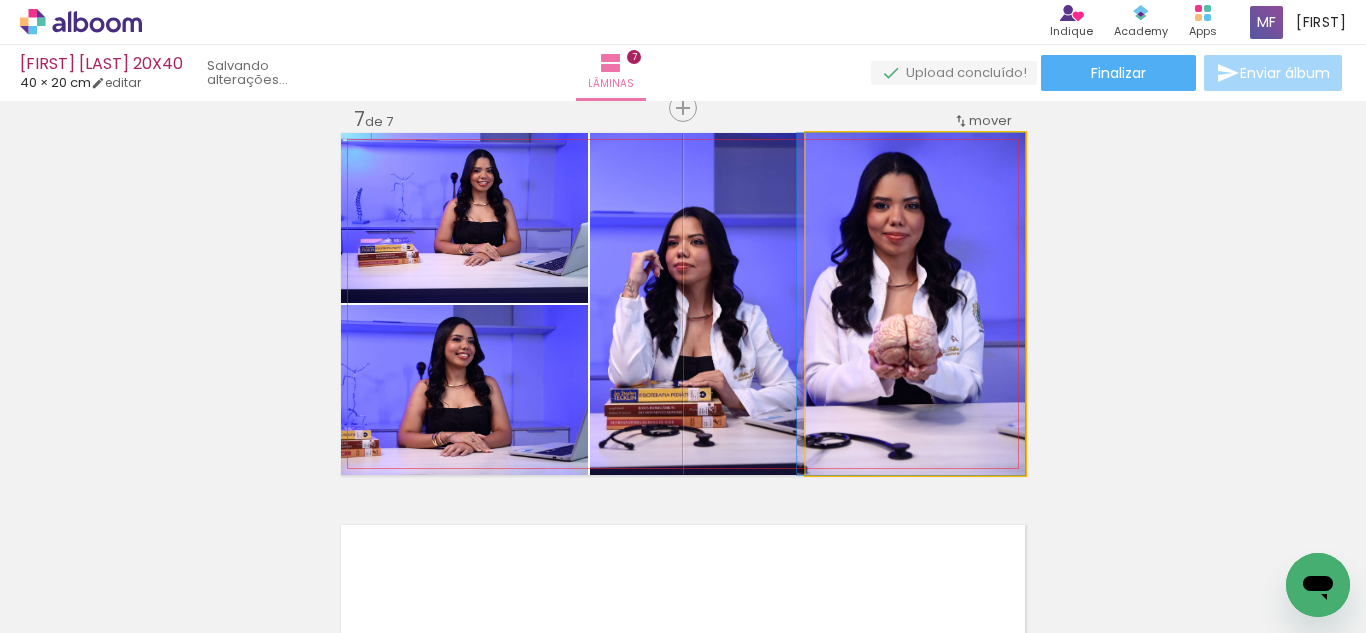 drag, startPoint x: 890, startPoint y: 295, endPoint x: 734, endPoint y: 299, distance: 156.05127 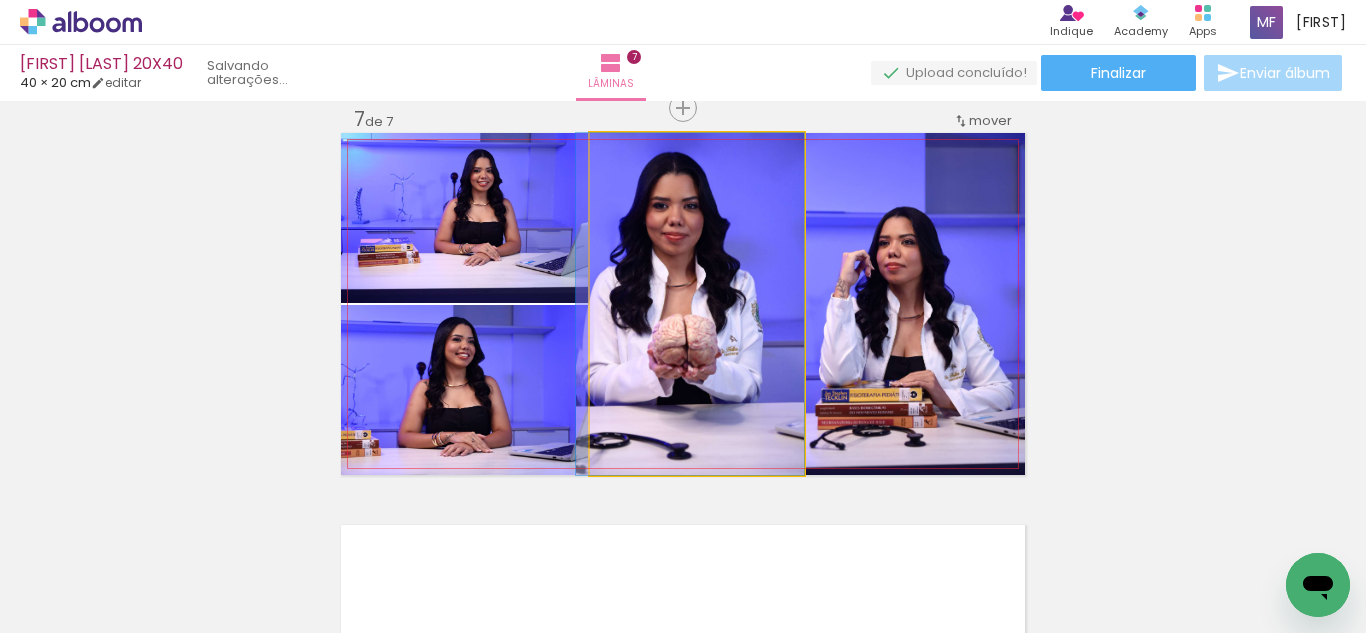 drag, startPoint x: 766, startPoint y: 296, endPoint x: 691, endPoint y: 290, distance: 75.23962 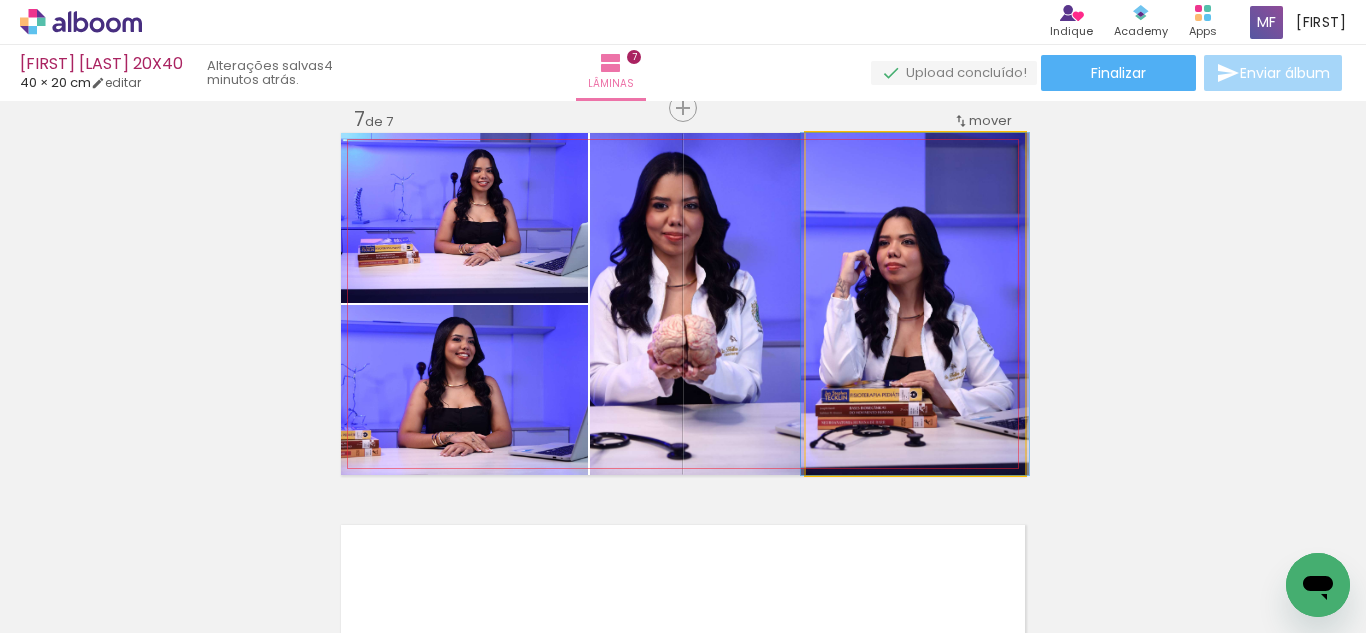 drag, startPoint x: 879, startPoint y: 291, endPoint x: 587, endPoint y: 266, distance: 293.06824 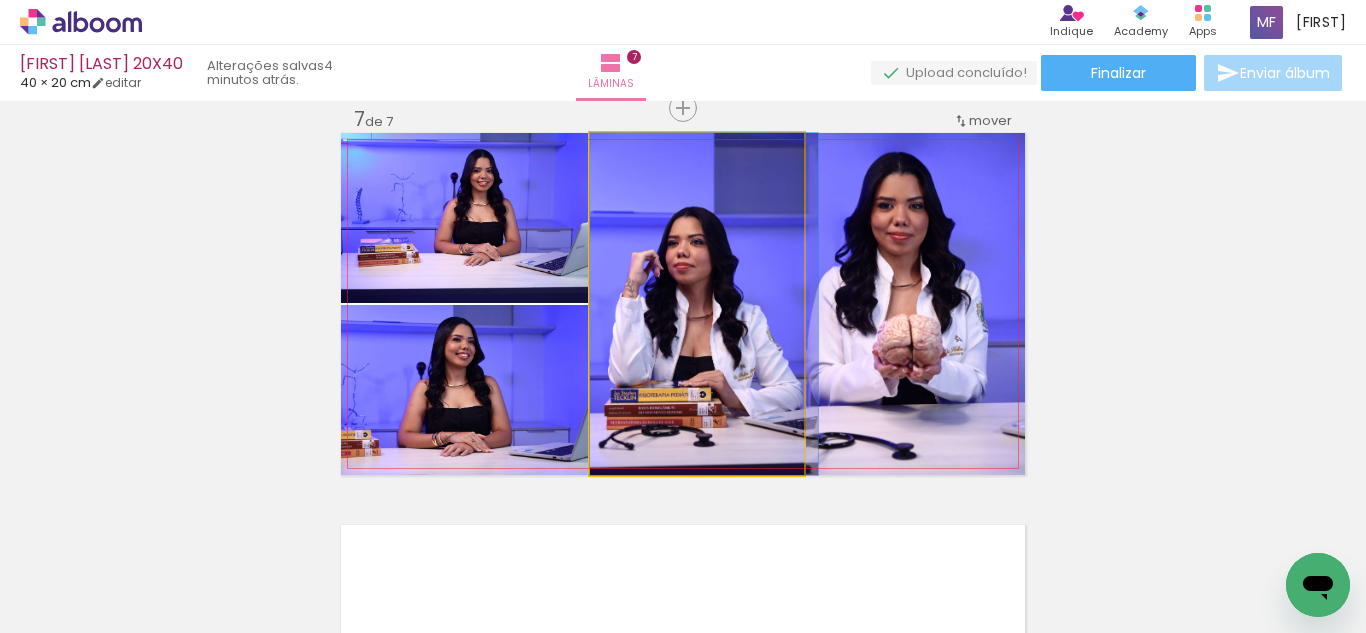 drag, startPoint x: 647, startPoint y: 280, endPoint x: 665, endPoint y: 280, distance: 18 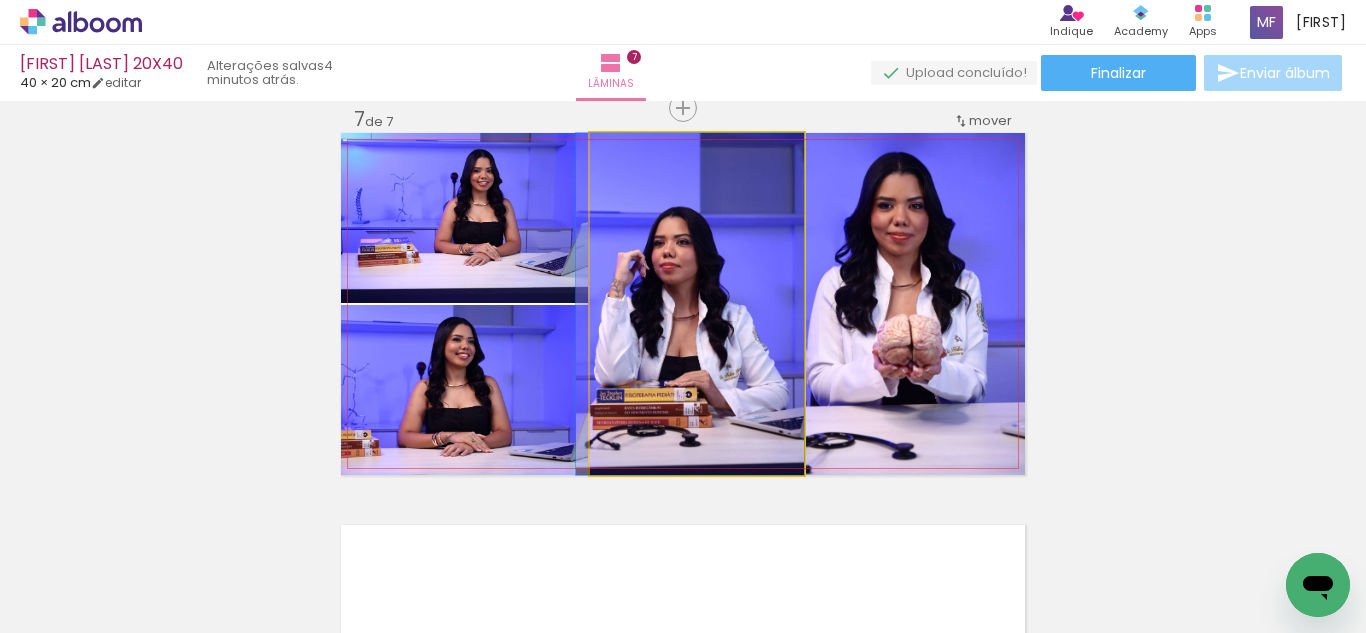 drag, startPoint x: 725, startPoint y: 279, endPoint x: 705, endPoint y: 279, distance: 20 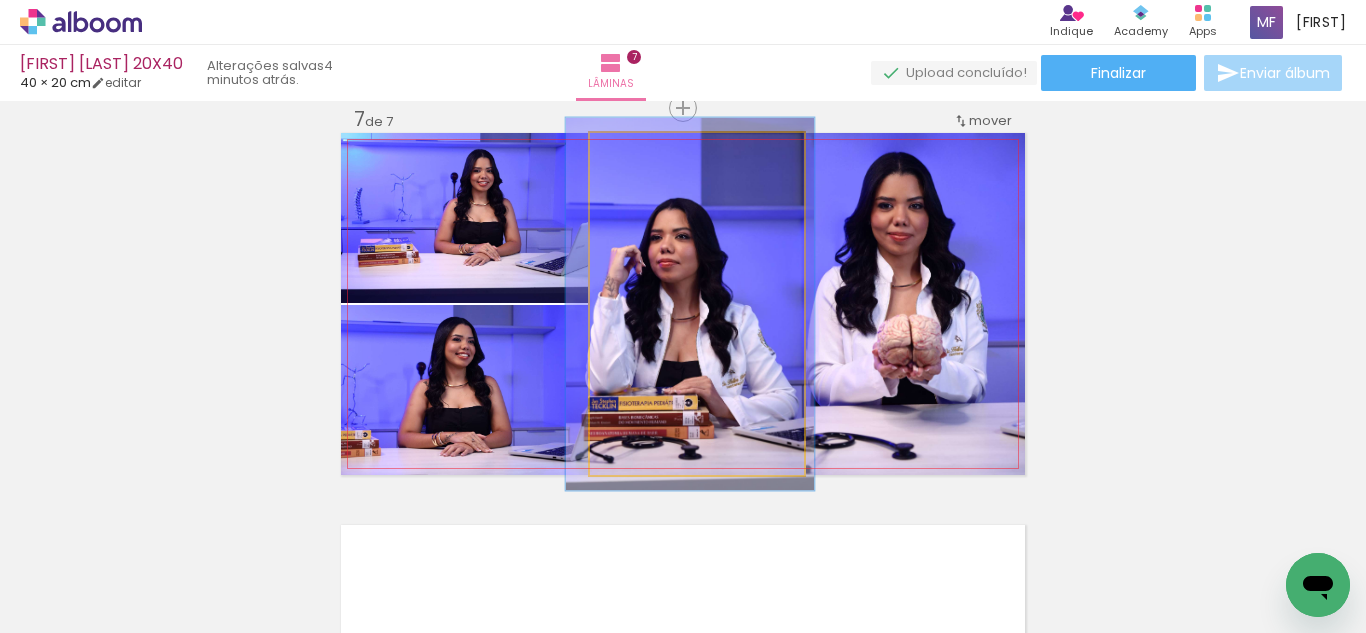 type on "109" 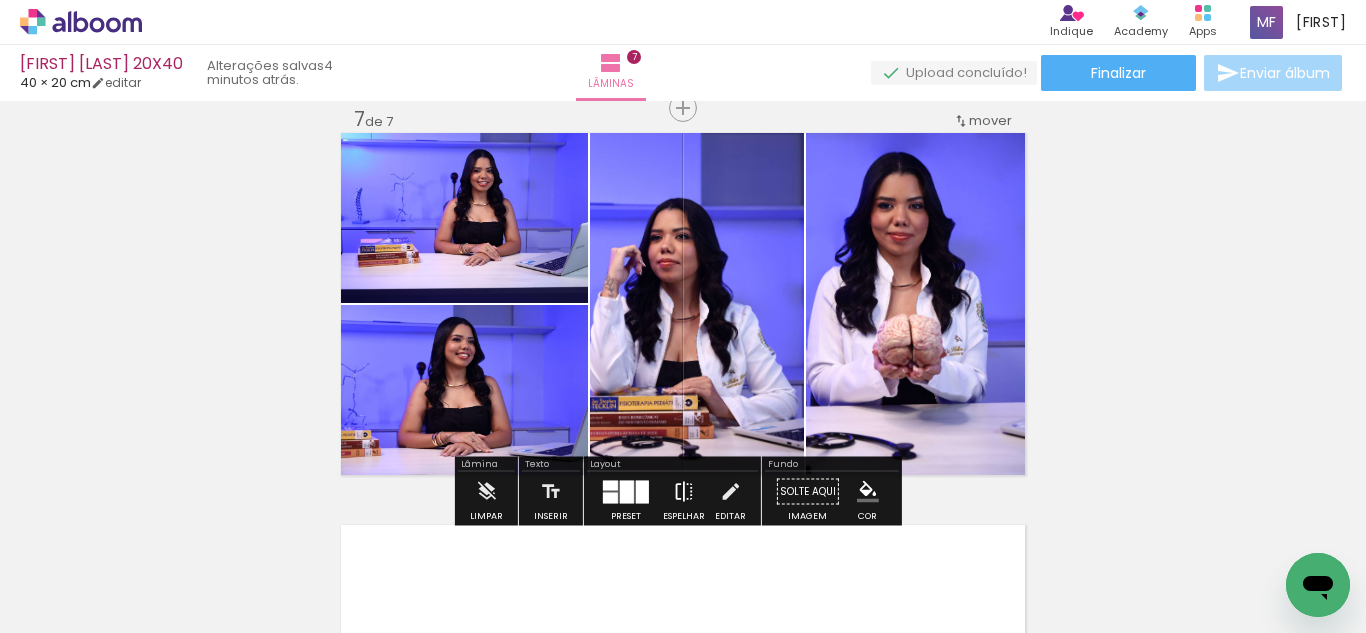 click at bounding box center [684, 492] 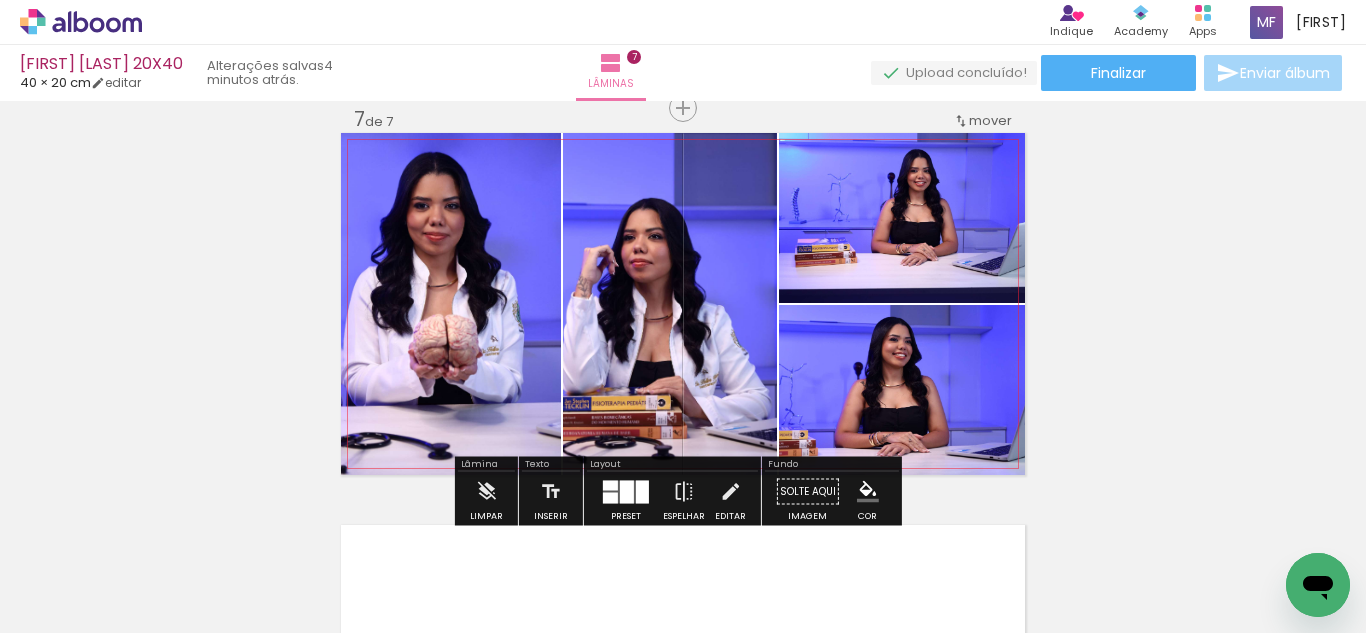 click 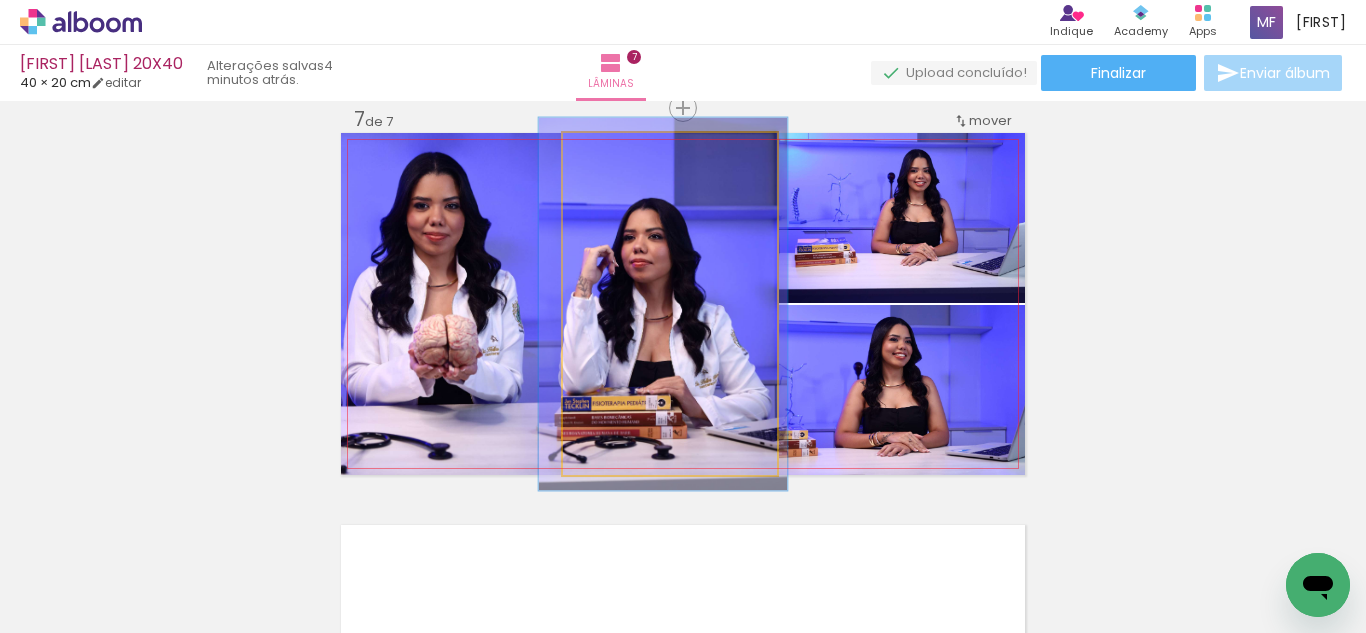 click 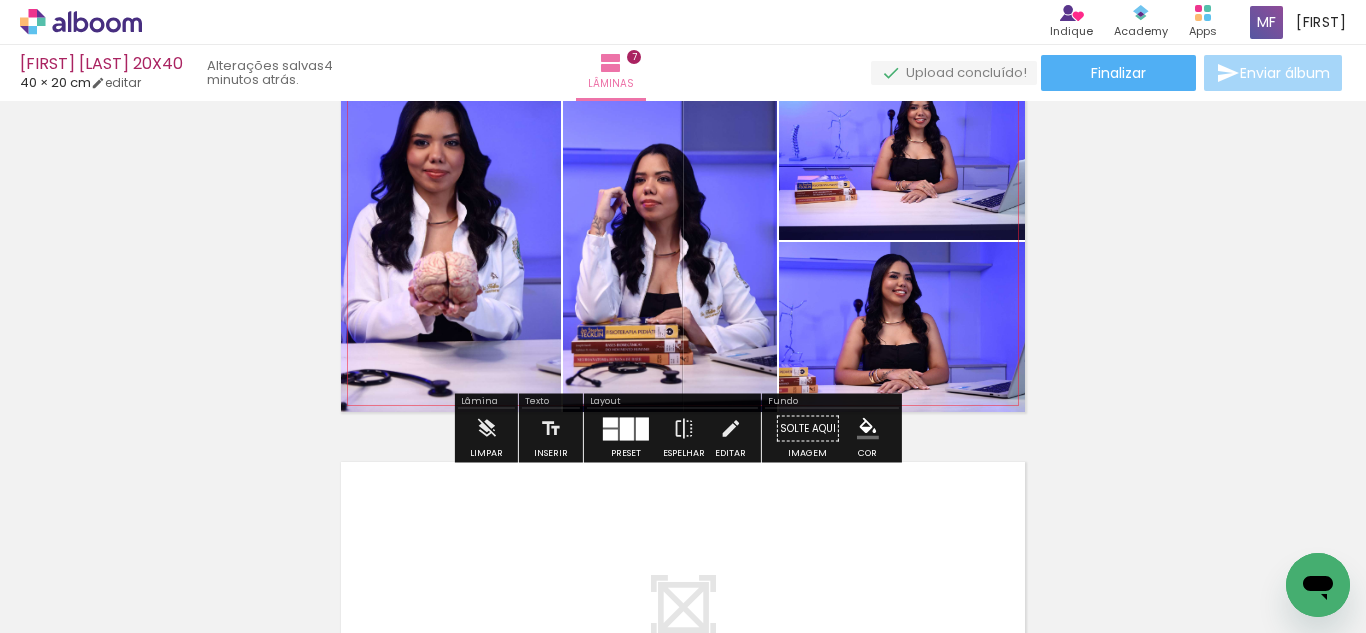 scroll, scrollTop: 2442, scrollLeft: 0, axis: vertical 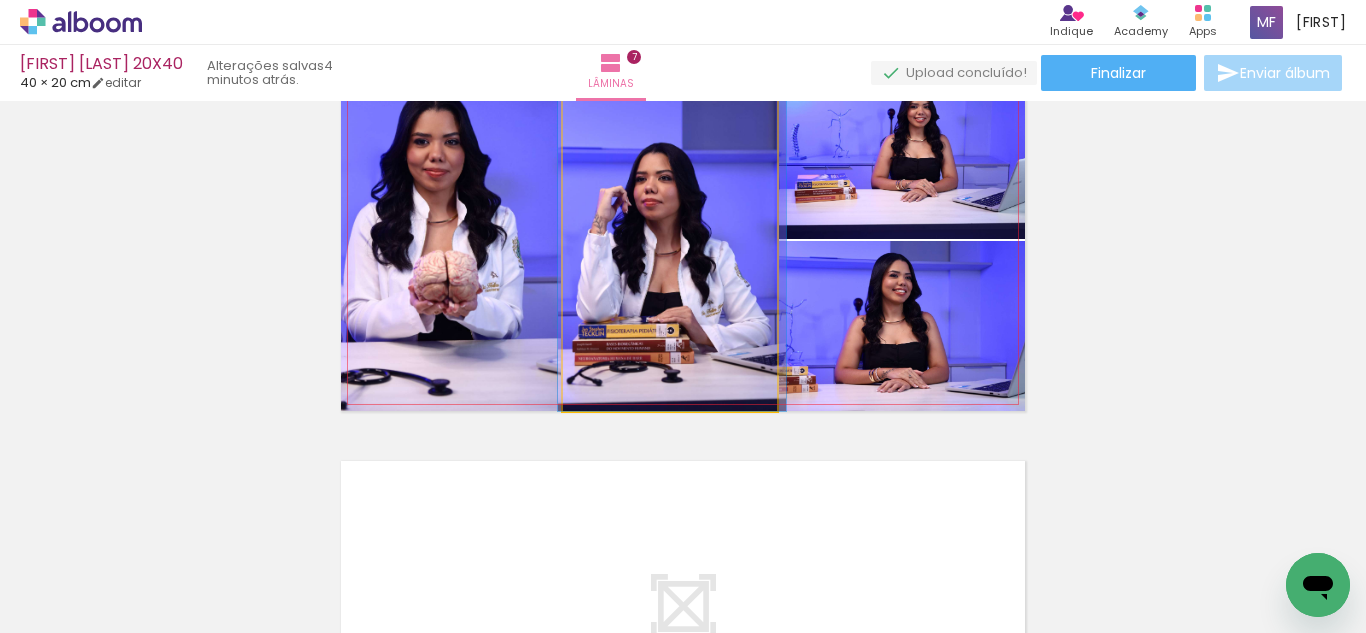 drag, startPoint x: 692, startPoint y: 288, endPoint x: 693, endPoint y: 310, distance: 22.022715 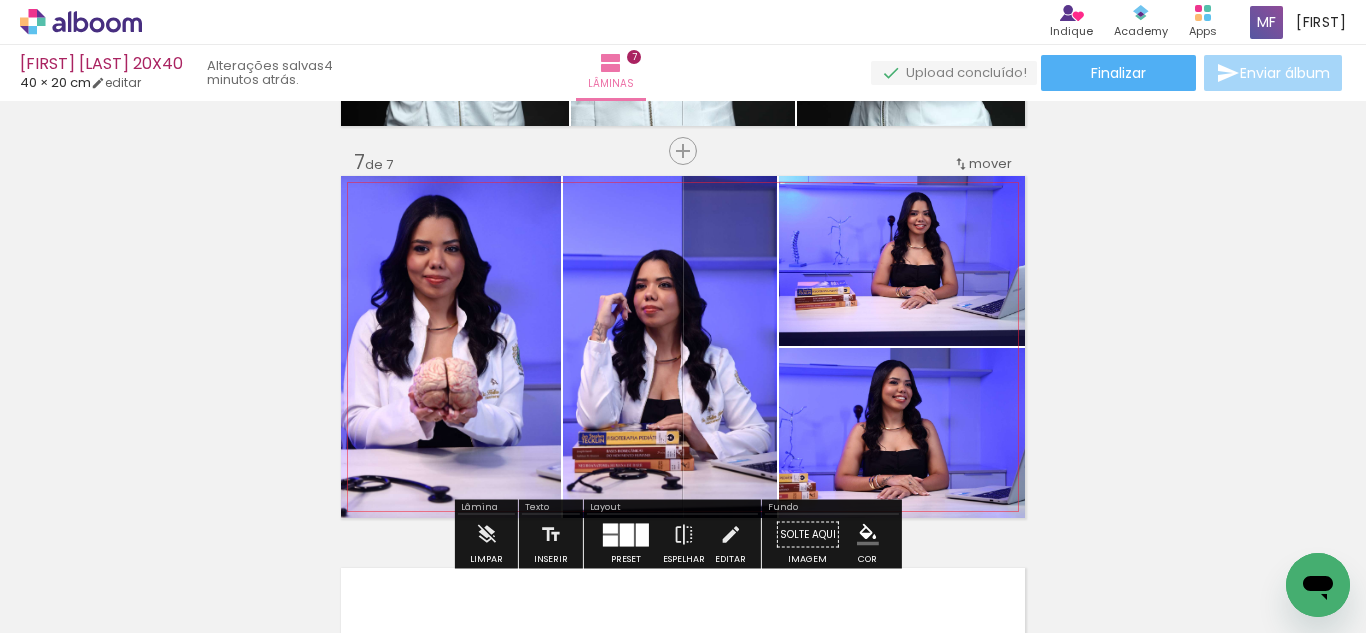 scroll, scrollTop: 2334, scrollLeft: 0, axis: vertical 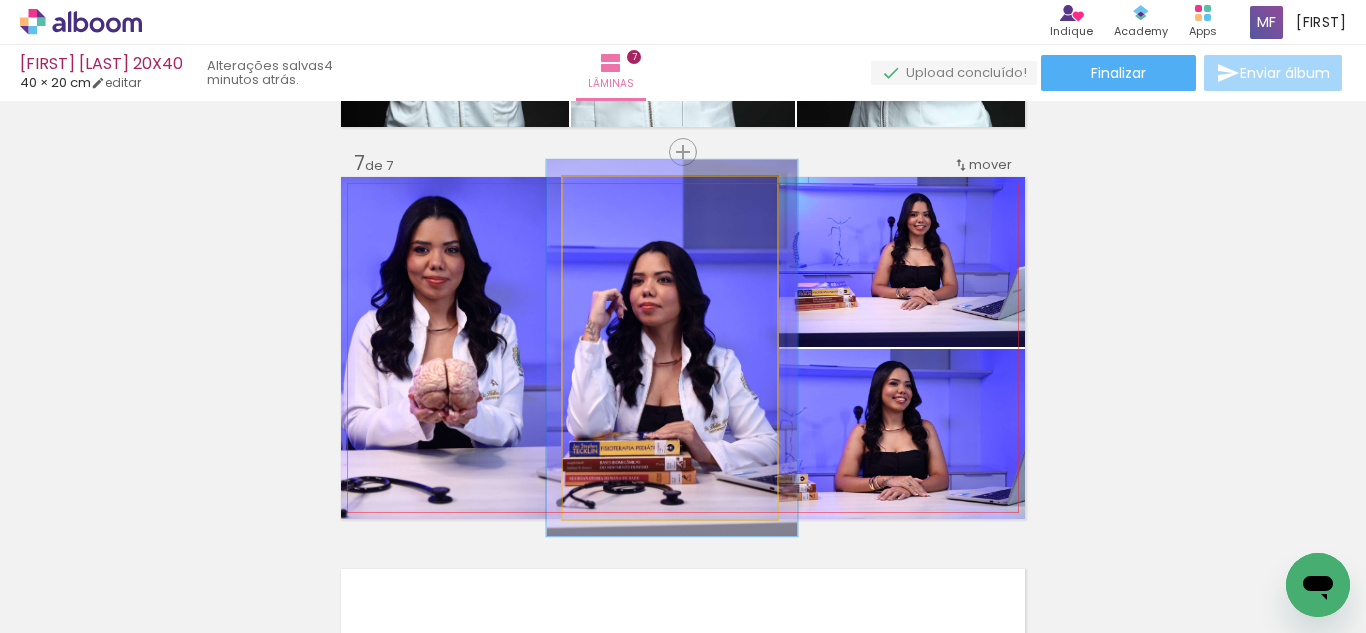 type on "110" 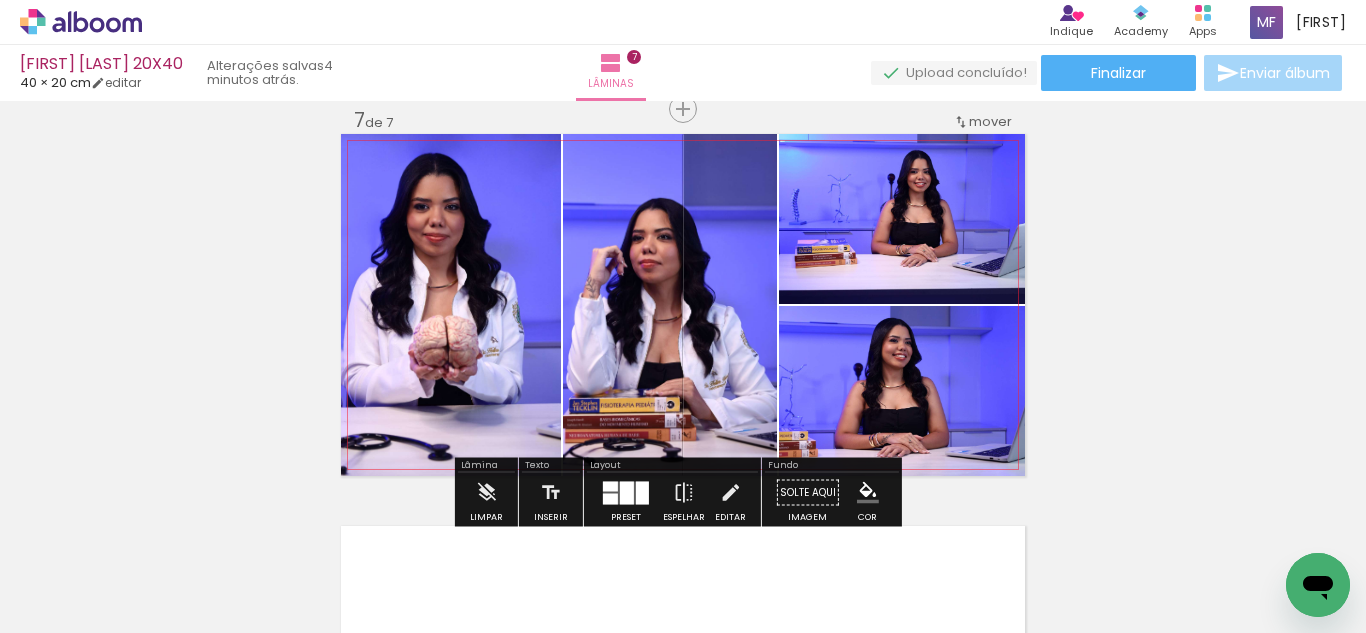 scroll, scrollTop: 2378, scrollLeft: 0, axis: vertical 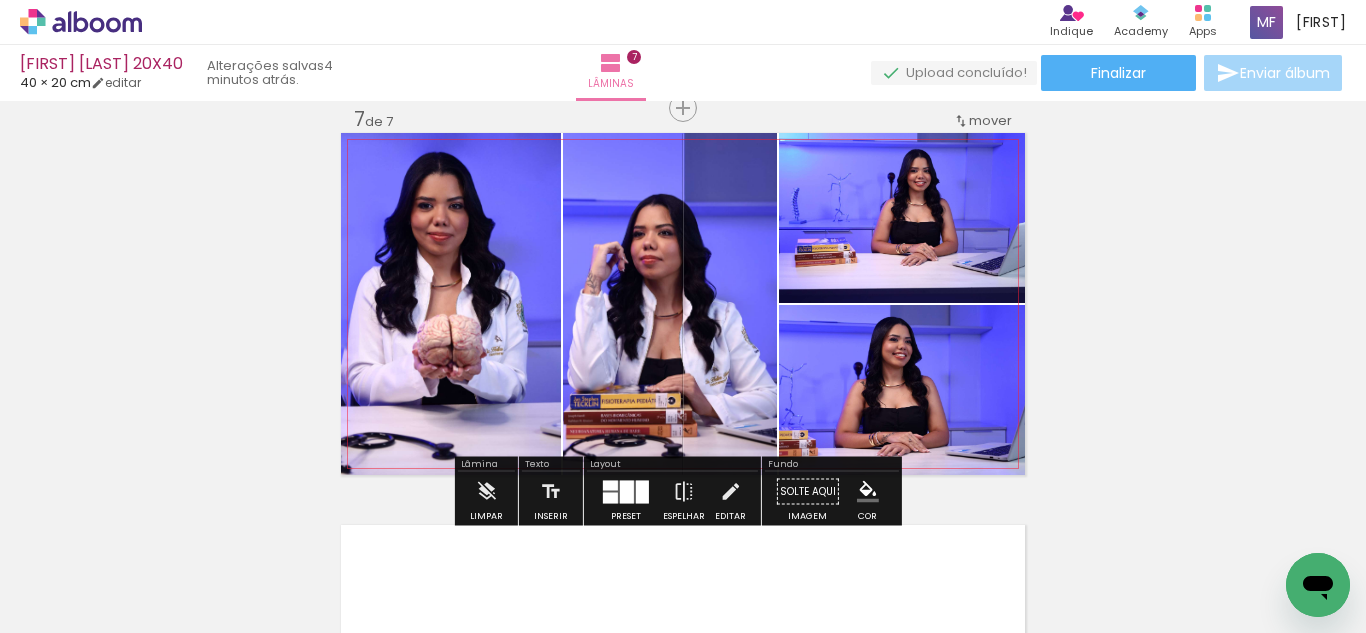 click 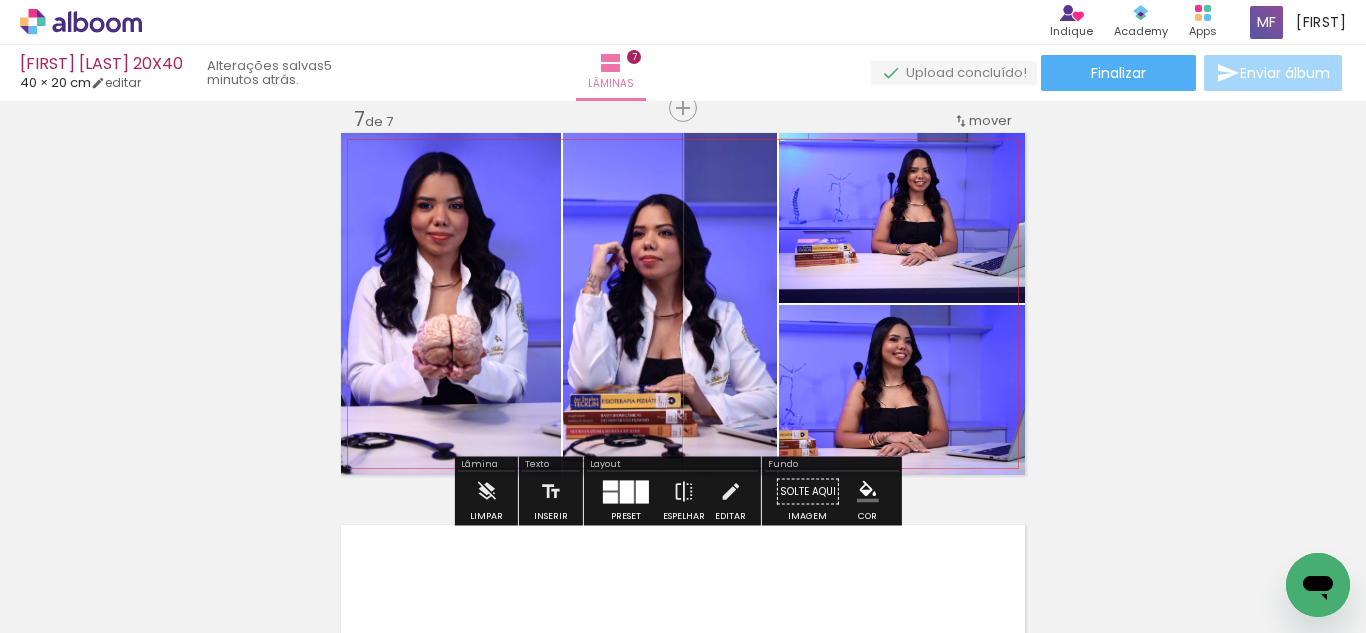 click 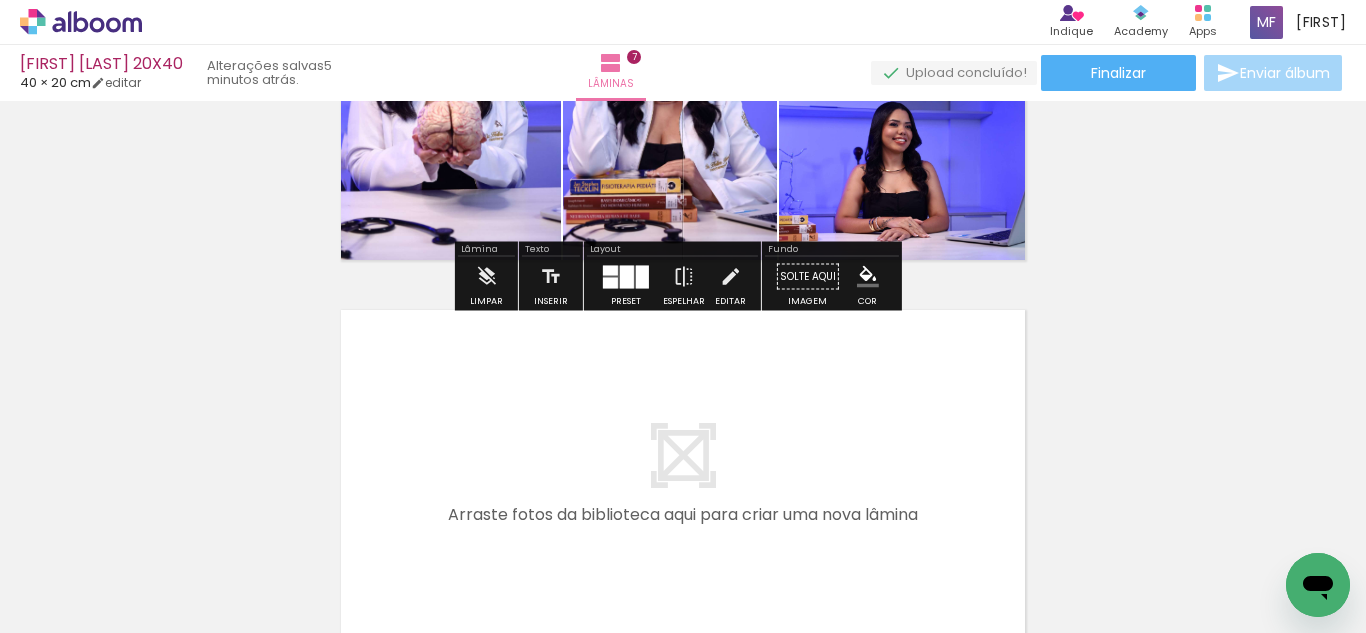 scroll, scrollTop: 2807, scrollLeft: 0, axis: vertical 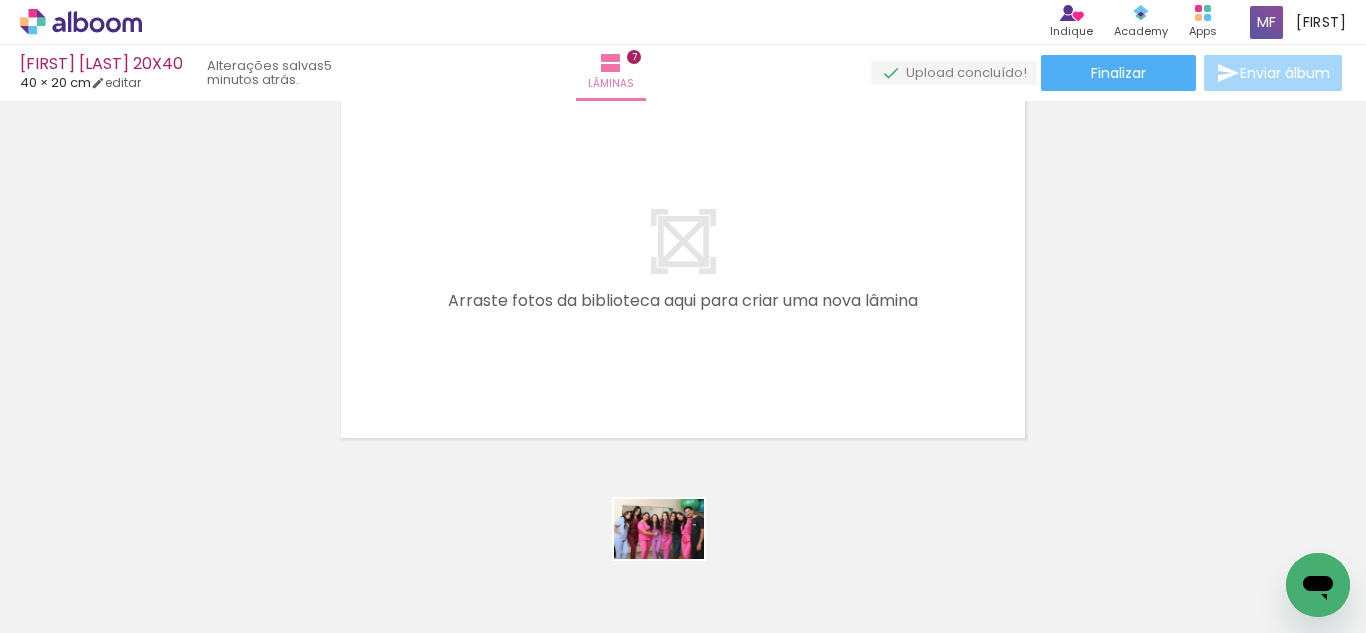 drag, startPoint x: 667, startPoint y: 516, endPoint x: 699, endPoint y: 564, distance: 57.68882 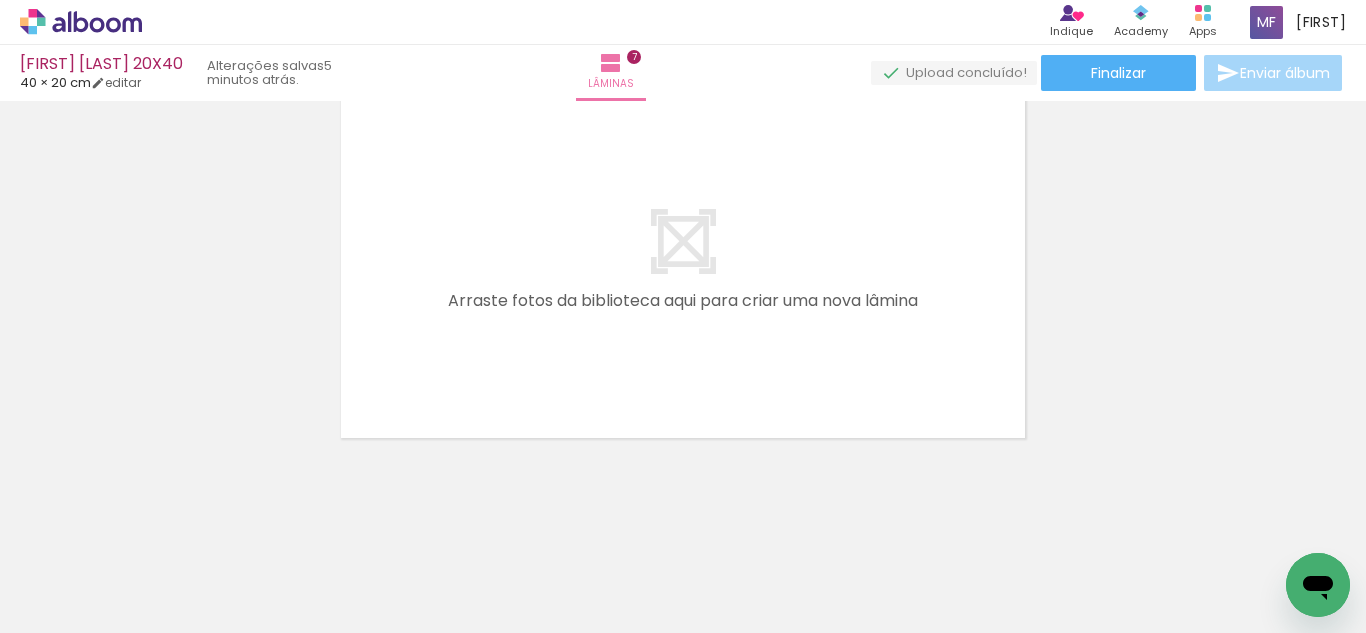 scroll, scrollTop: 0, scrollLeft: 225, axis: horizontal 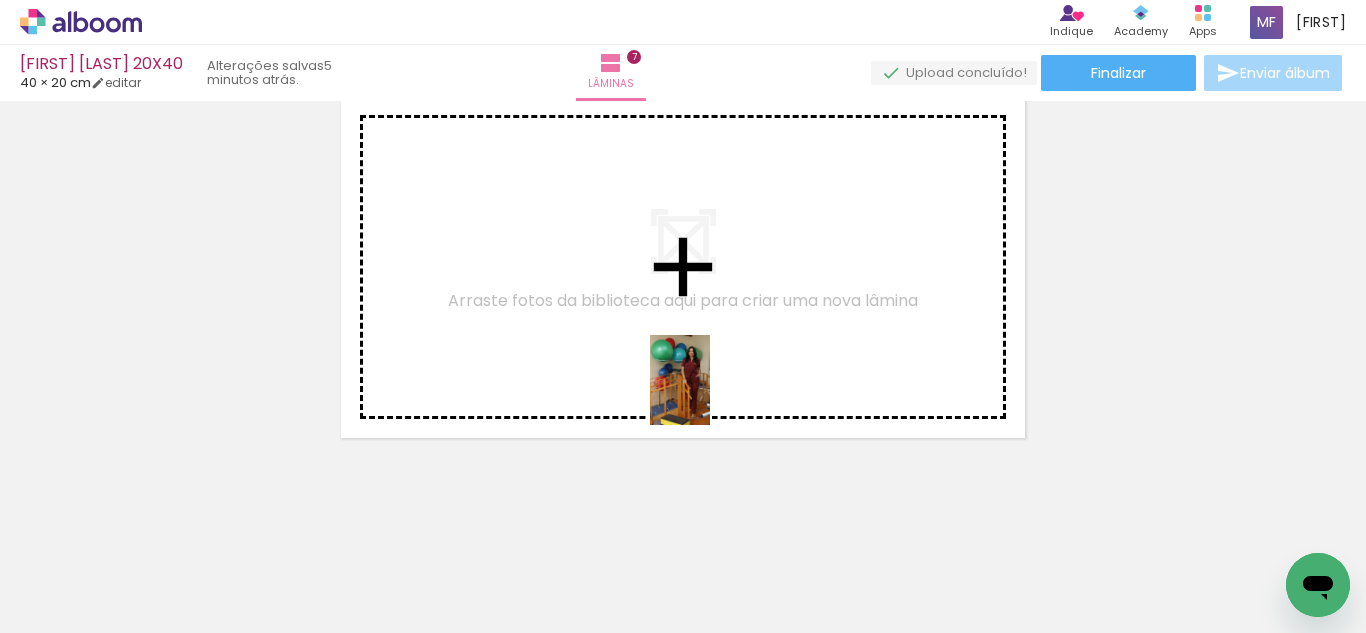 drag, startPoint x: 630, startPoint y: 581, endPoint x: 710, endPoint y: 395, distance: 202.47469 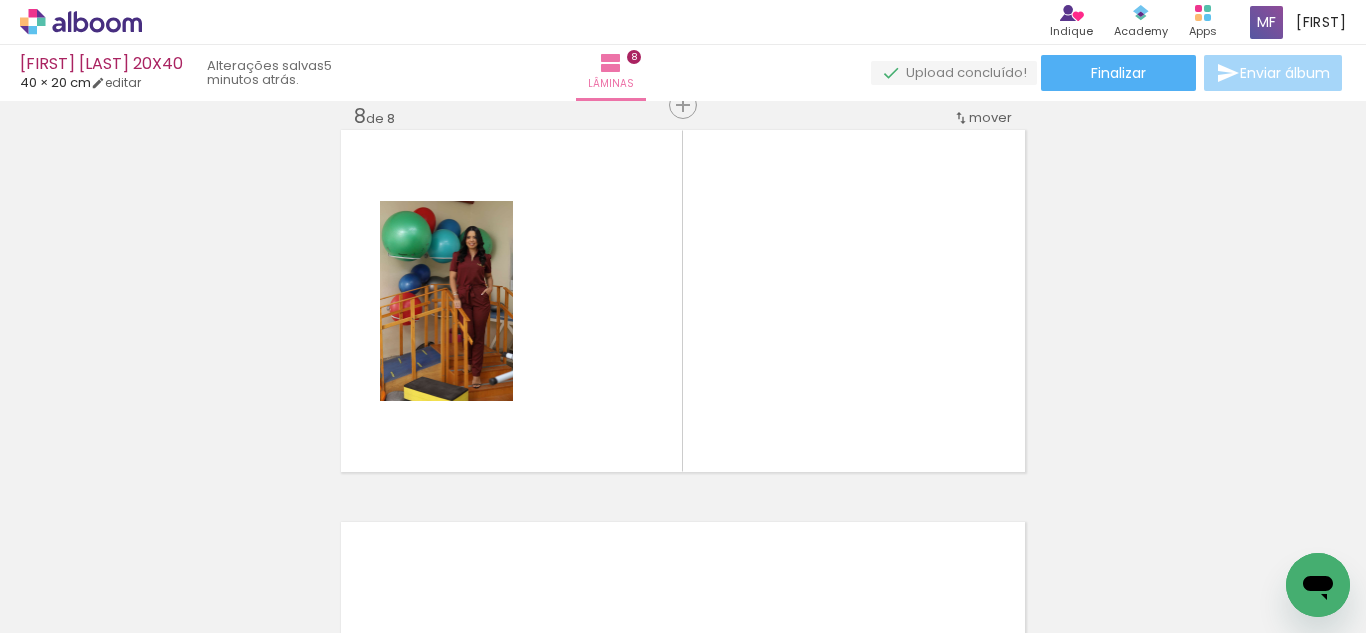 scroll, scrollTop: 2770, scrollLeft: 0, axis: vertical 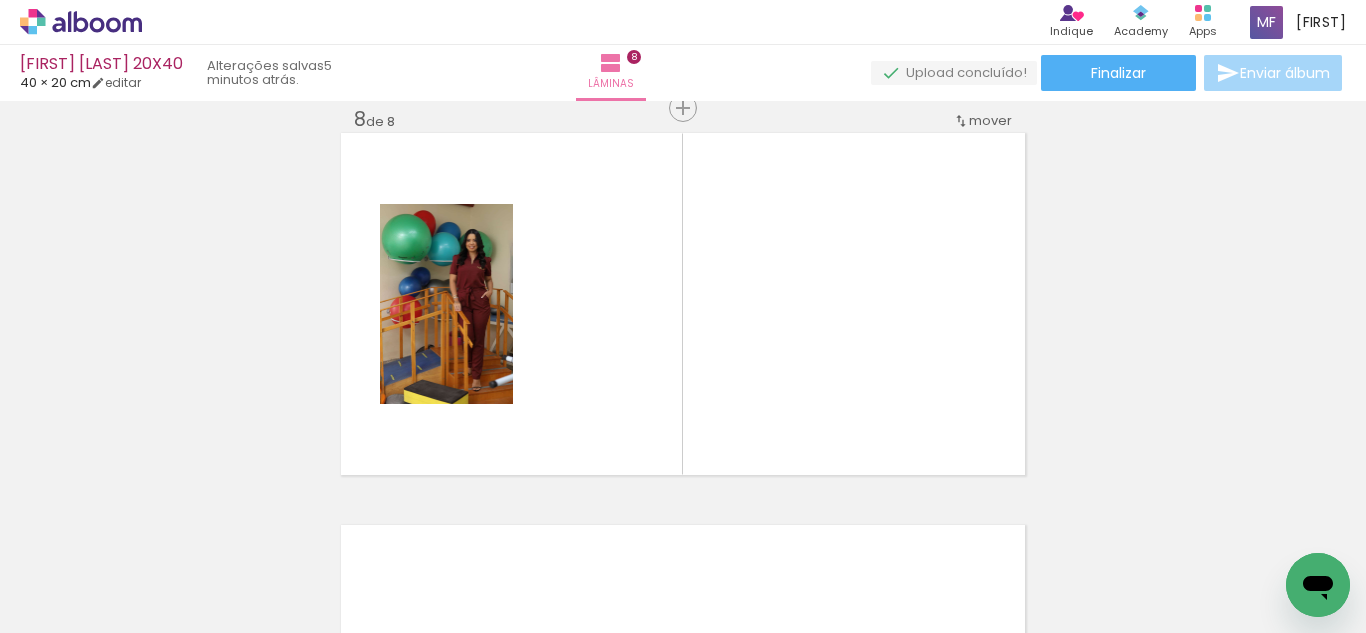 drag, startPoint x: 785, startPoint y: 580, endPoint x: 788, endPoint y: 464, distance: 116.03879 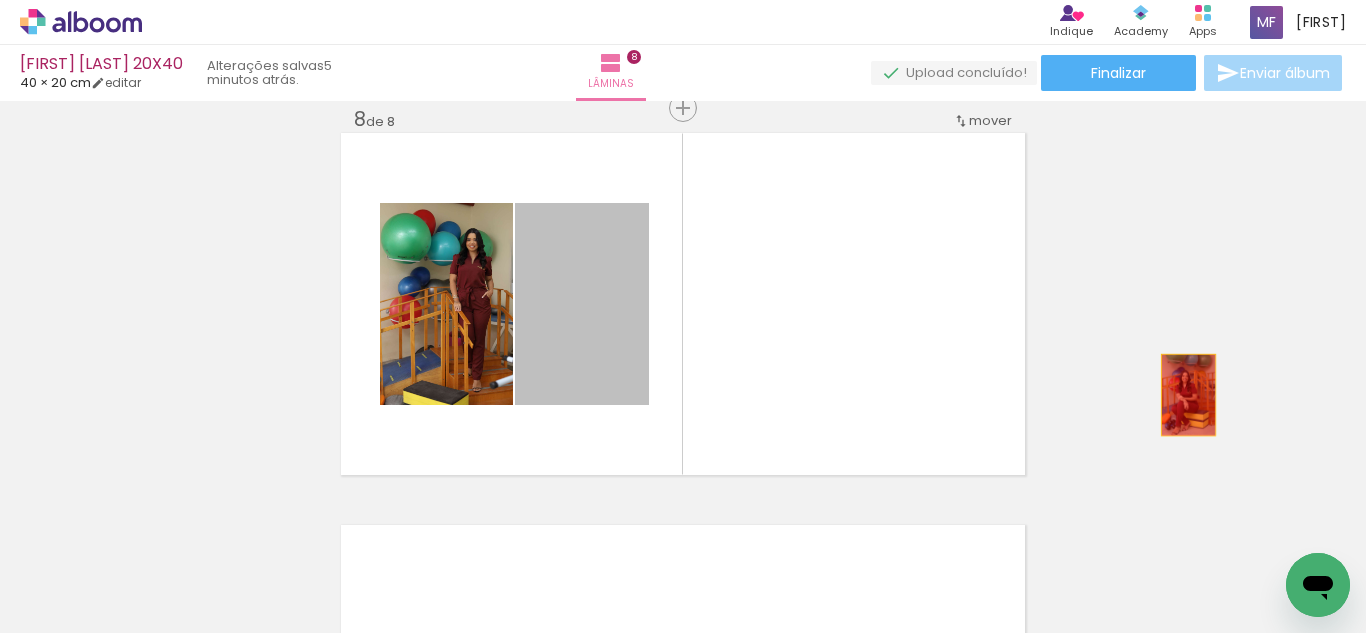 drag, startPoint x: 606, startPoint y: 384, endPoint x: 1183, endPoint y: 403, distance: 577.31274 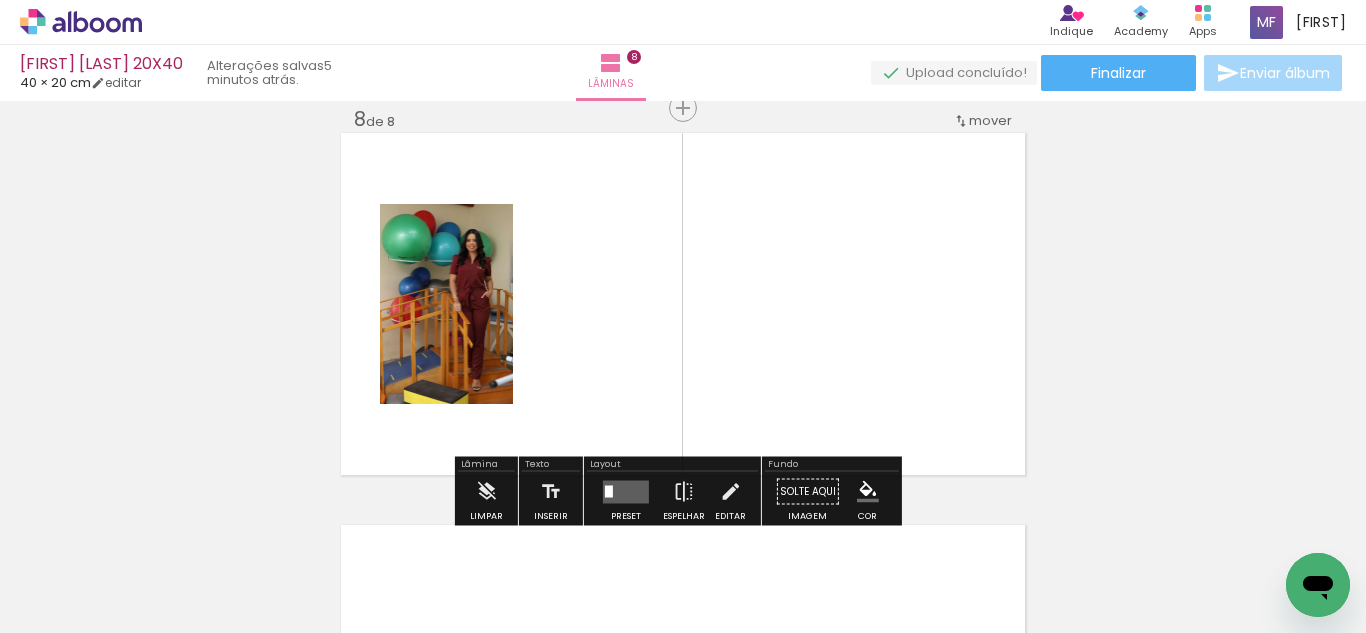 drag, startPoint x: 558, startPoint y: 562, endPoint x: 667, endPoint y: 354, distance: 234.82973 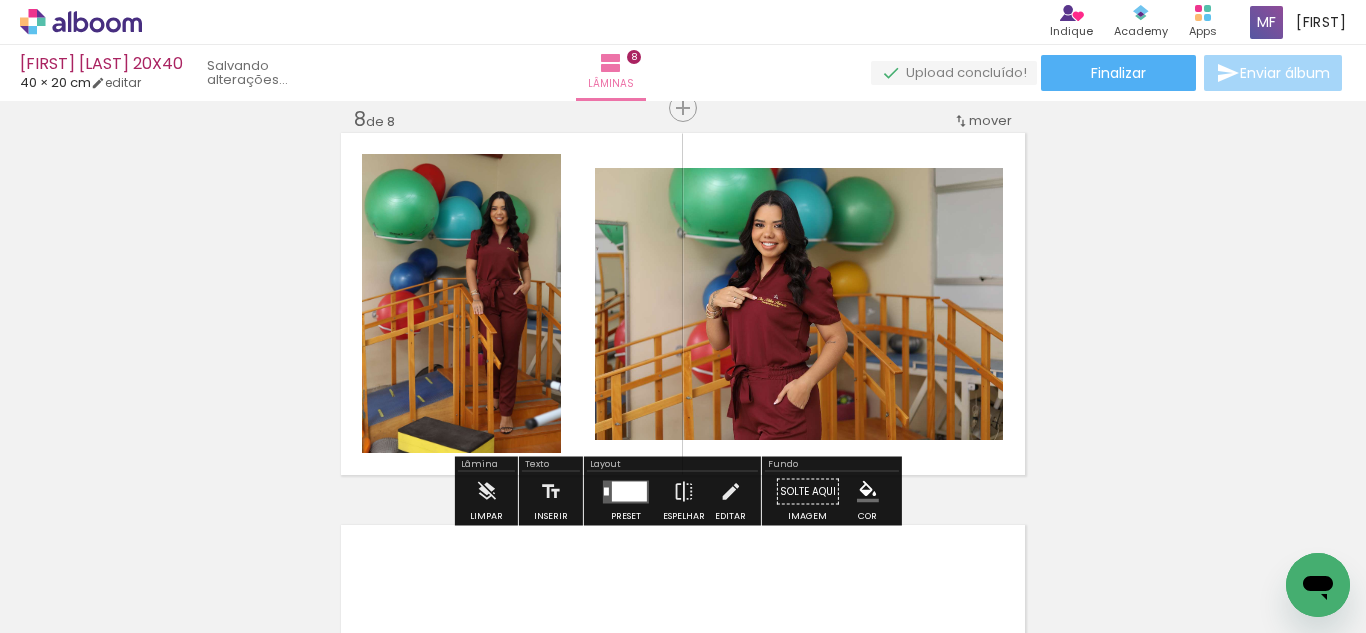 click at bounding box center (629, 491) 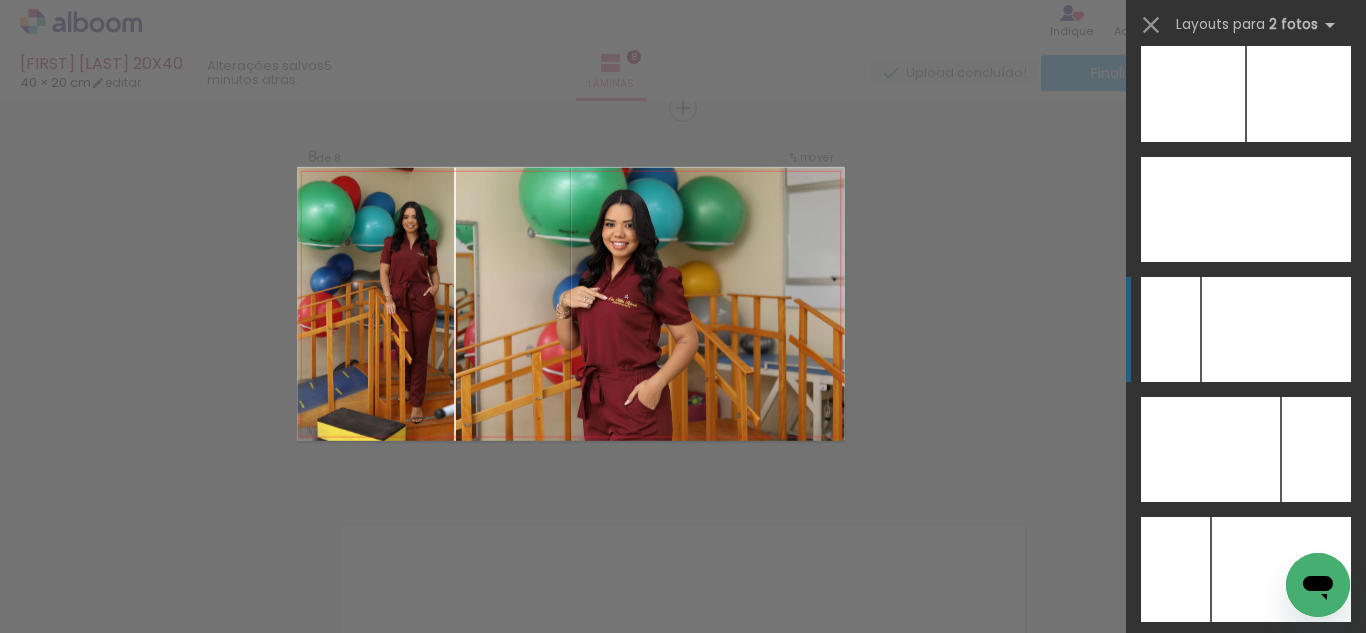 scroll, scrollTop: 9145, scrollLeft: 0, axis: vertical 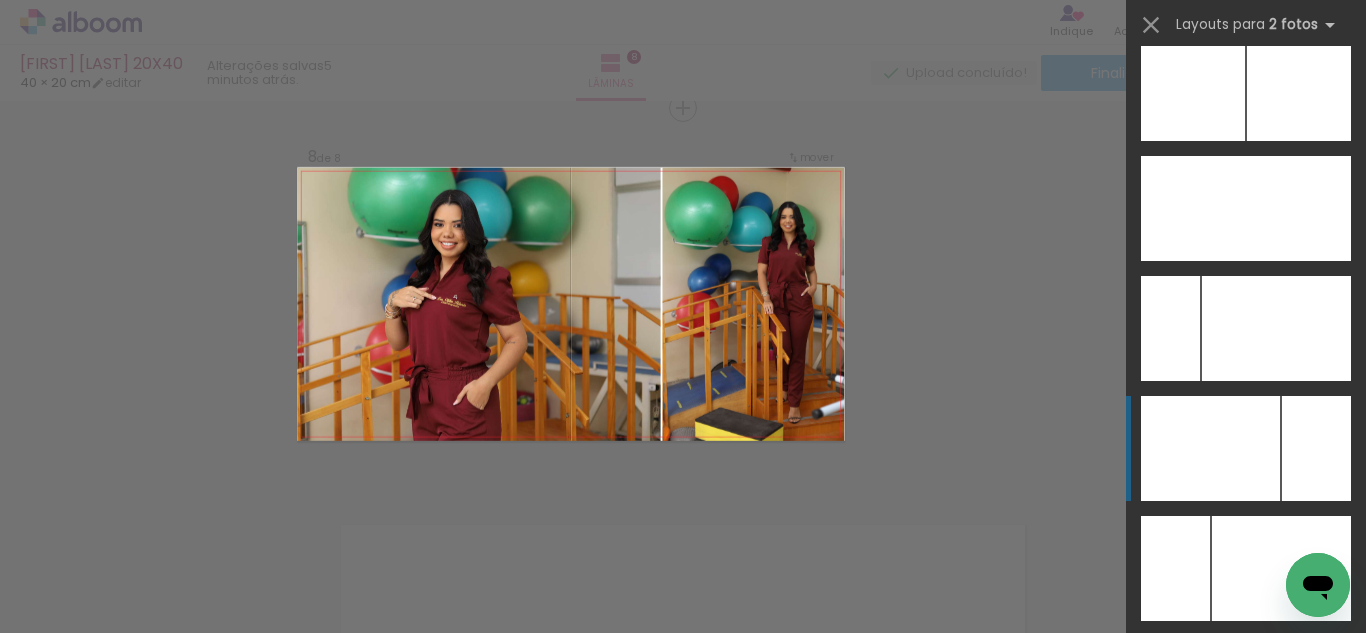 click at bounding box center [1210, 448] 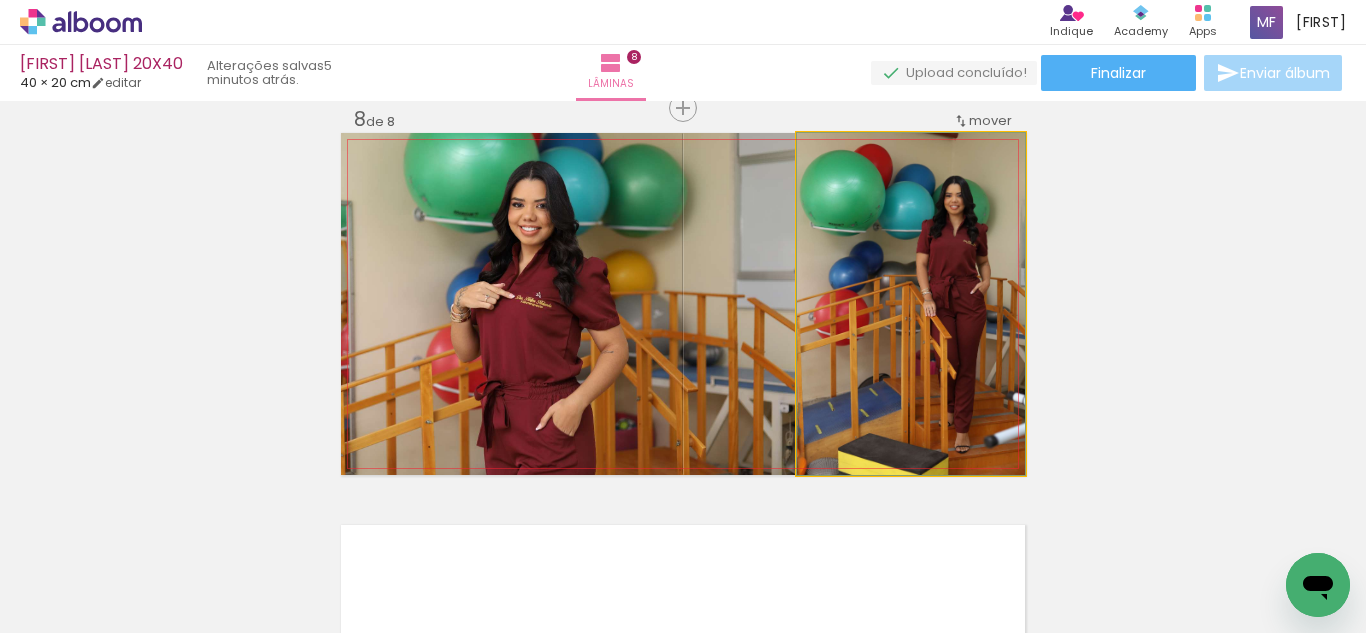 drag, startPoint x: 856, startPoint y: 340, endPoint x: 845, endPoint y: 342, distance: 11.18034 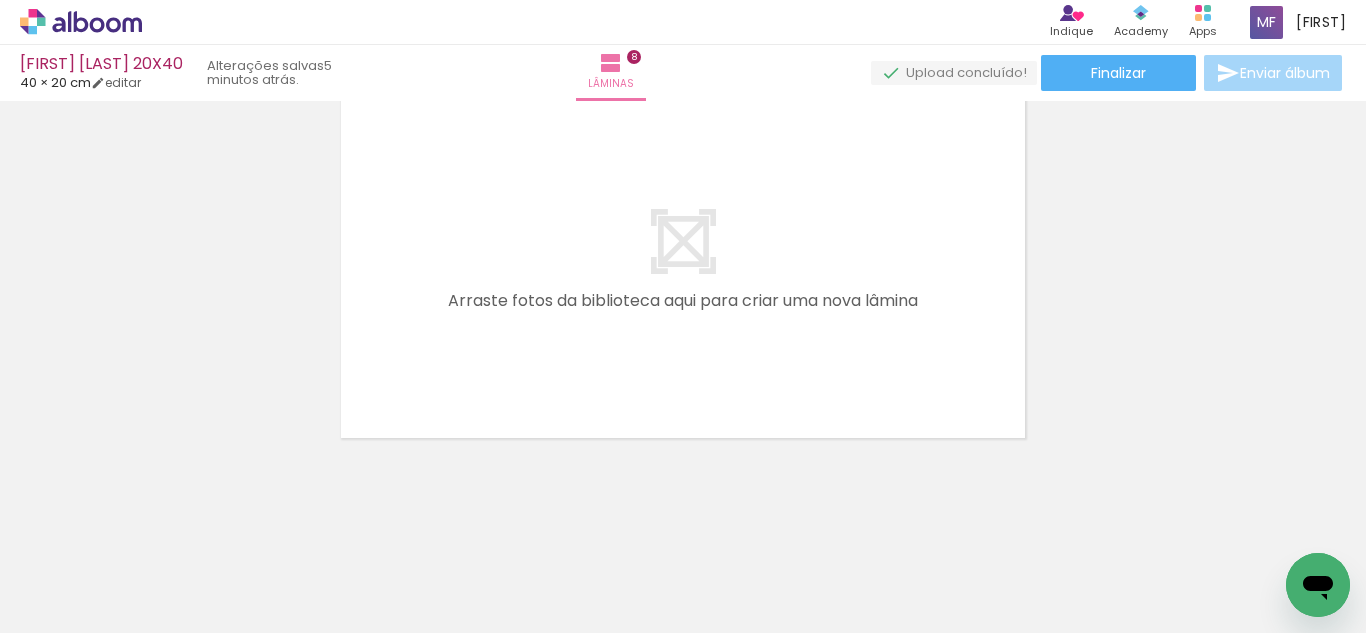drag, startPoint x: 757, startPoint y: 572, endPoint x: 831, endPoint y: 526, distance: 87.13208 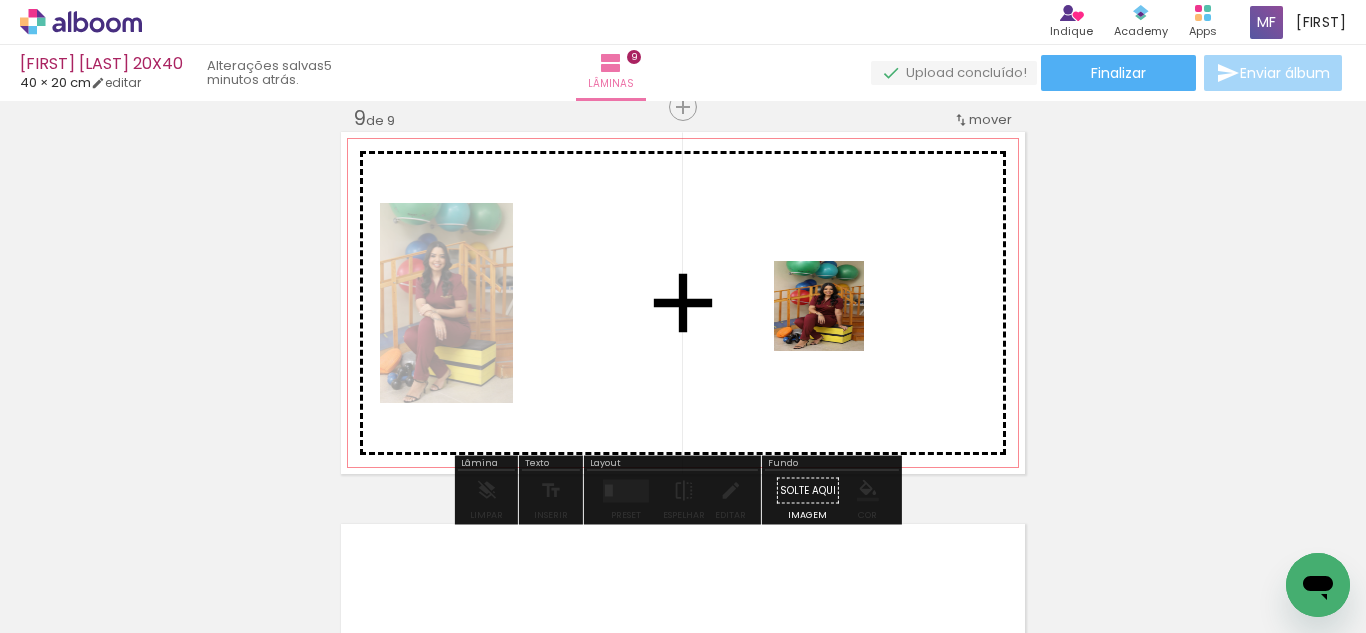 scroll, scrollTop: 3162, scrollLeft: 0, axis: vertical 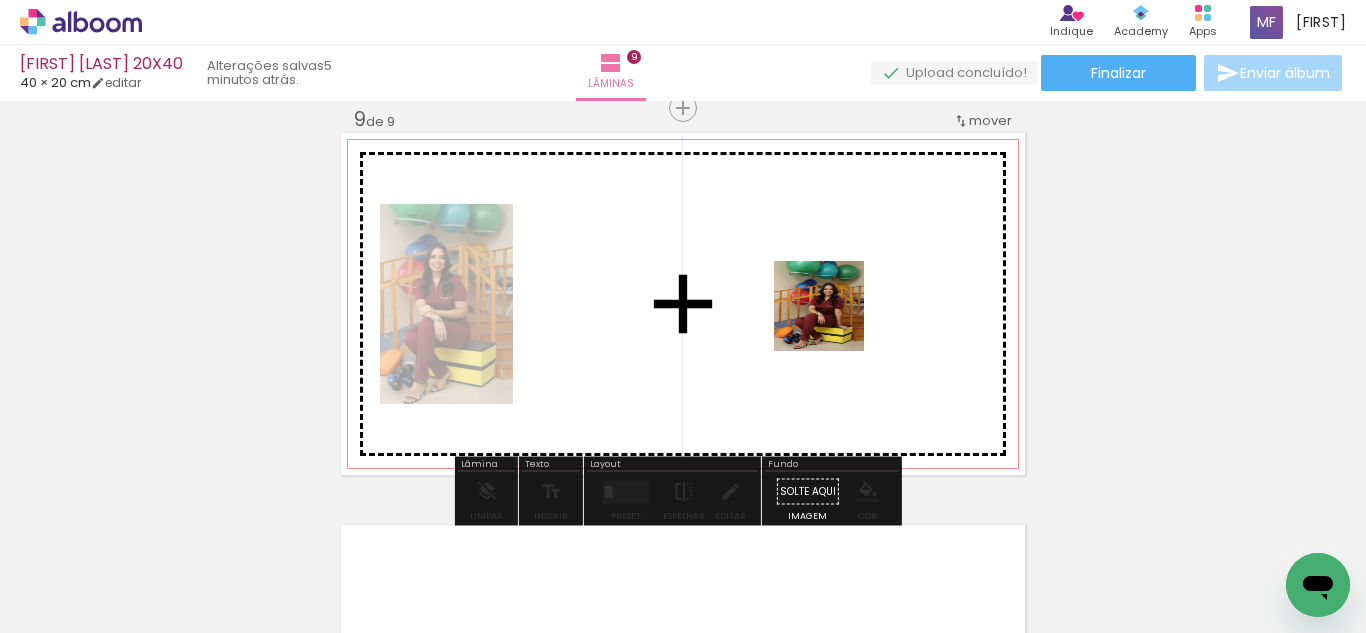 drag, startPoint x: 848, startPoint y: 543, endPoint x: 613, endPoint y: 473, distance: 245.204 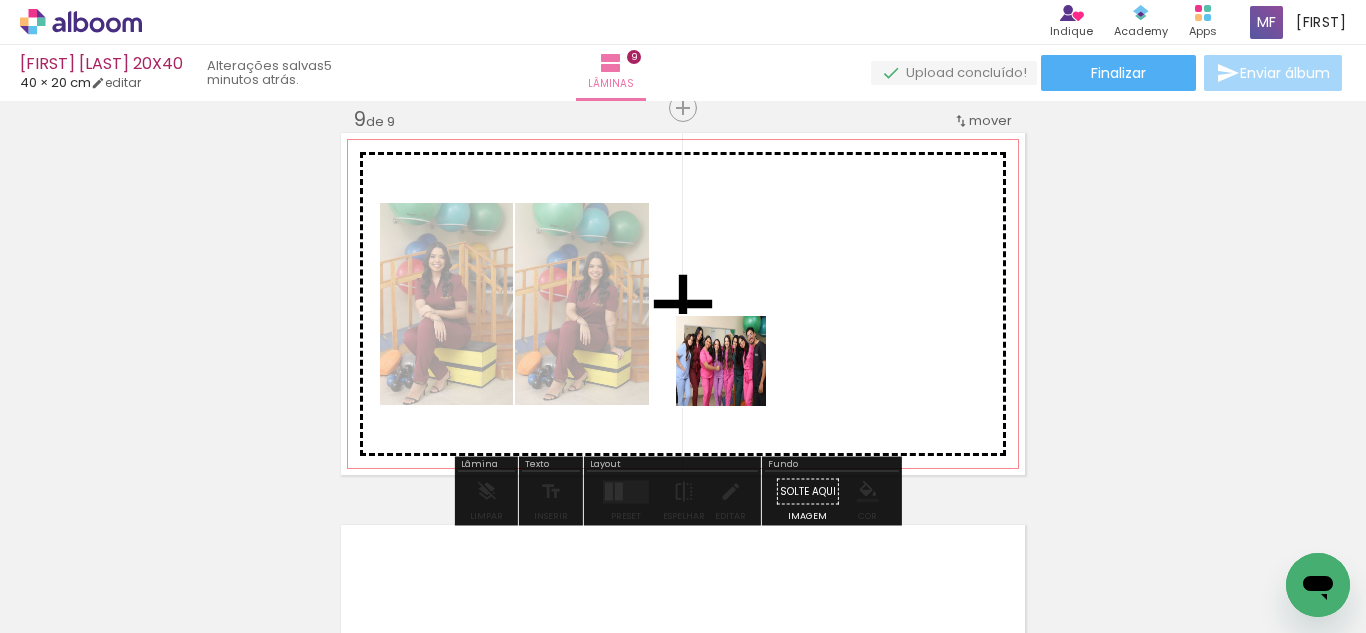 drag, startPoint x: 564, startPoint y: 476, endPoint x: 753, endPoint y: 365, distance: 219.18486 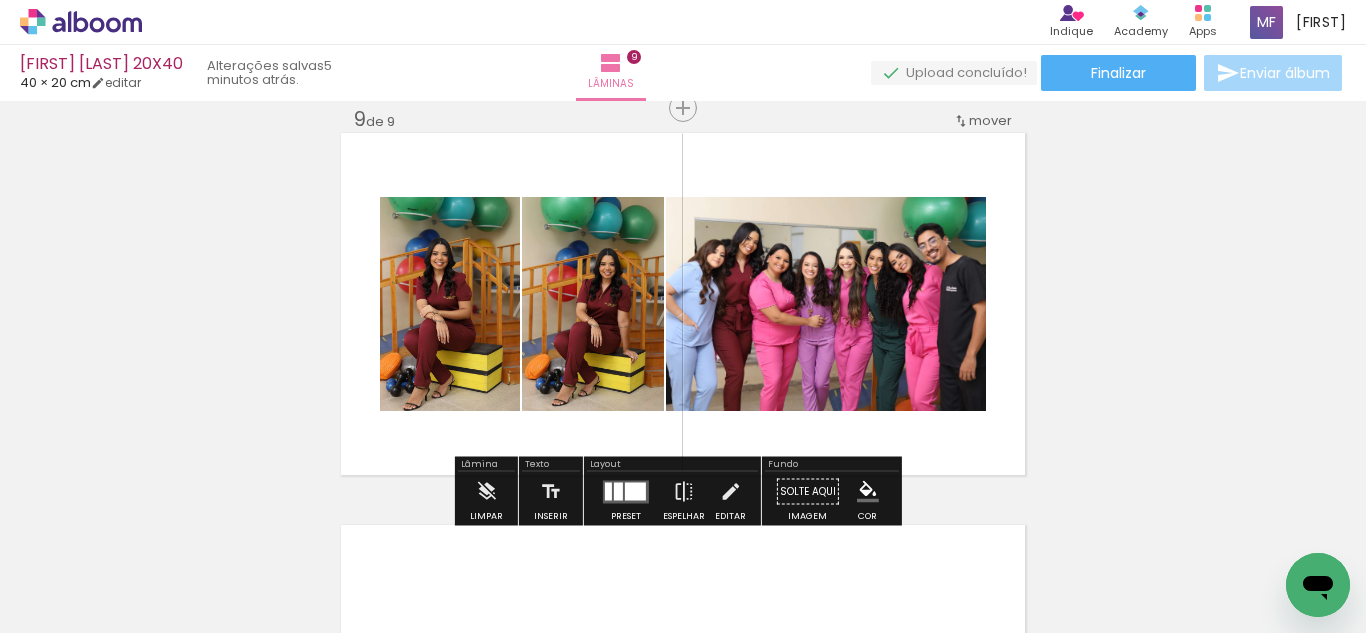 click at bounding box center (618, 491) 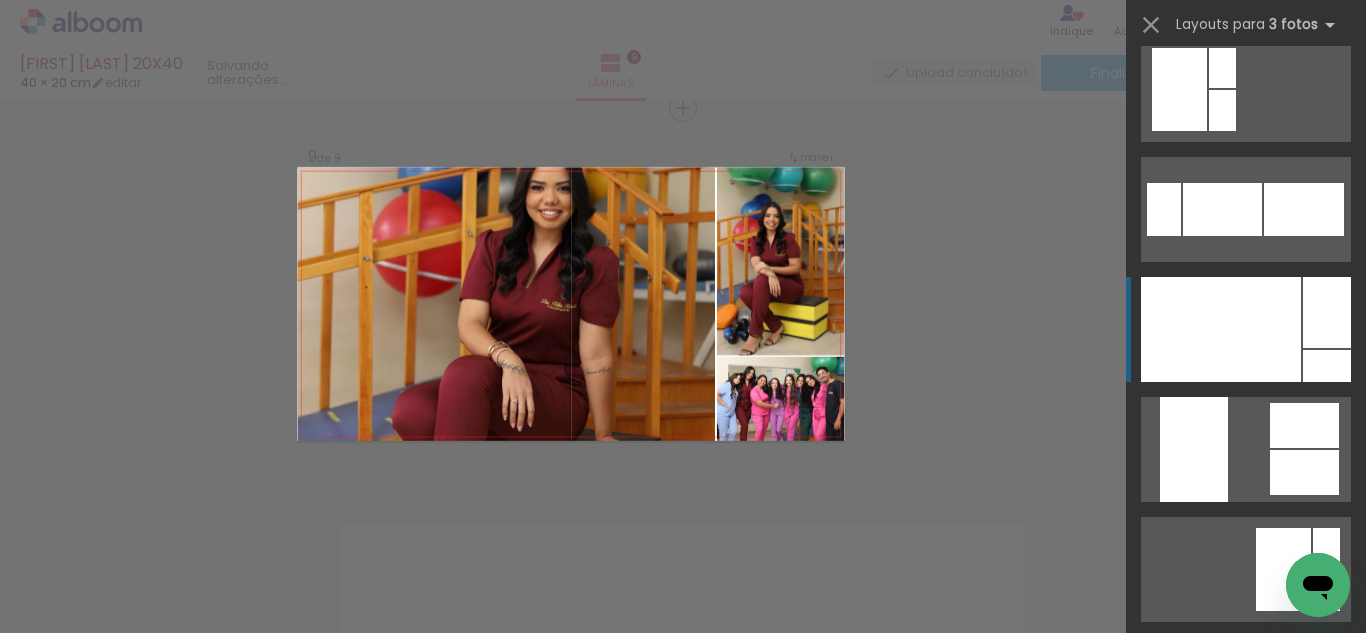 scroll, scrollTop: 7825, scrollLeft: 0, axis: vertical 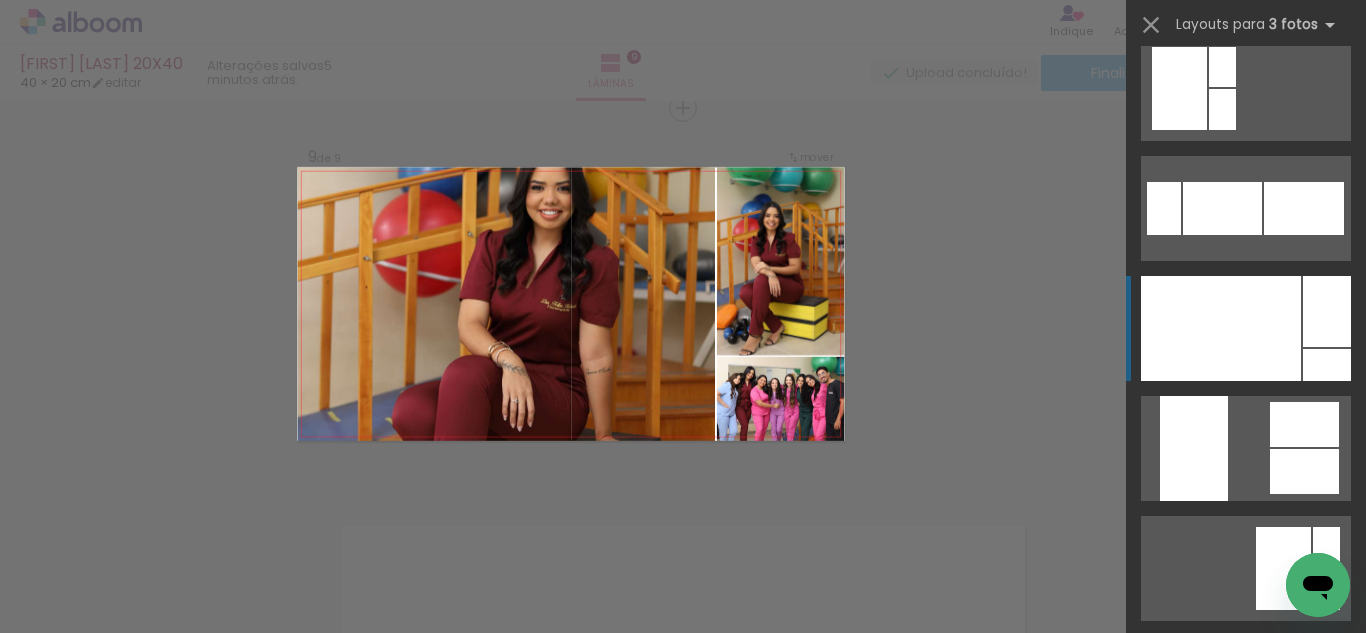 click at bounding box center (1221, 328) 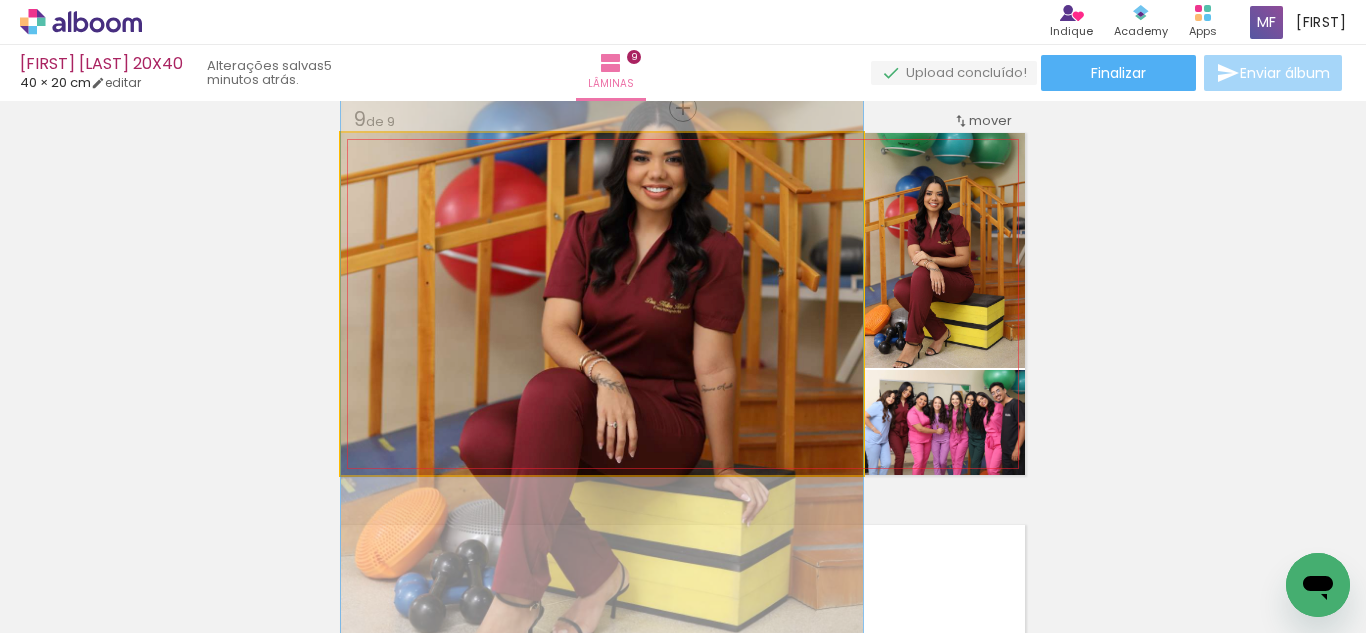 click 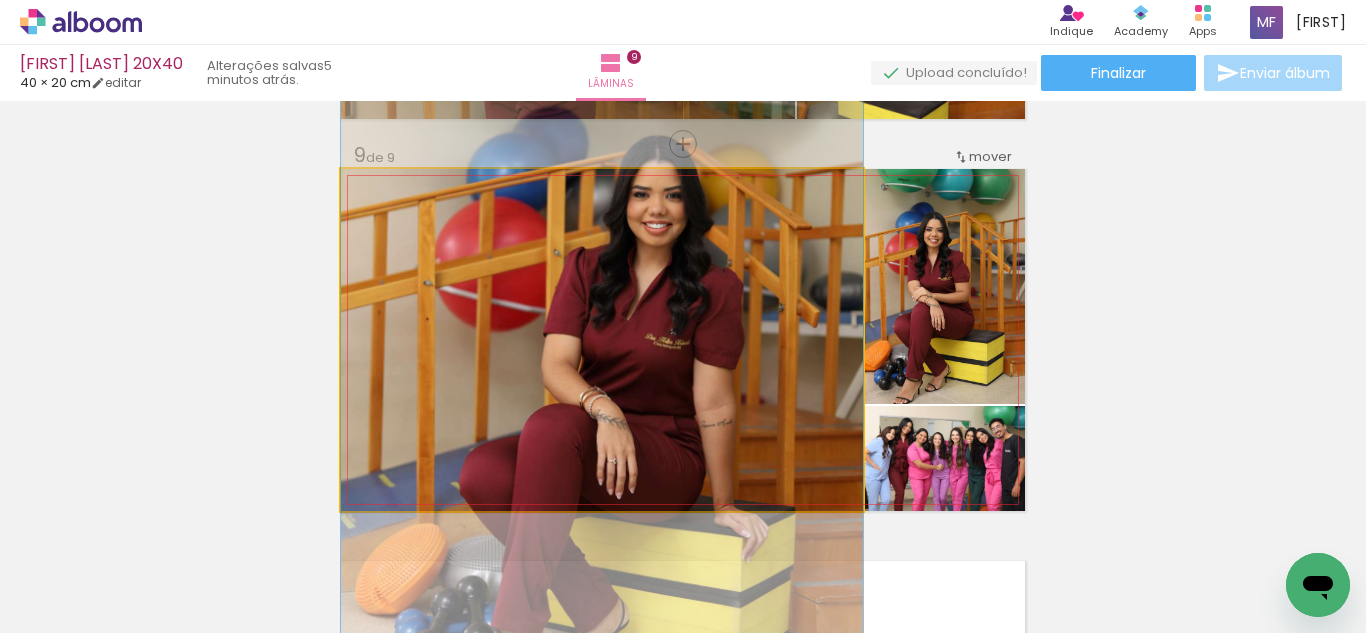 click 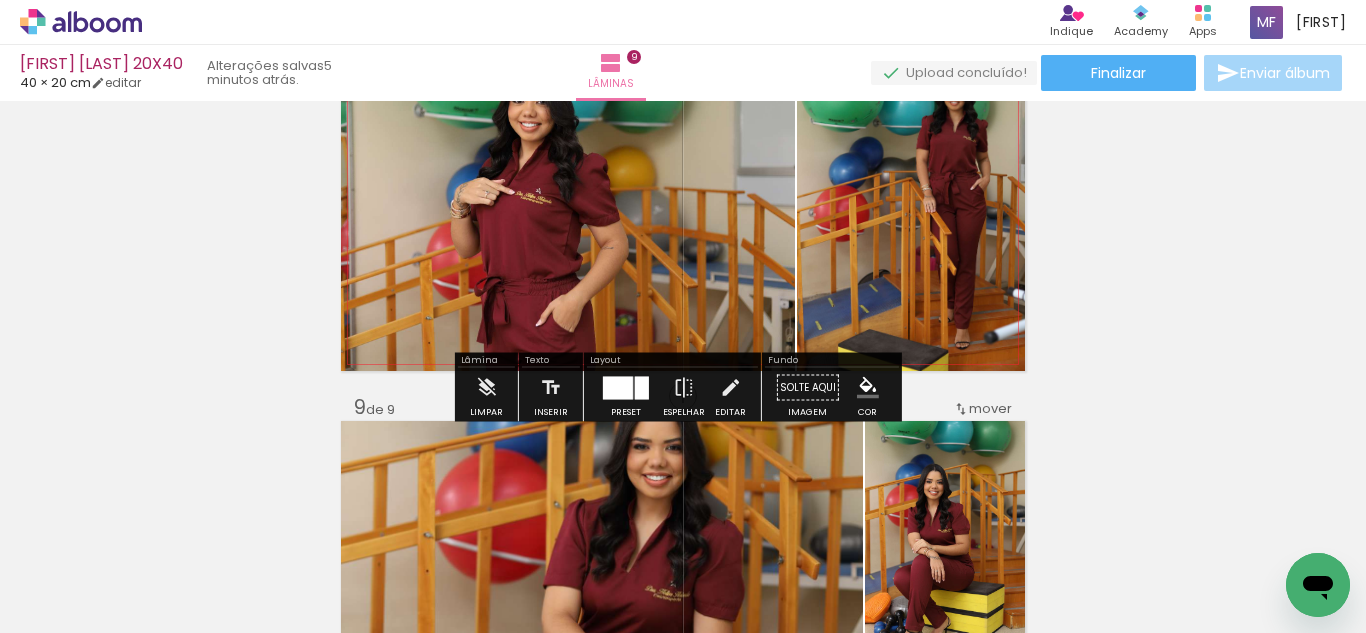 scroll, scrollTop: 2873, scrollLeft: 0, axis: vertical 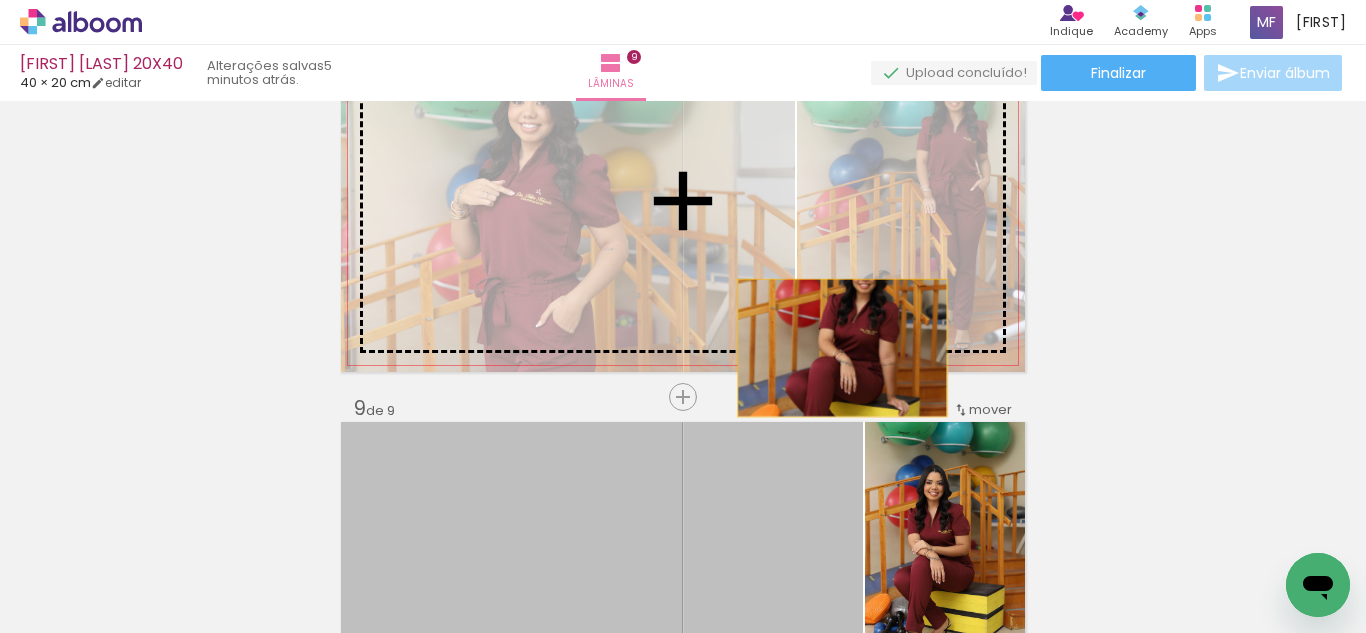 drag, startPoint x: 818, startPoint y: 478, endPoint x: 837, endPoint y: 257, distance: 221.81523 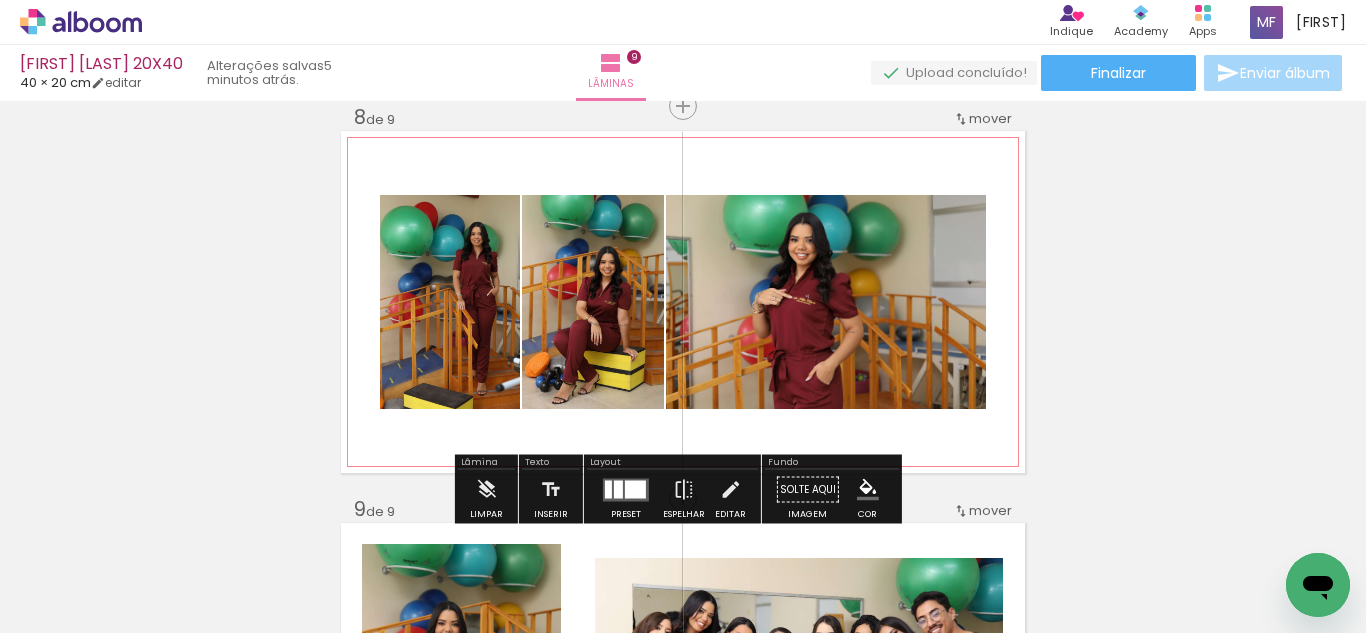 scroll, scrollTop: 2874, scrollLeft: 0, axis: vertical 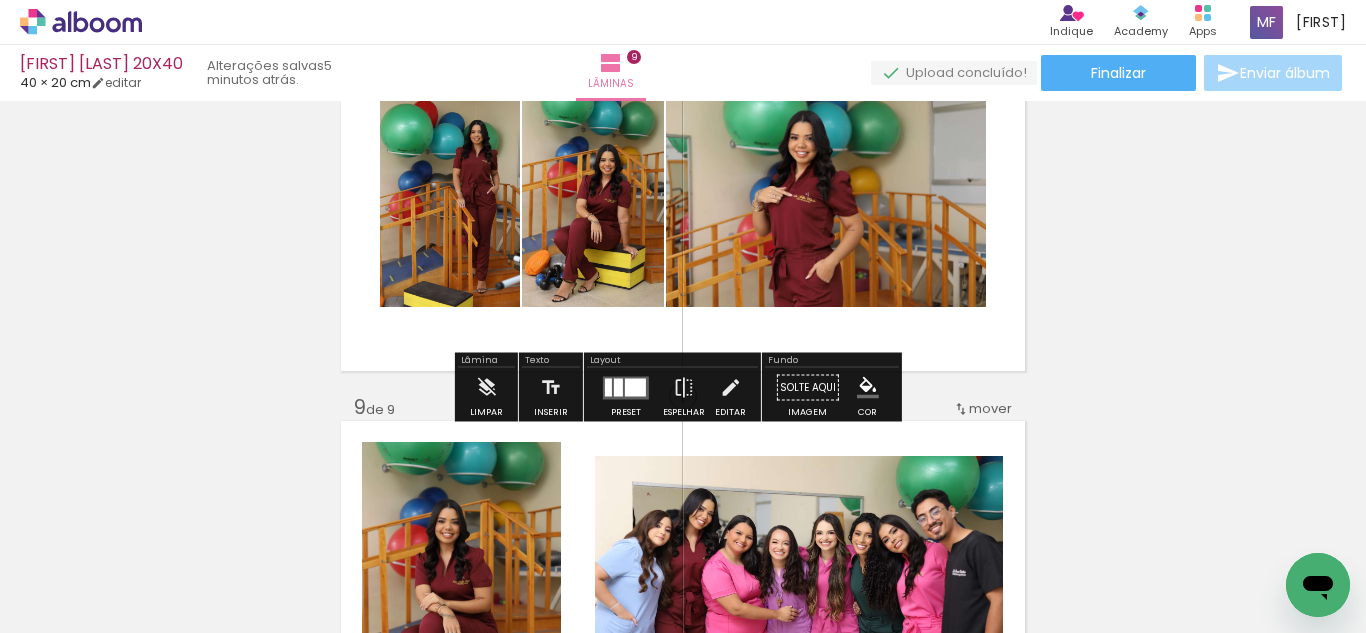 click at bounding box center [635, 387] 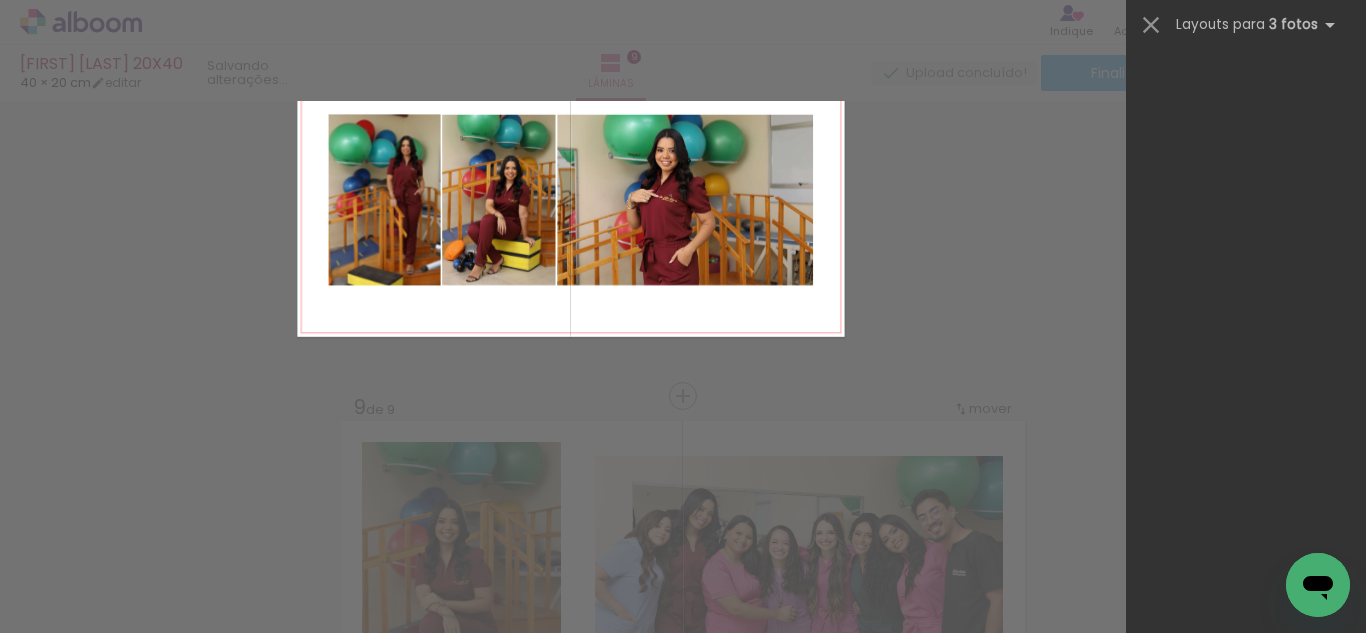 scroll, scrollTop: 0, scrollLeft: 0, axis: both 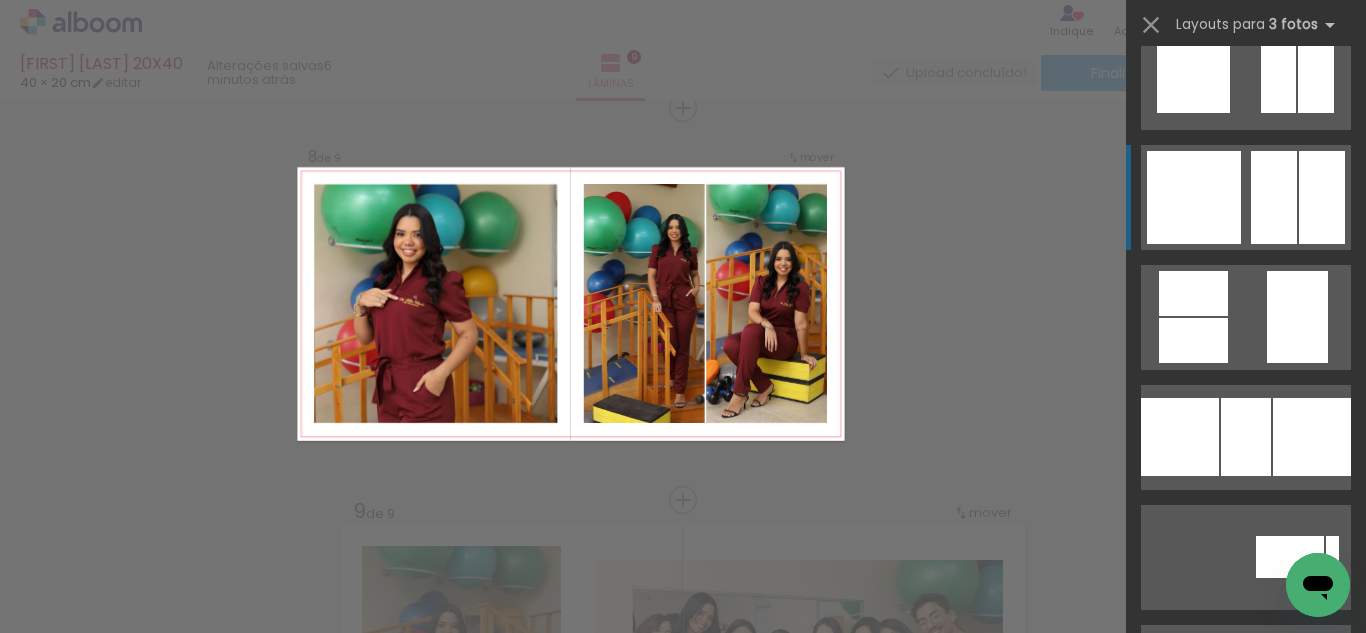 click at bounding box center [1217, -43] 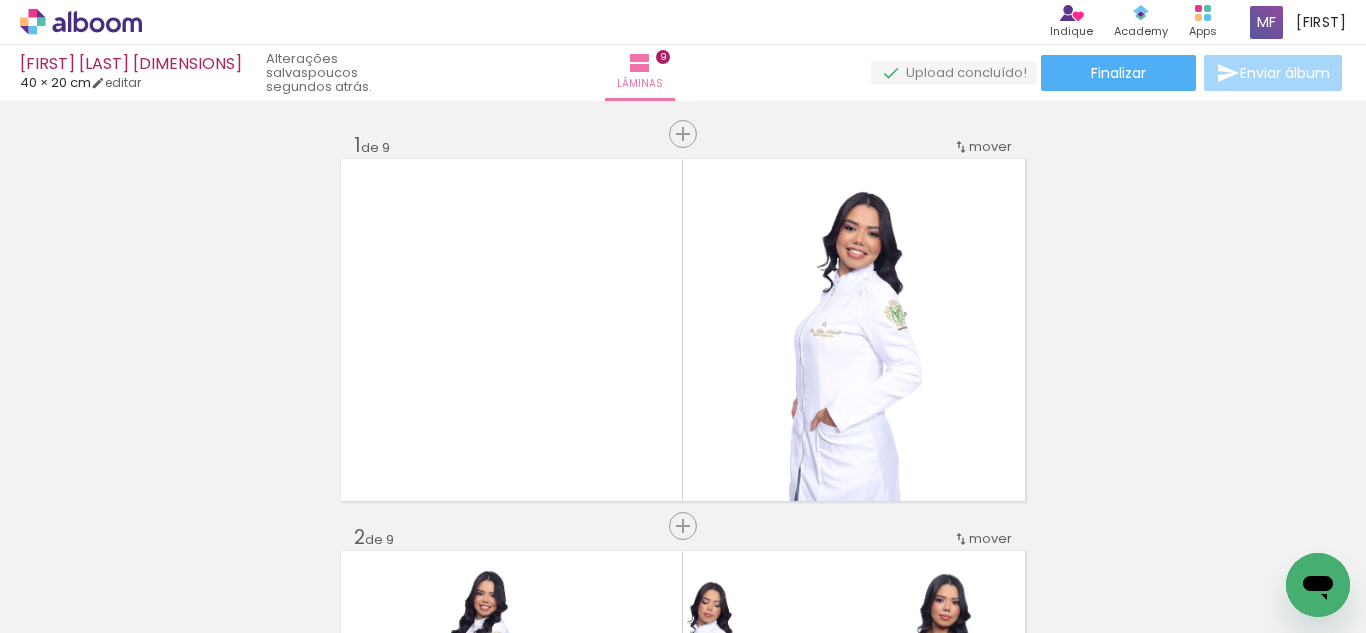 scroll, scrollTop: 0, scrollLeft: 0, axis: both 